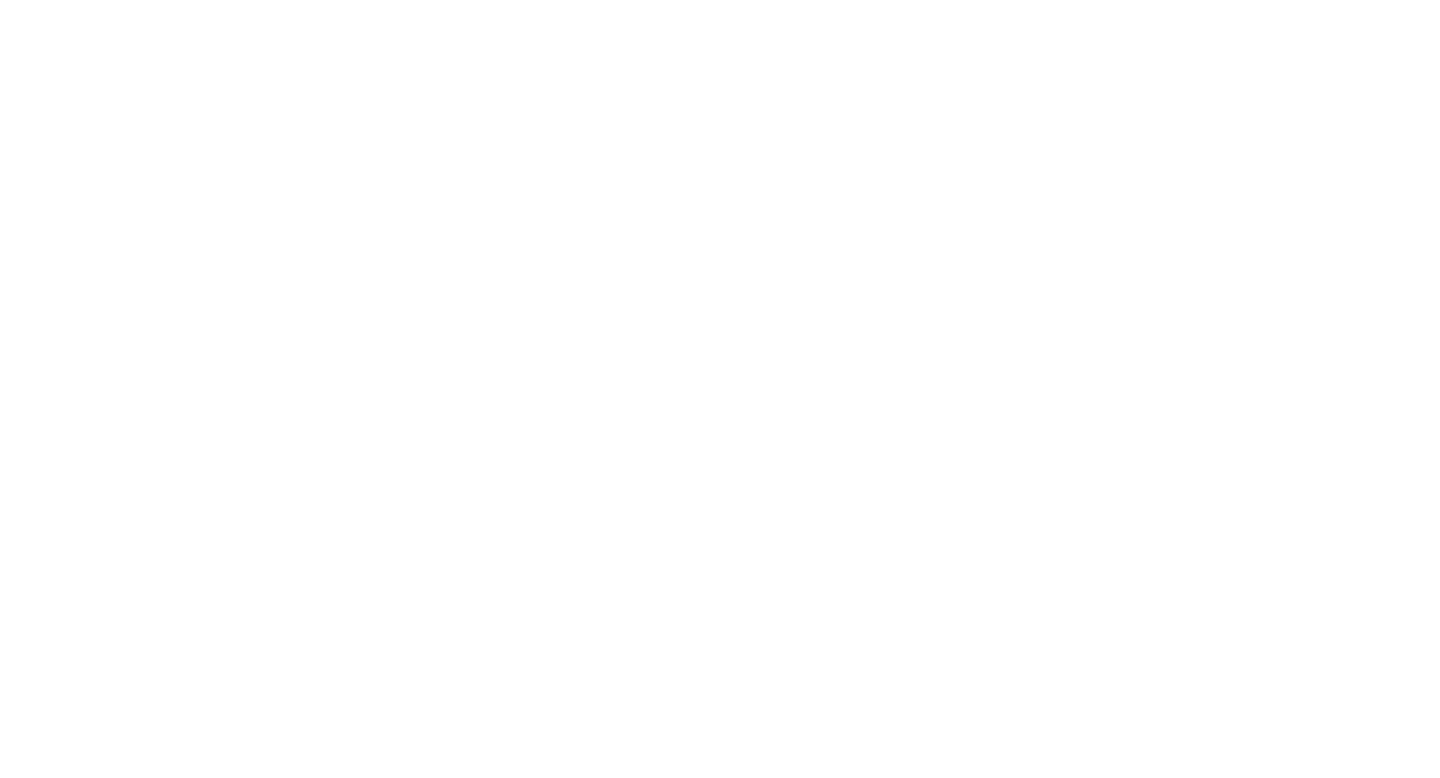 scroll, scrollTop: 0, scrollLeft: 0, axis: both 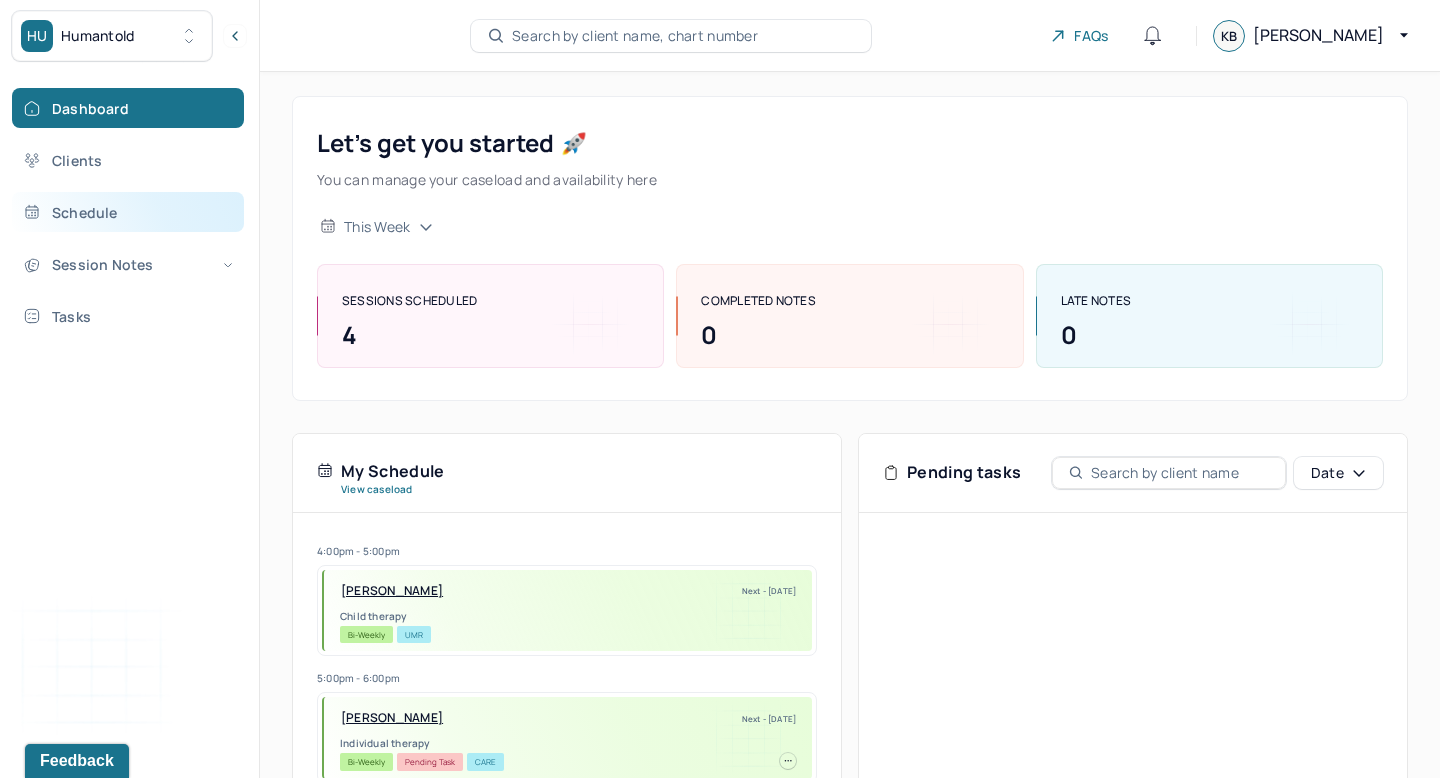 click on "Schedule" at bounding box center (128, 212) 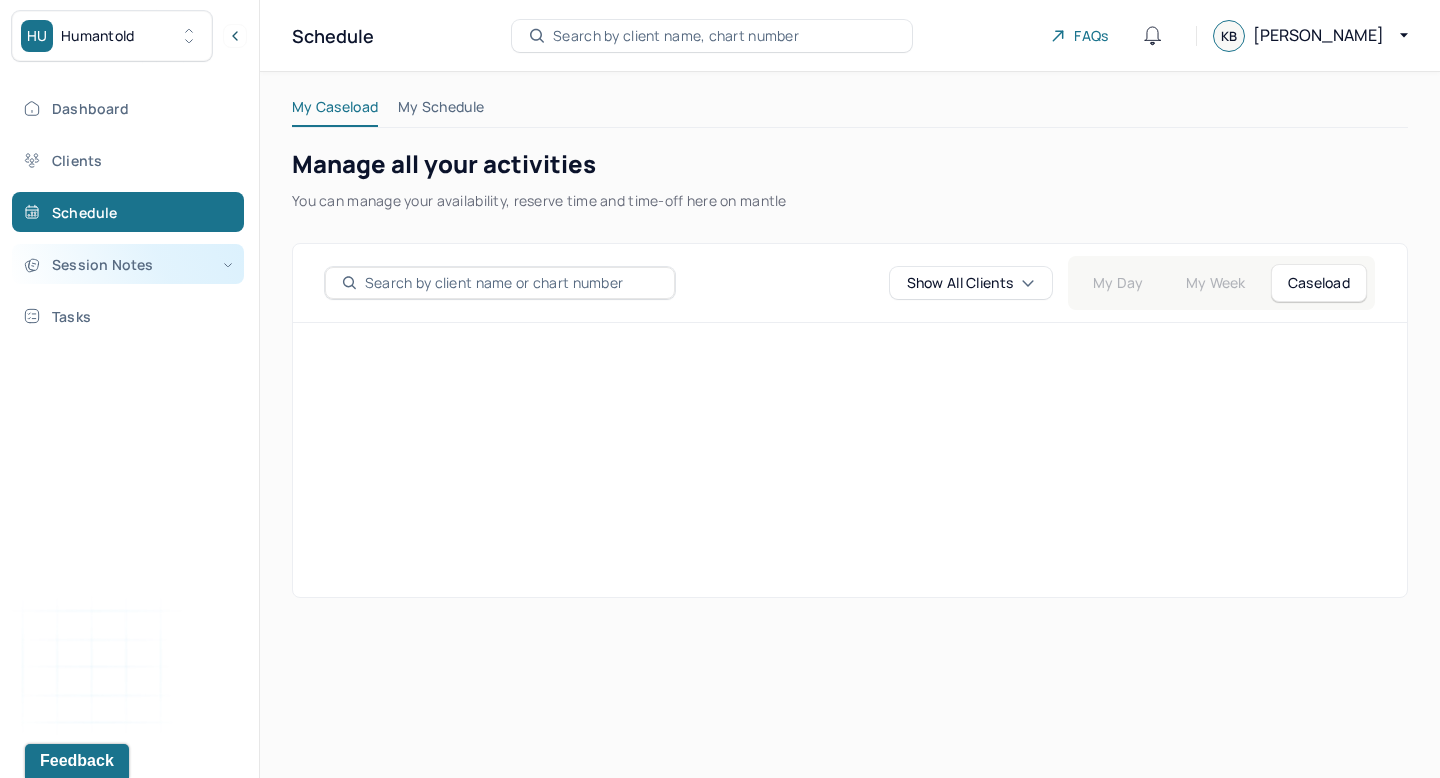 click on "Session Notes" at bounding box center (128, 264) 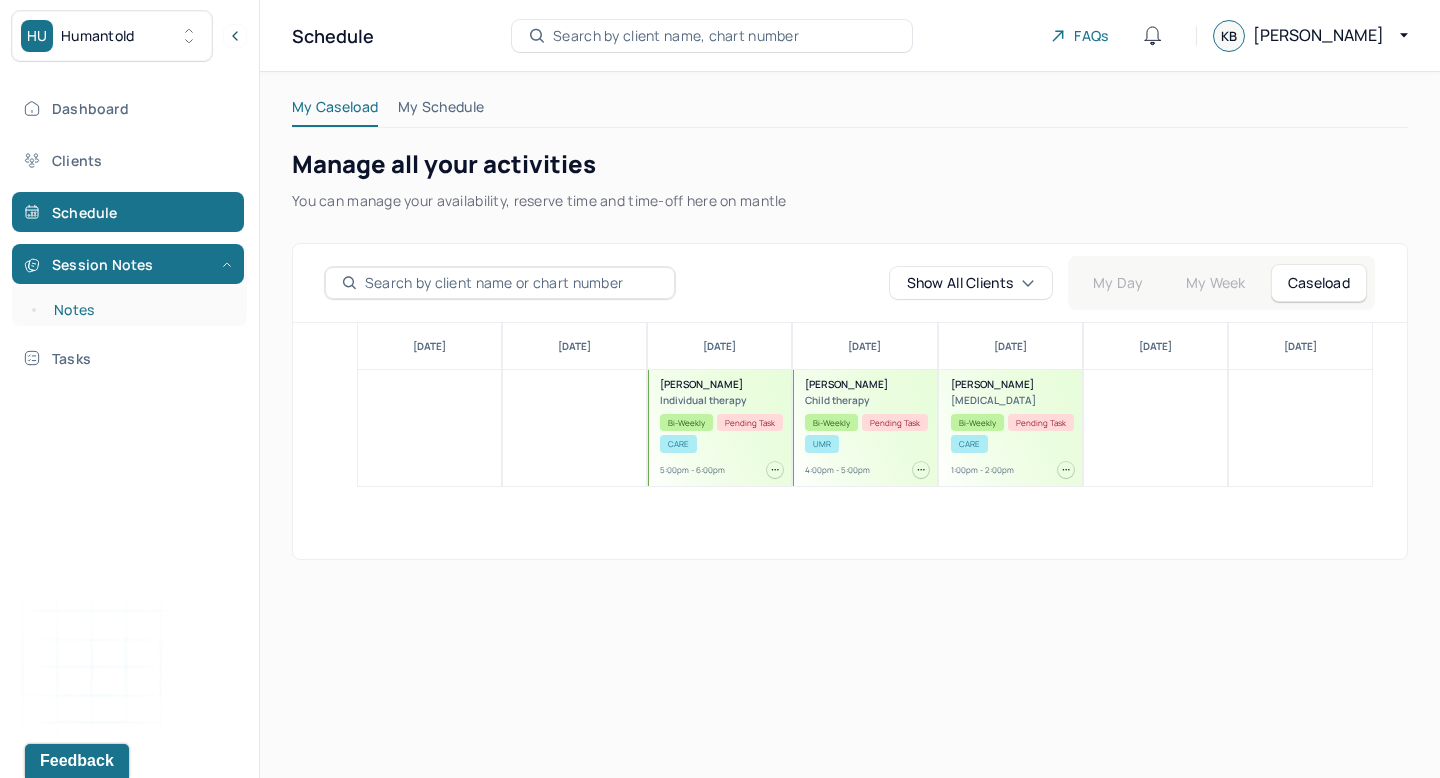 click on "Notes" at bounding box center (139, 310) 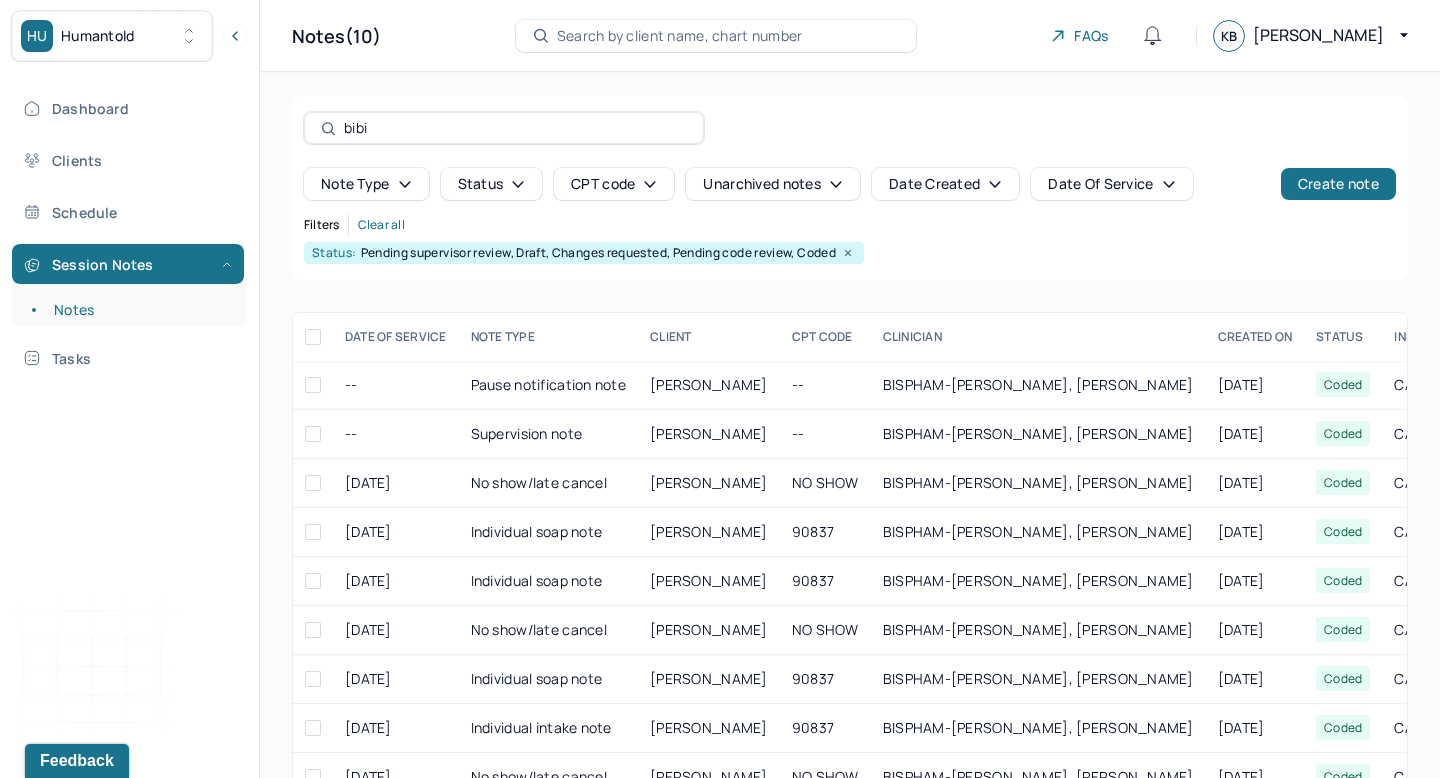 click on "bibi" at bounding box center [504, 128] 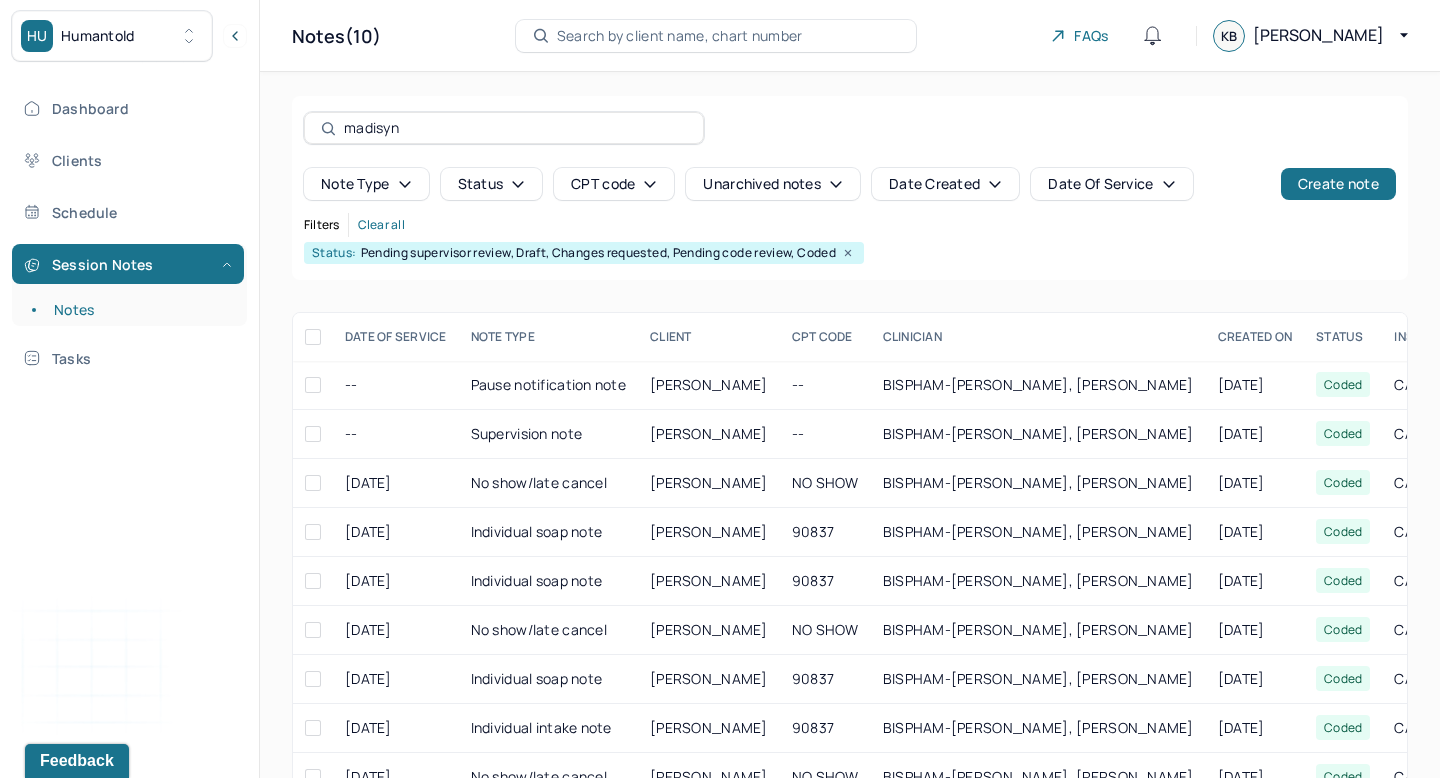 type on "madisyn" 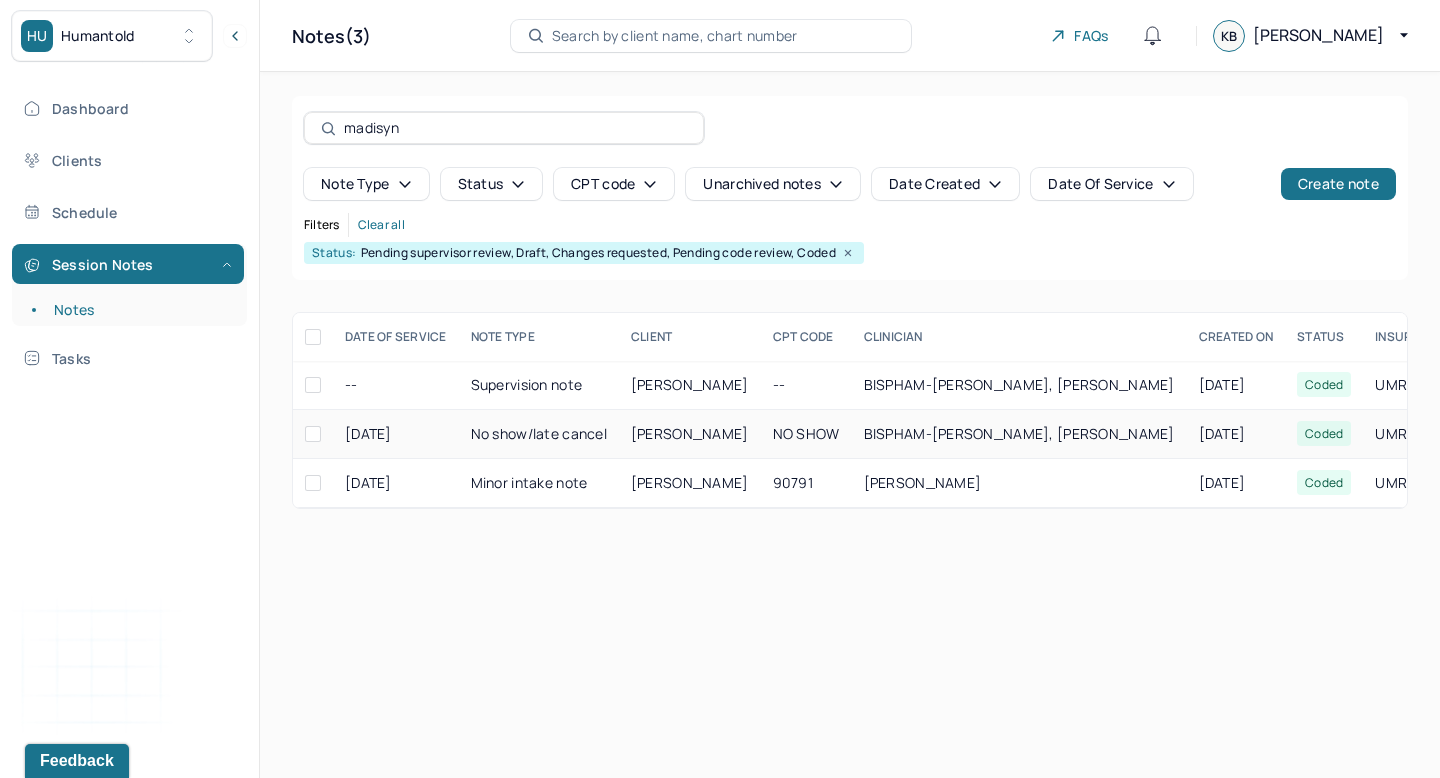 click on "No show/late cancel" at bounding box center (539, 434) 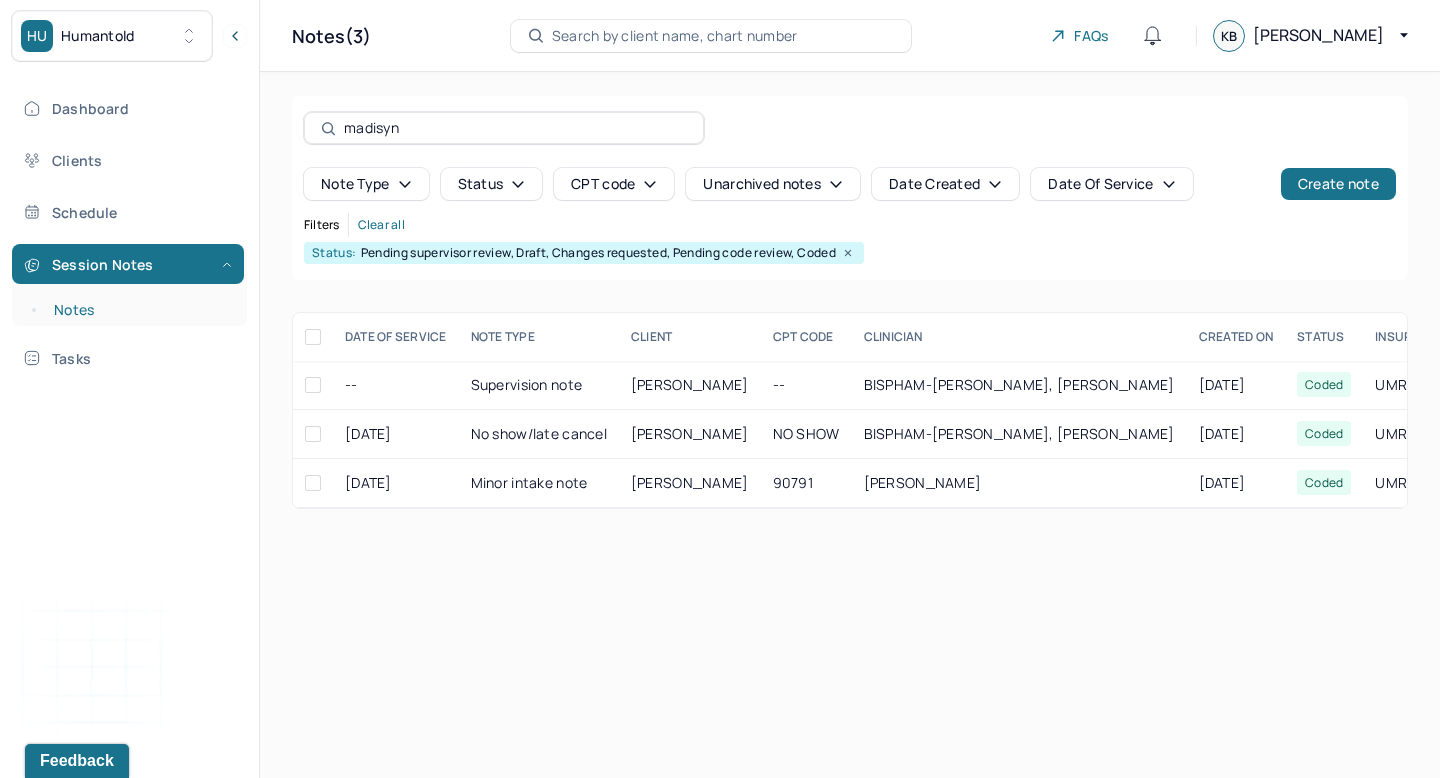 click on "Notes" at bounding box center [139, 310] 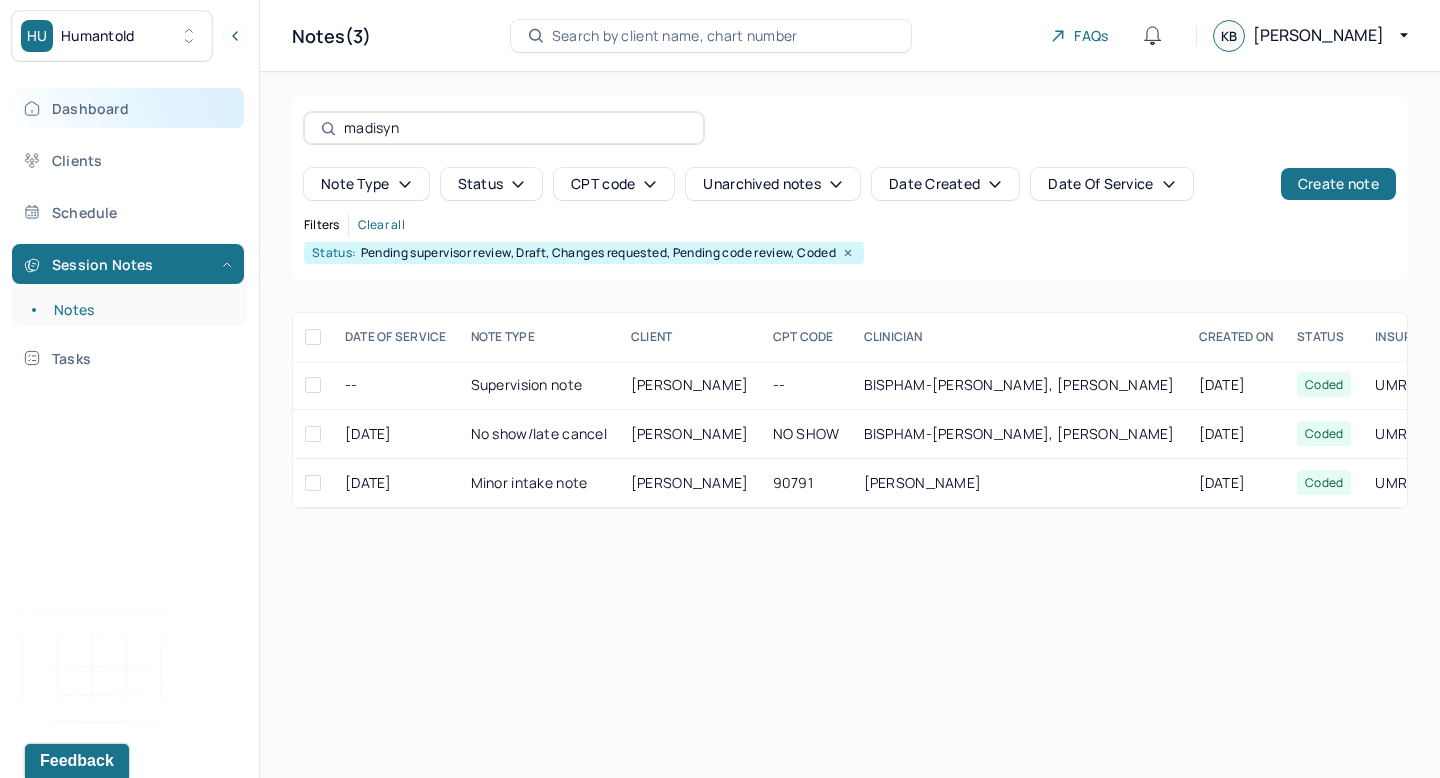 click on "Dashboard" at bounding box center [128, 108] 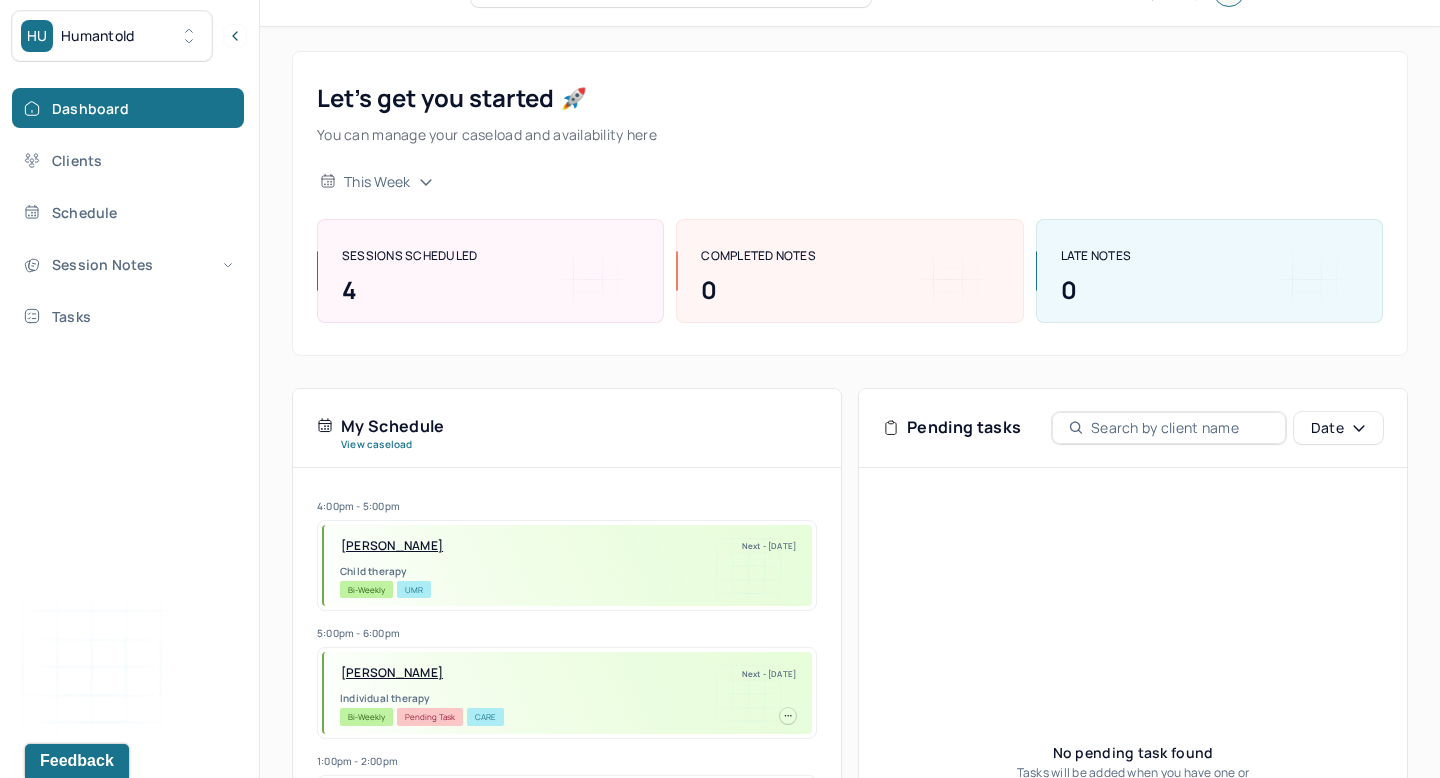 scroll, scrollTop: 0, scrollLeft: 0, axis: both 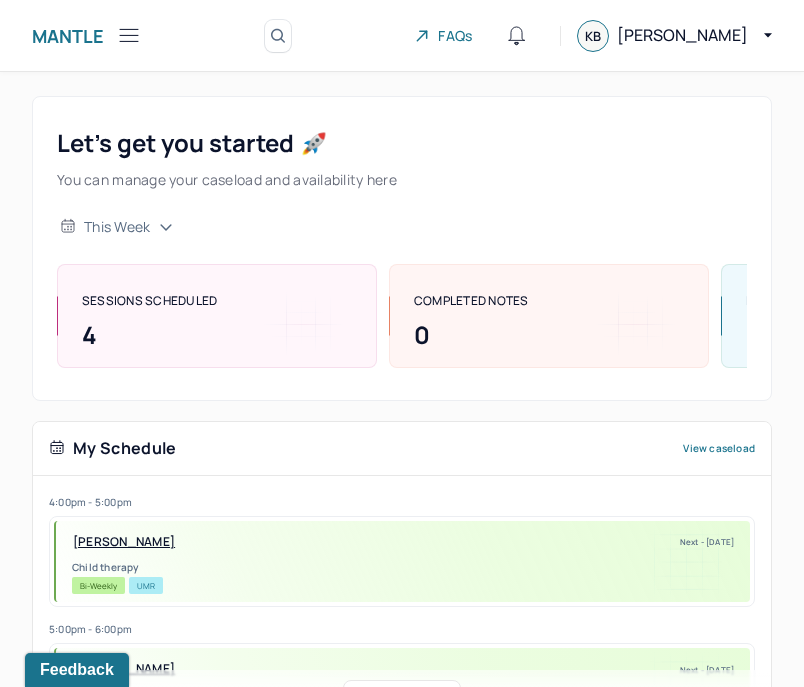 click on "Mantle       Search by client name, chart number     FAQs     KB Kendra" at bounding box center [402, 36] 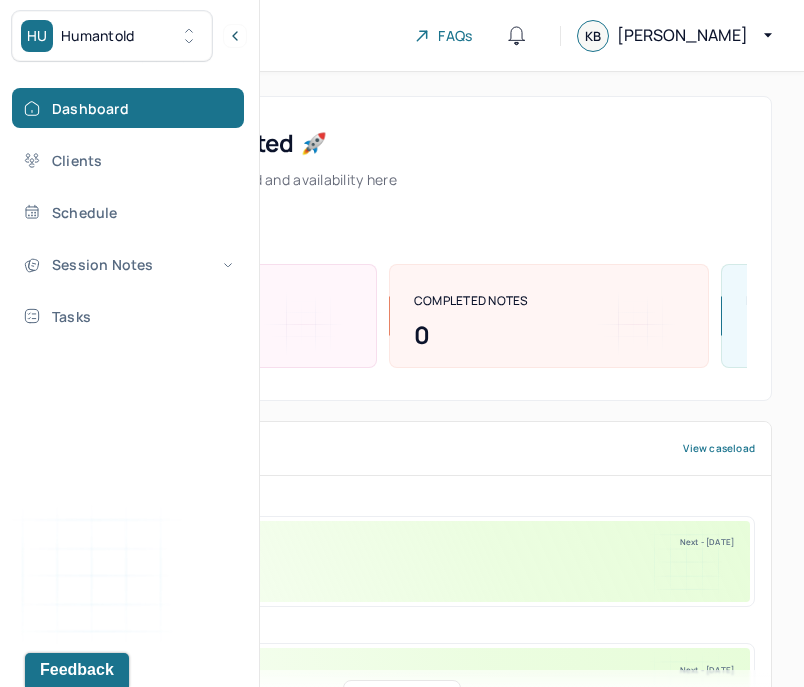 click on "Humantold" at bounding box center (98, 36) 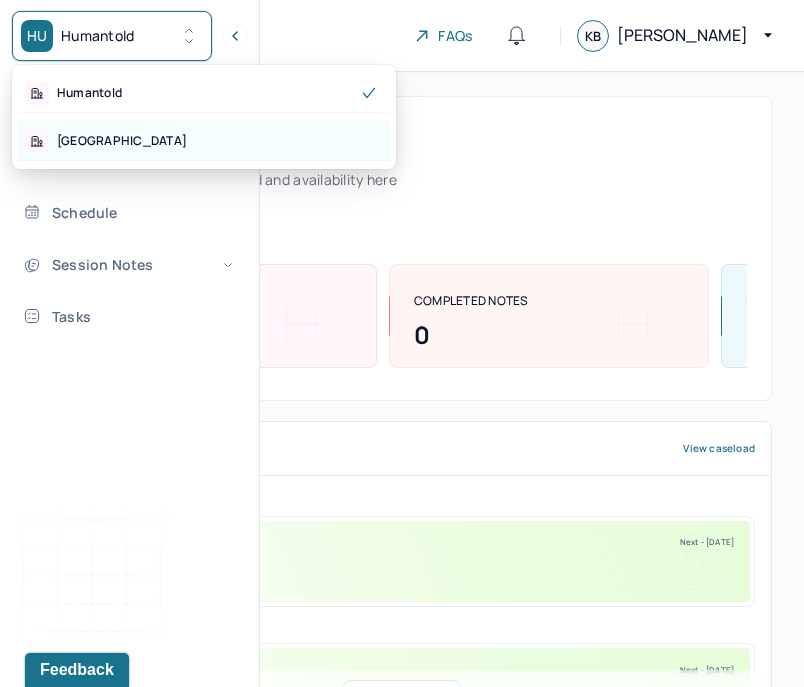 click on "[GEOGRAPHIC_DATA]" at bounding box center [122, 141] 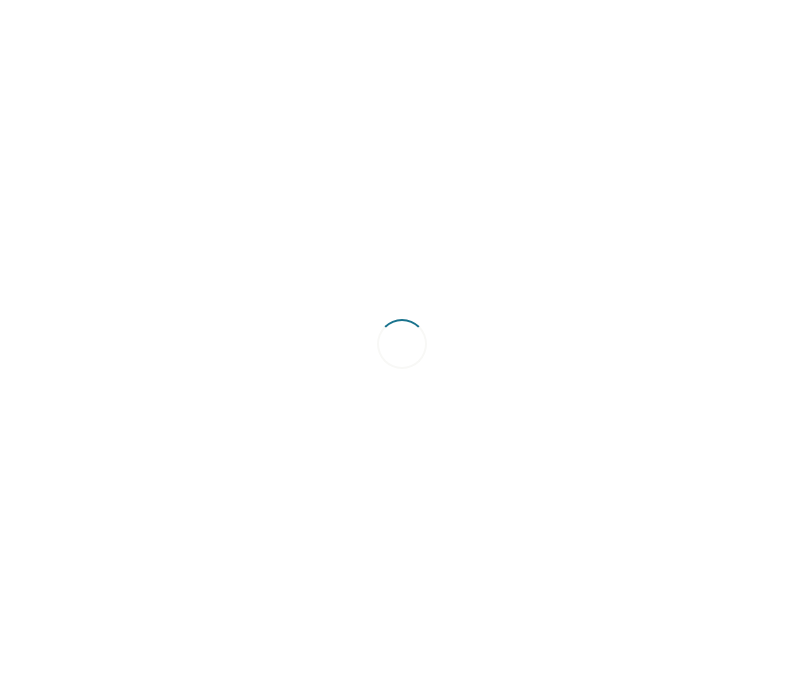 scroll, scrollTop: 0, scrollLeft: 0, axis: both 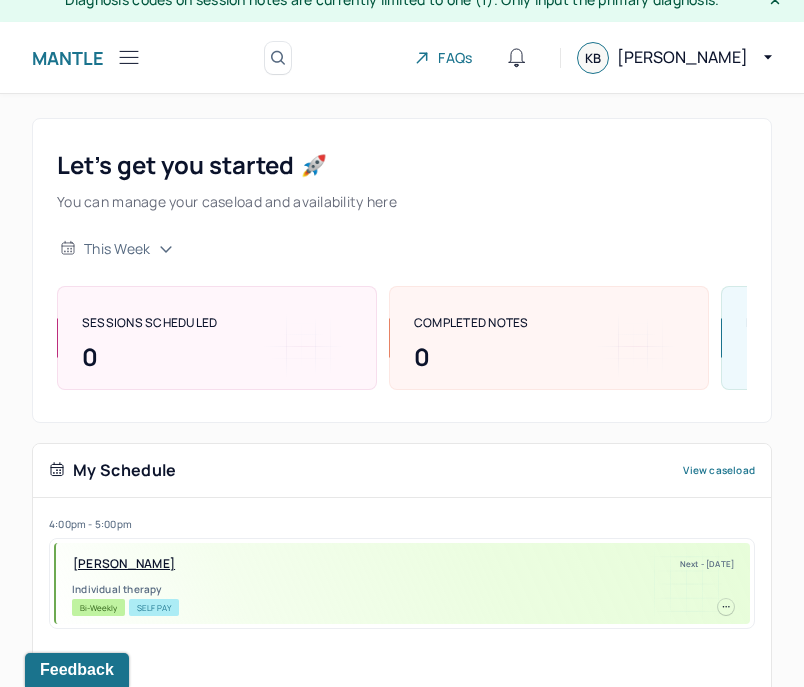 click 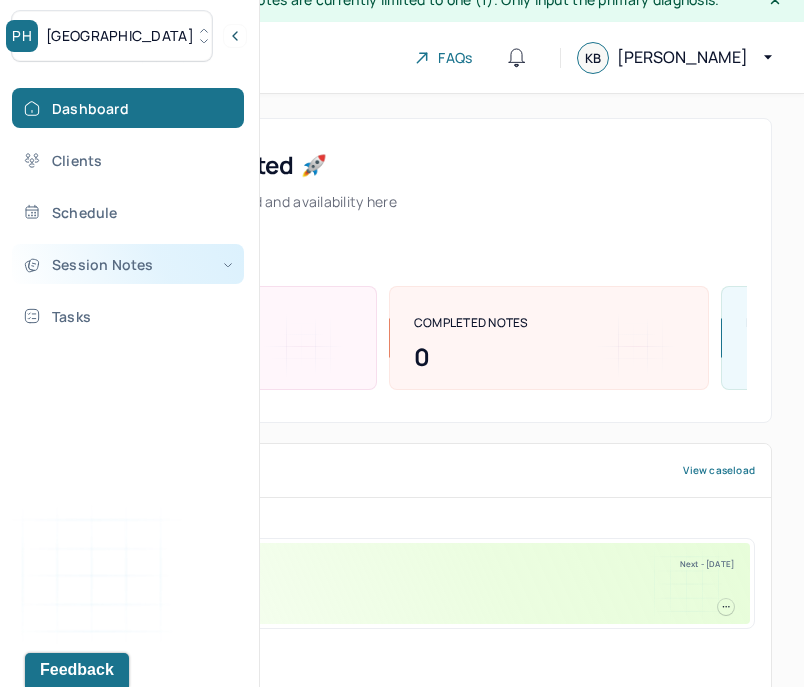 click on "Session Notes" at bounding box center (128, 264) 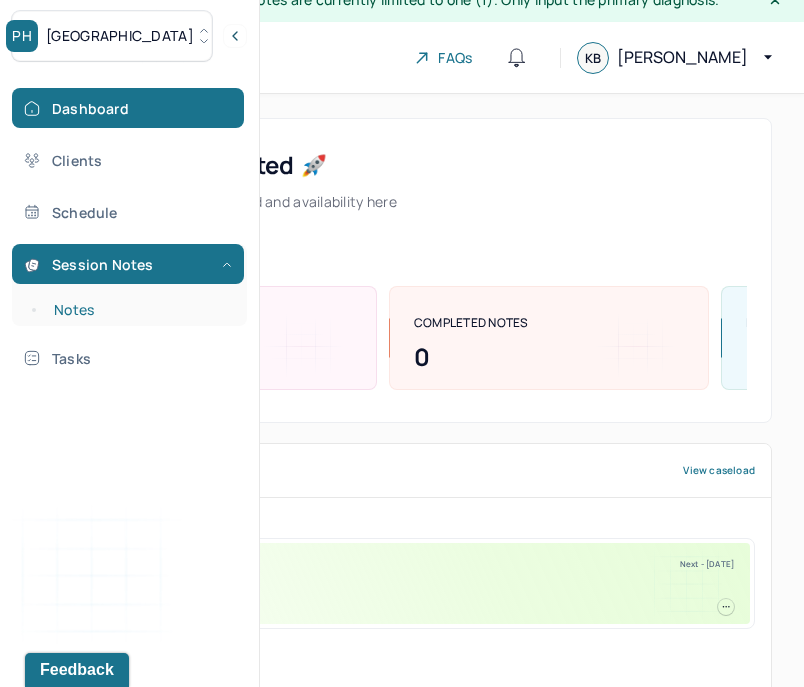 click on "Notes" at bounding box center (139, 310) 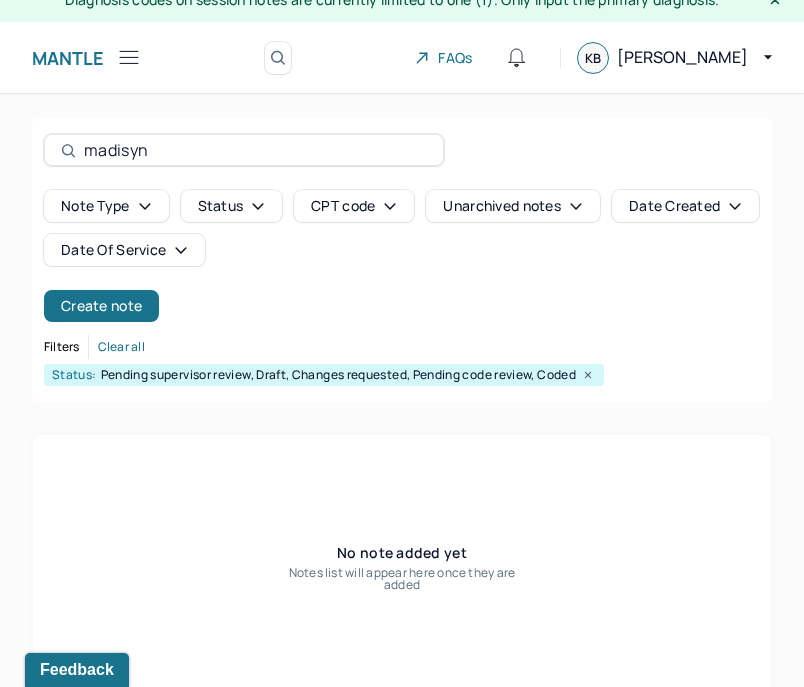 click on "madisyn" at bounding box center (244, 150) 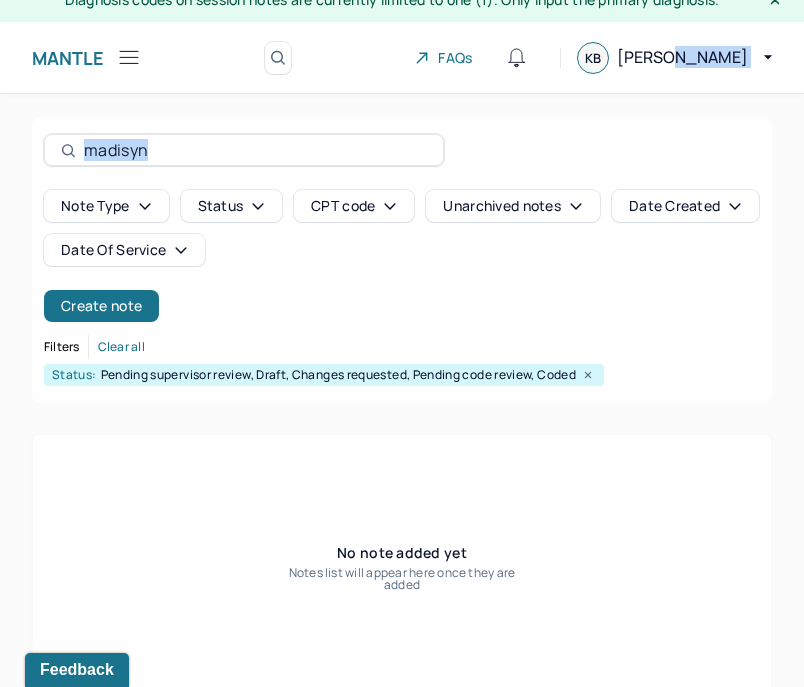 click on "madisyn" at bounding box center [244, 150] 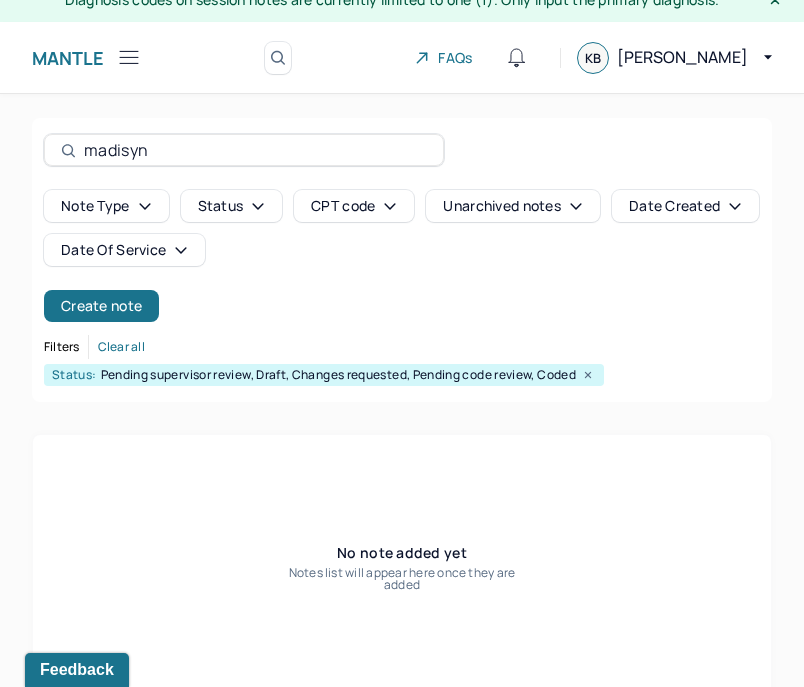 click on "madisyn" at bounding box center (255, 150) 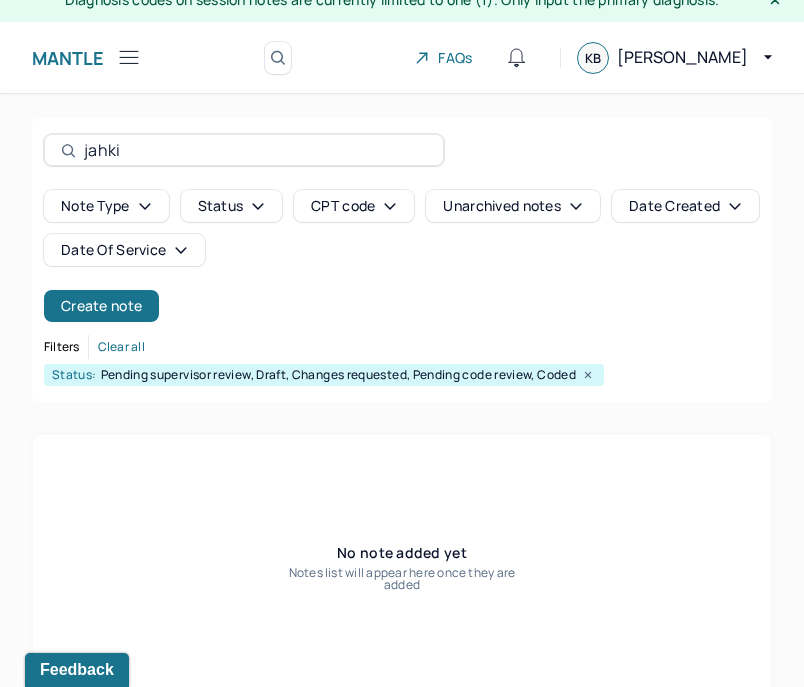 type on "jahki" 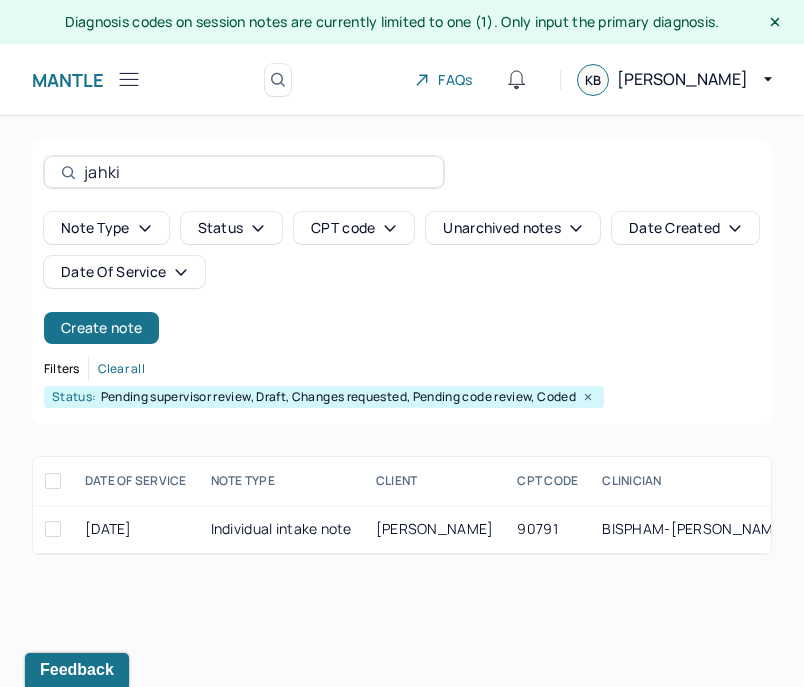scroll, scrollTop: 0, scrollLeft: 0, axis: both 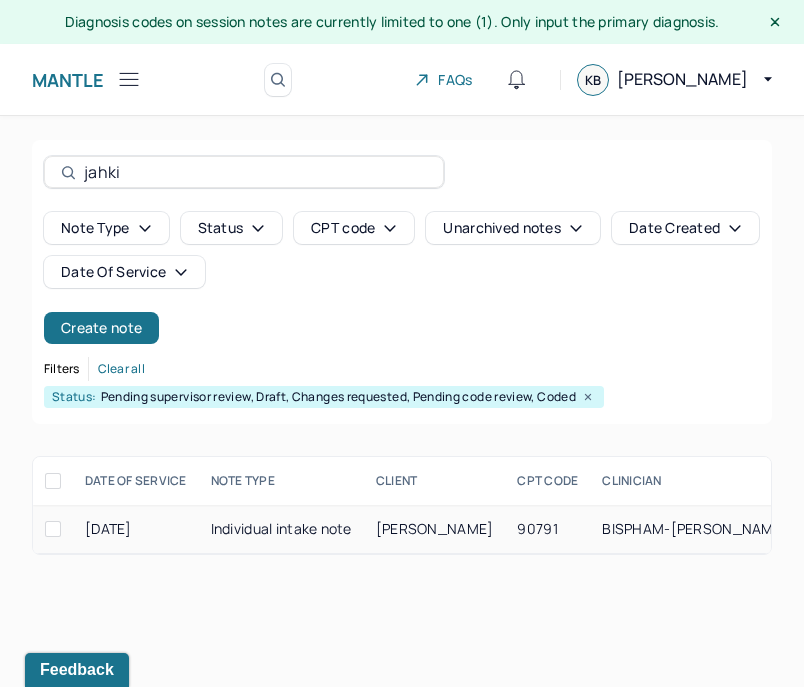 click on "[DATE]" at bounding box center [136, 529] 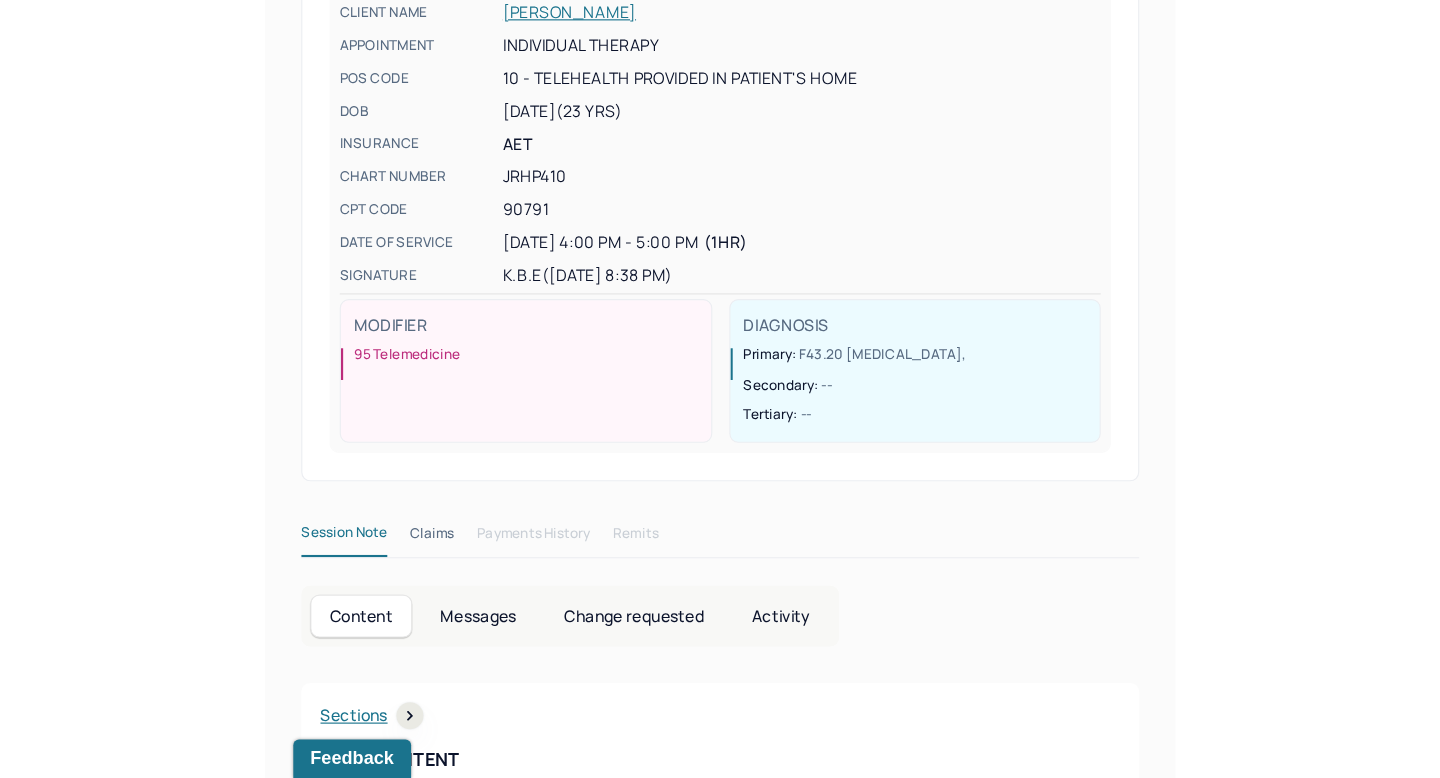 scroll, scrollTop: 0, scrollLeft: 0, axis: both 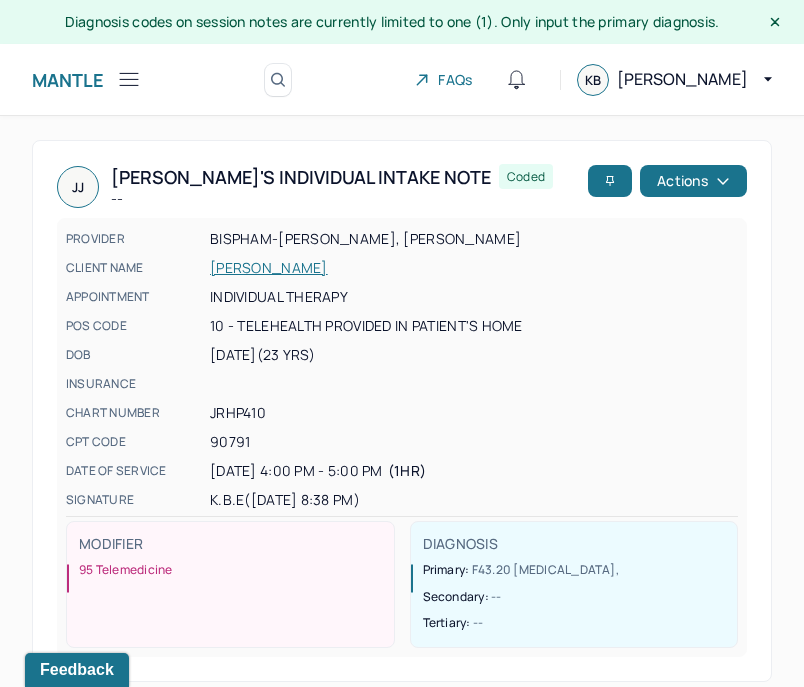 click on "Mantle" at bounding box center [87, 79] 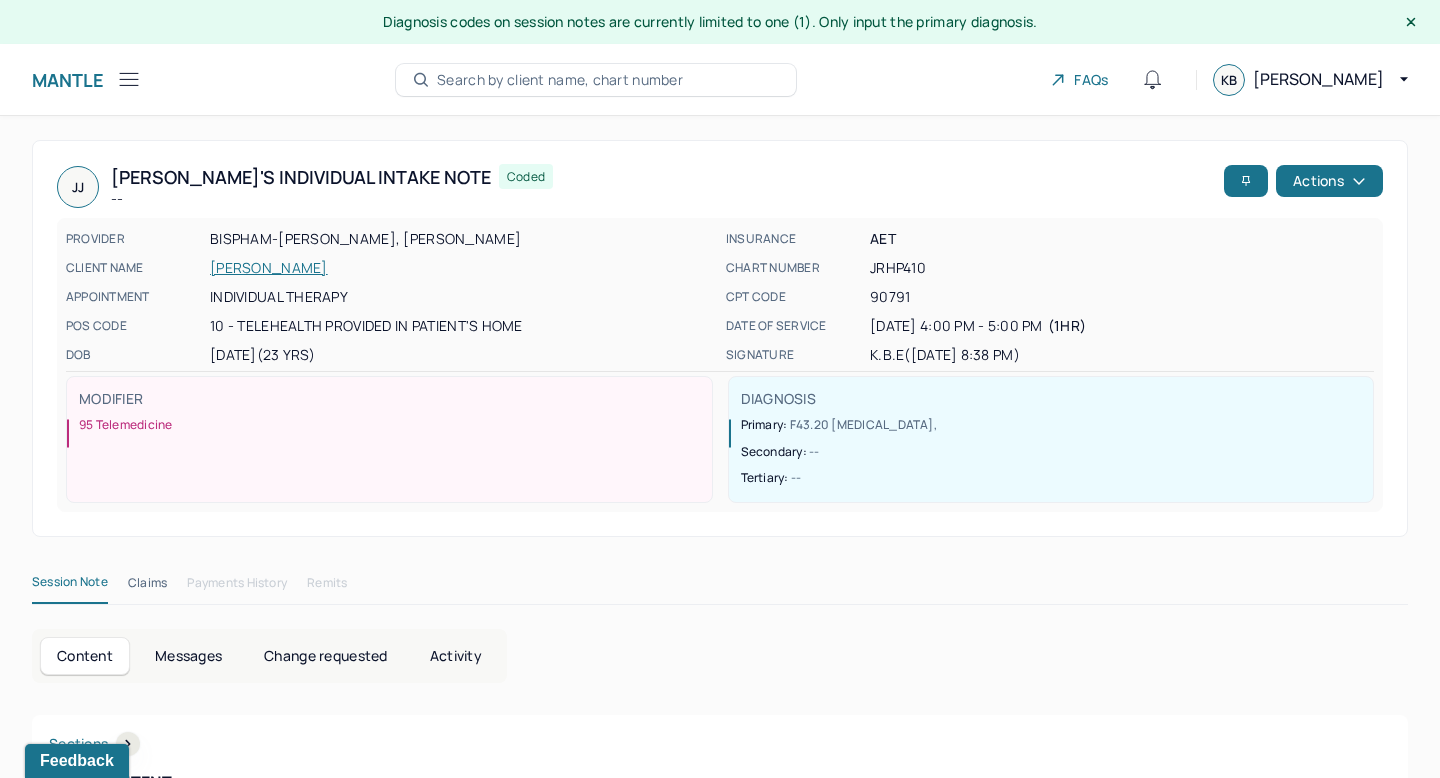 click 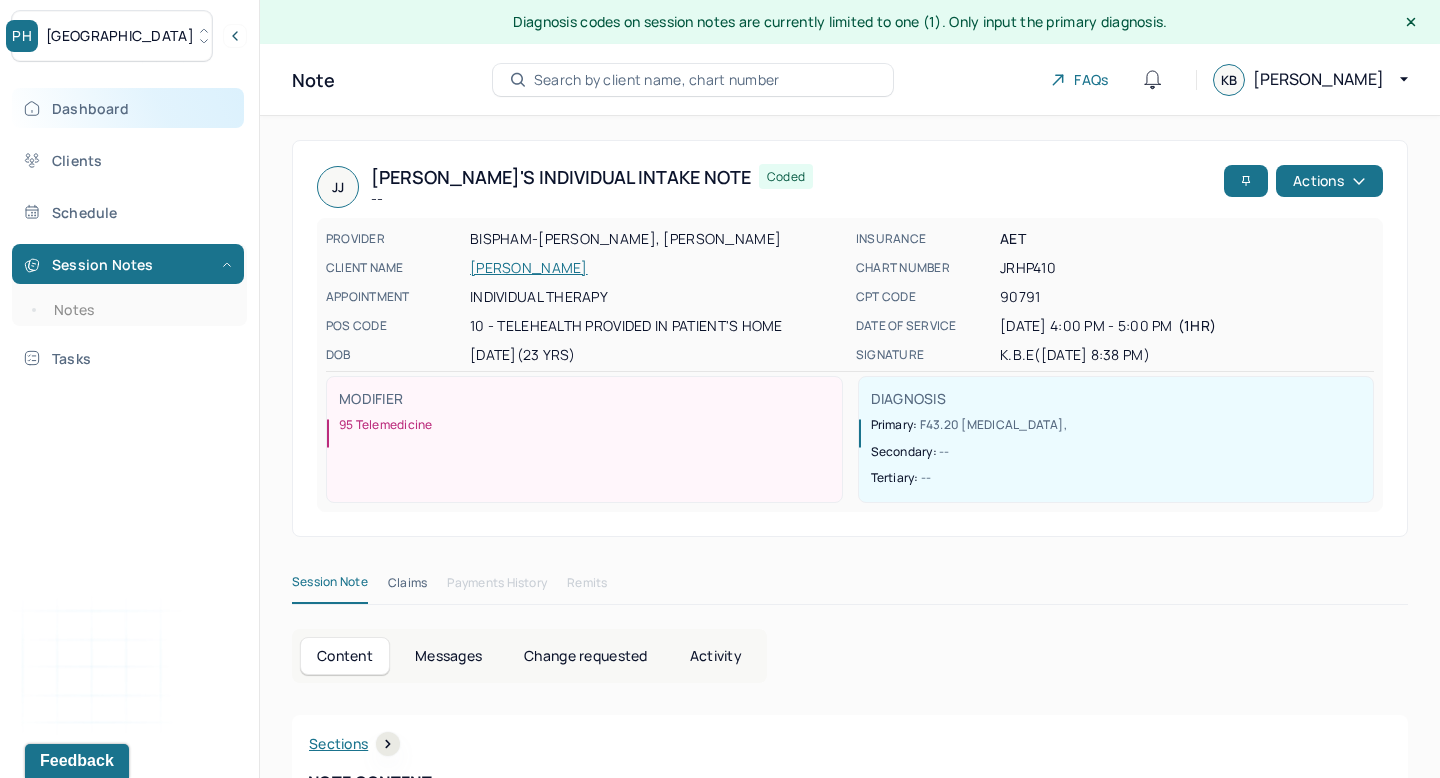 click on "Dashboard" at bounding box center (128, 108) 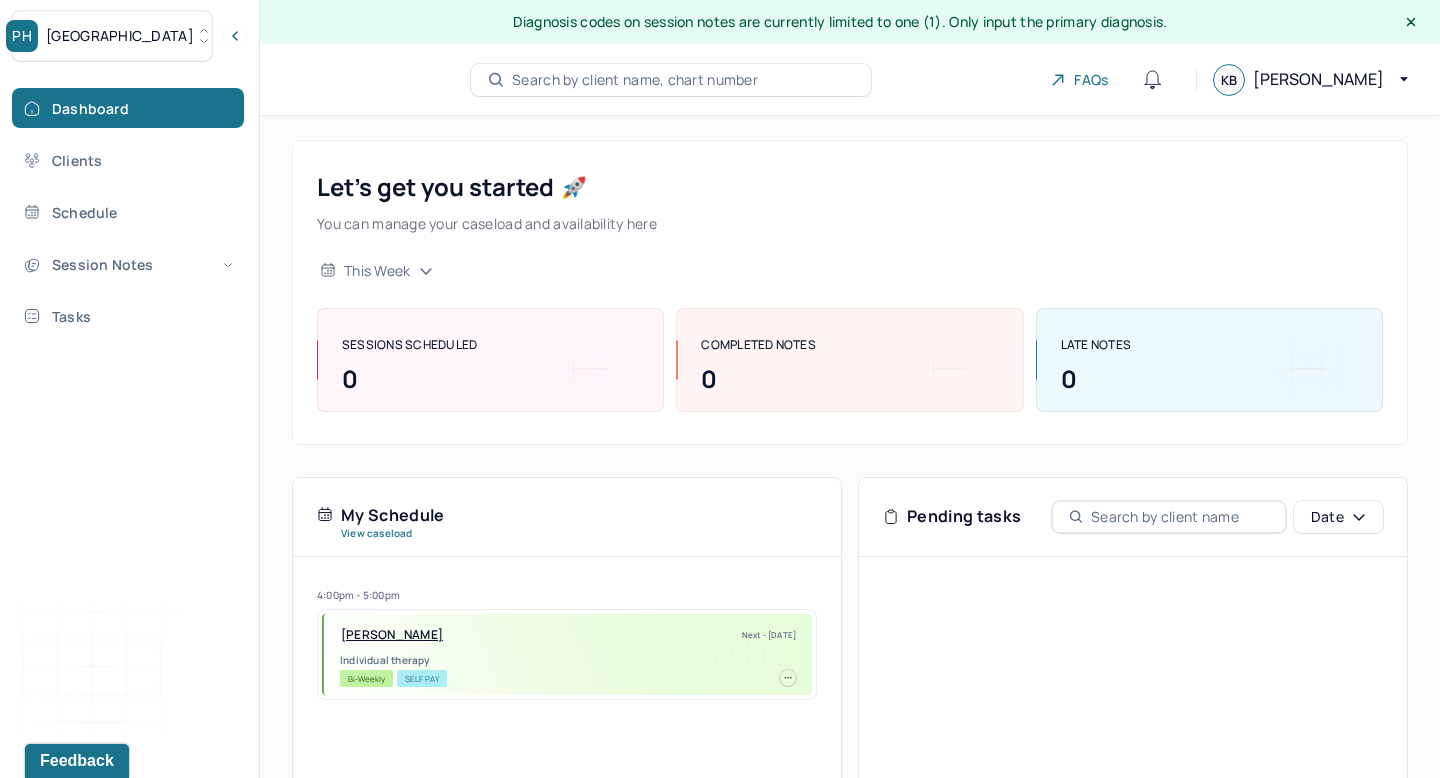 click on "PH Park Hill" at bounding box center (112, 36) 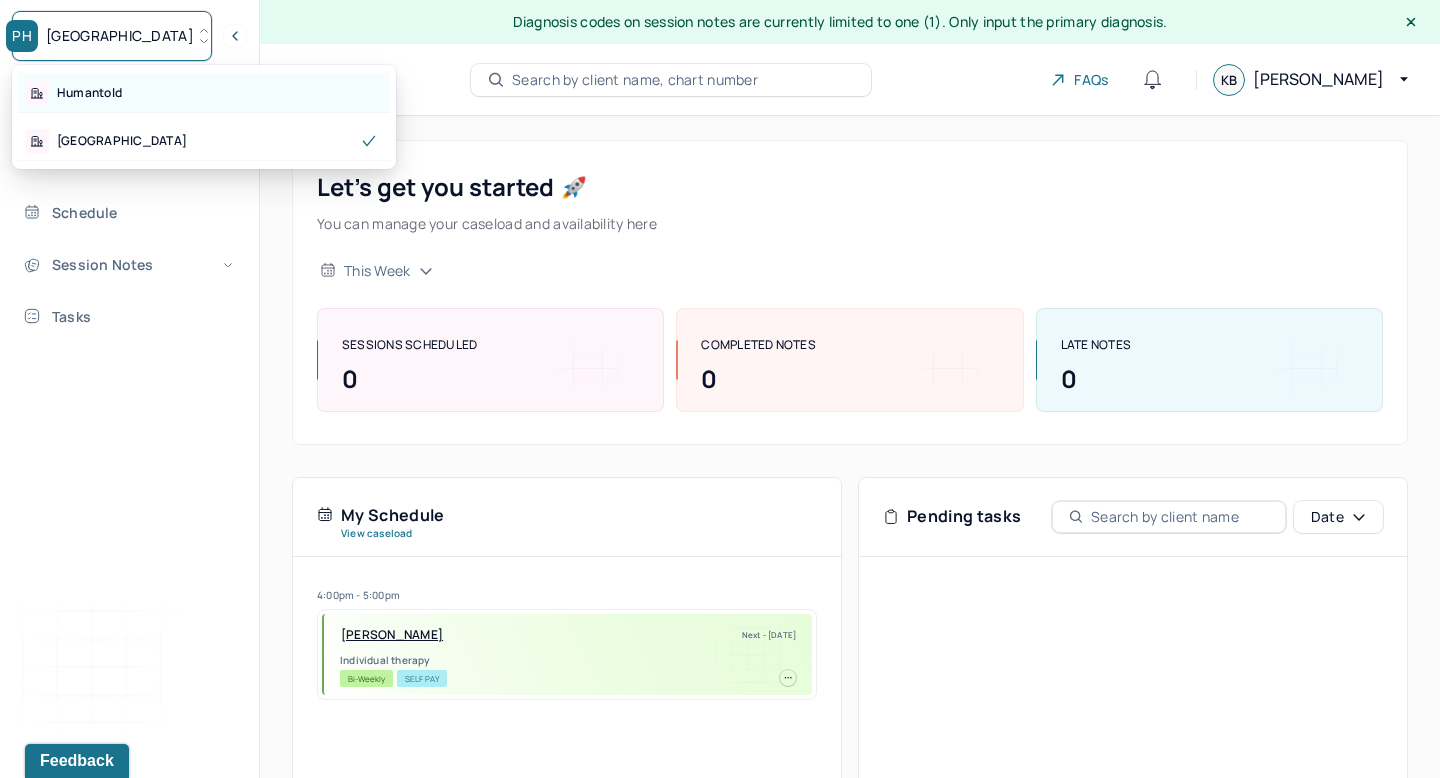 click on "Humantold" at bounding box center [204, 93] 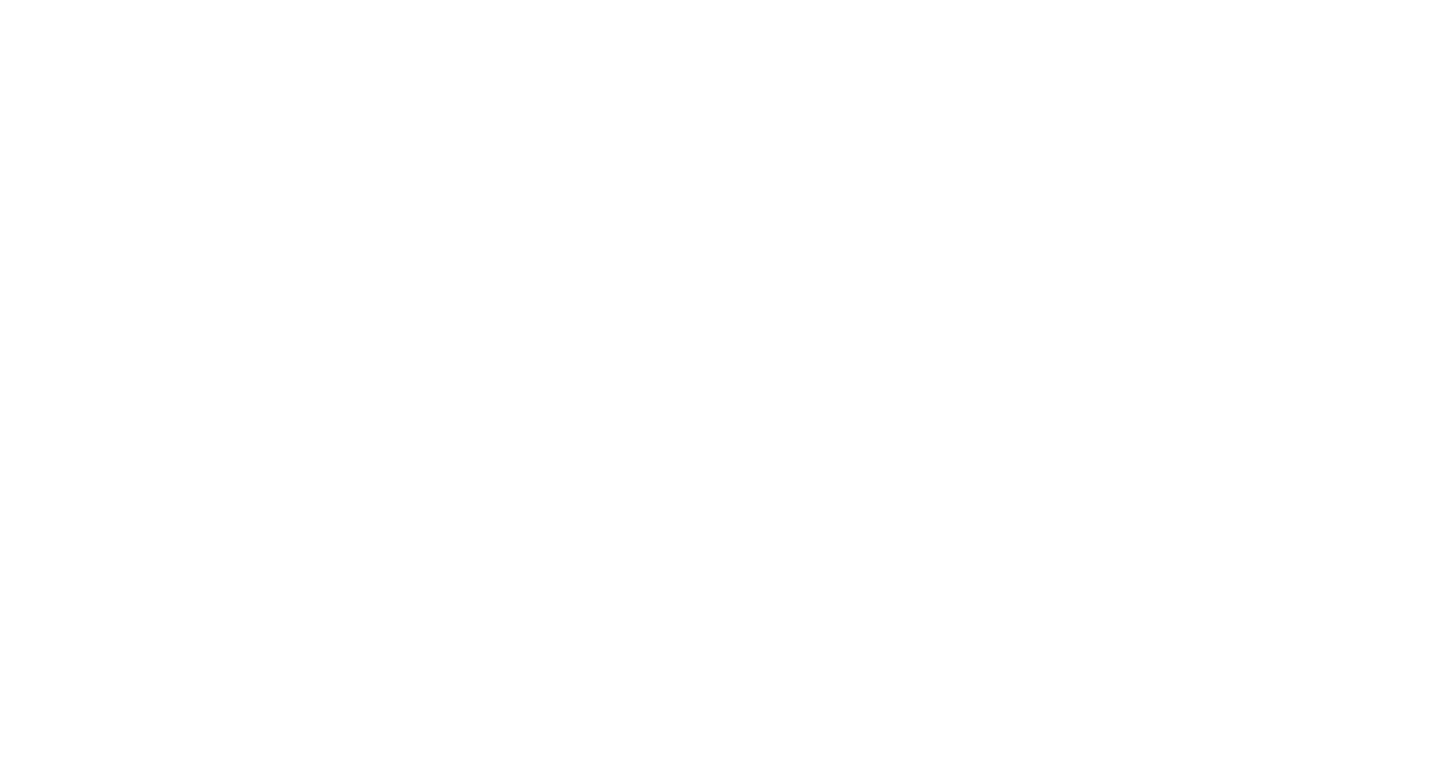 scroll, scrollTop: 0, scrollLeft: 0, axis: both 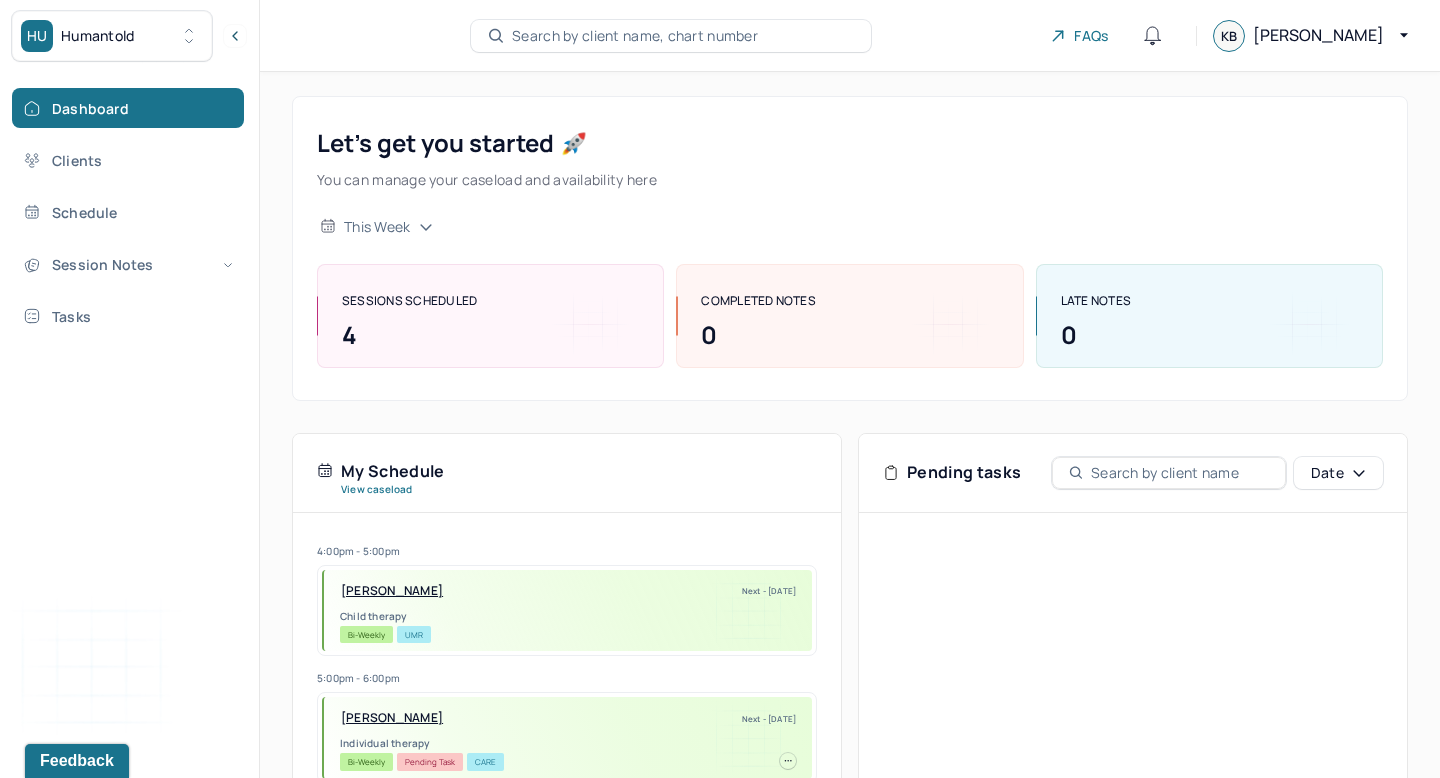 click on "HU Humantold" at bounding box center (112, 36) 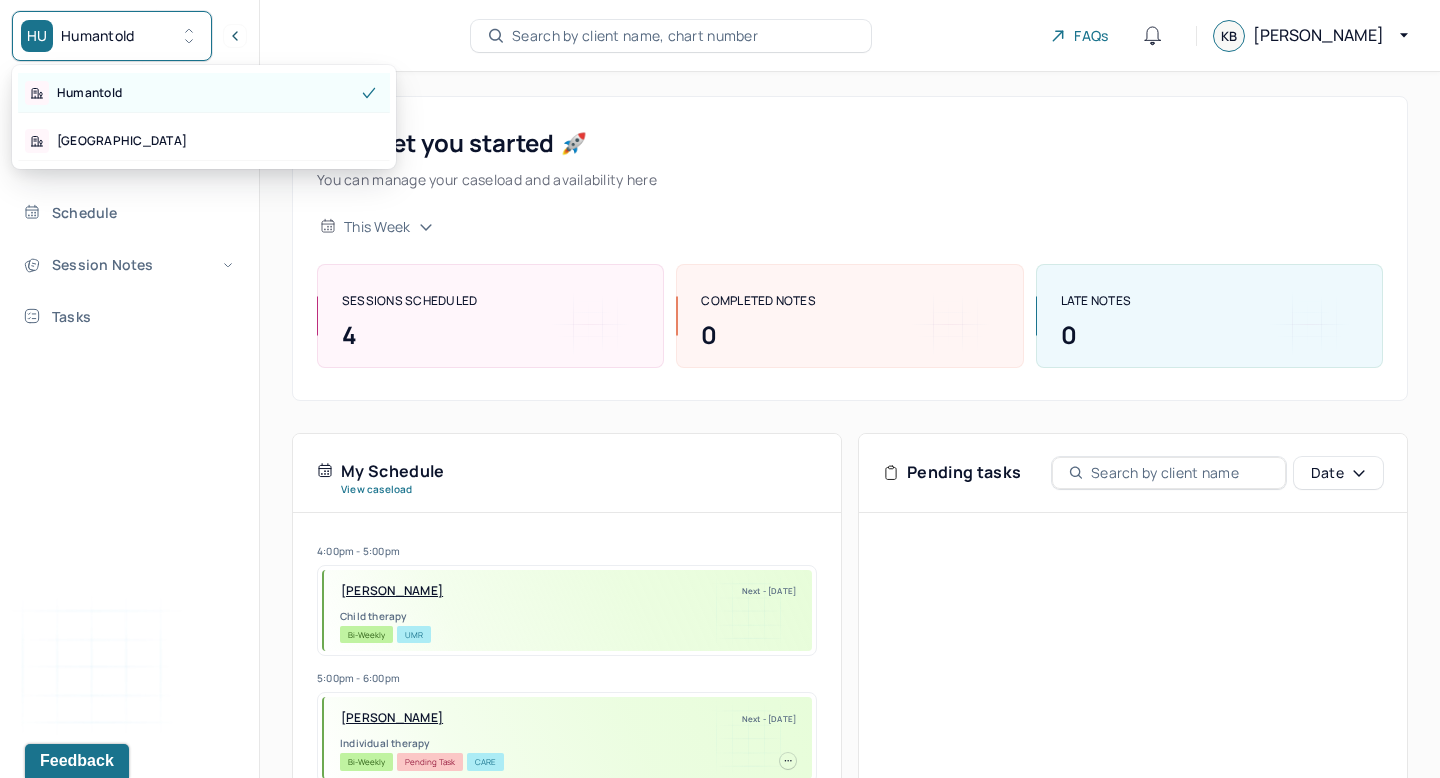 click on "Humantold" at bounding box center (204, 93) 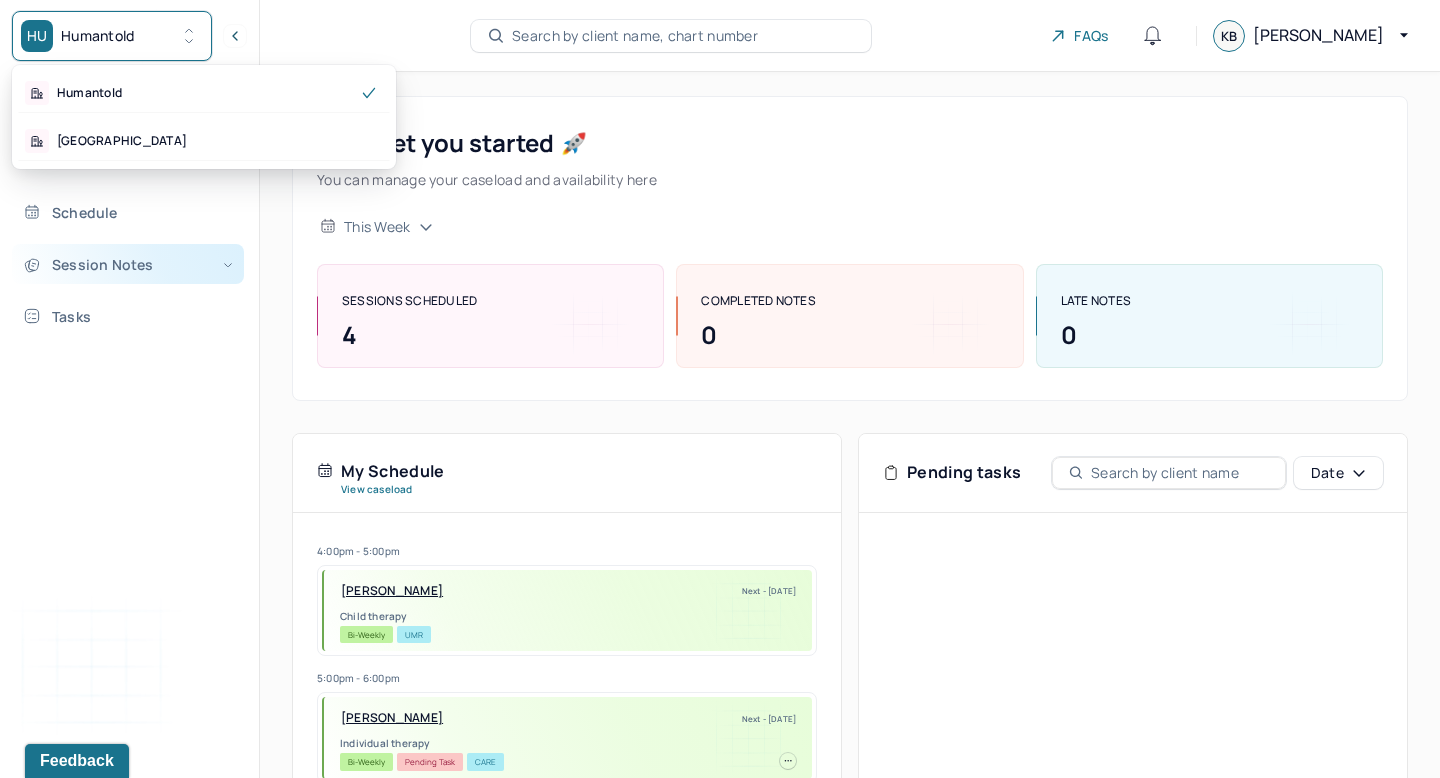 click on "Session Notes" at bounding box center [128, 264] 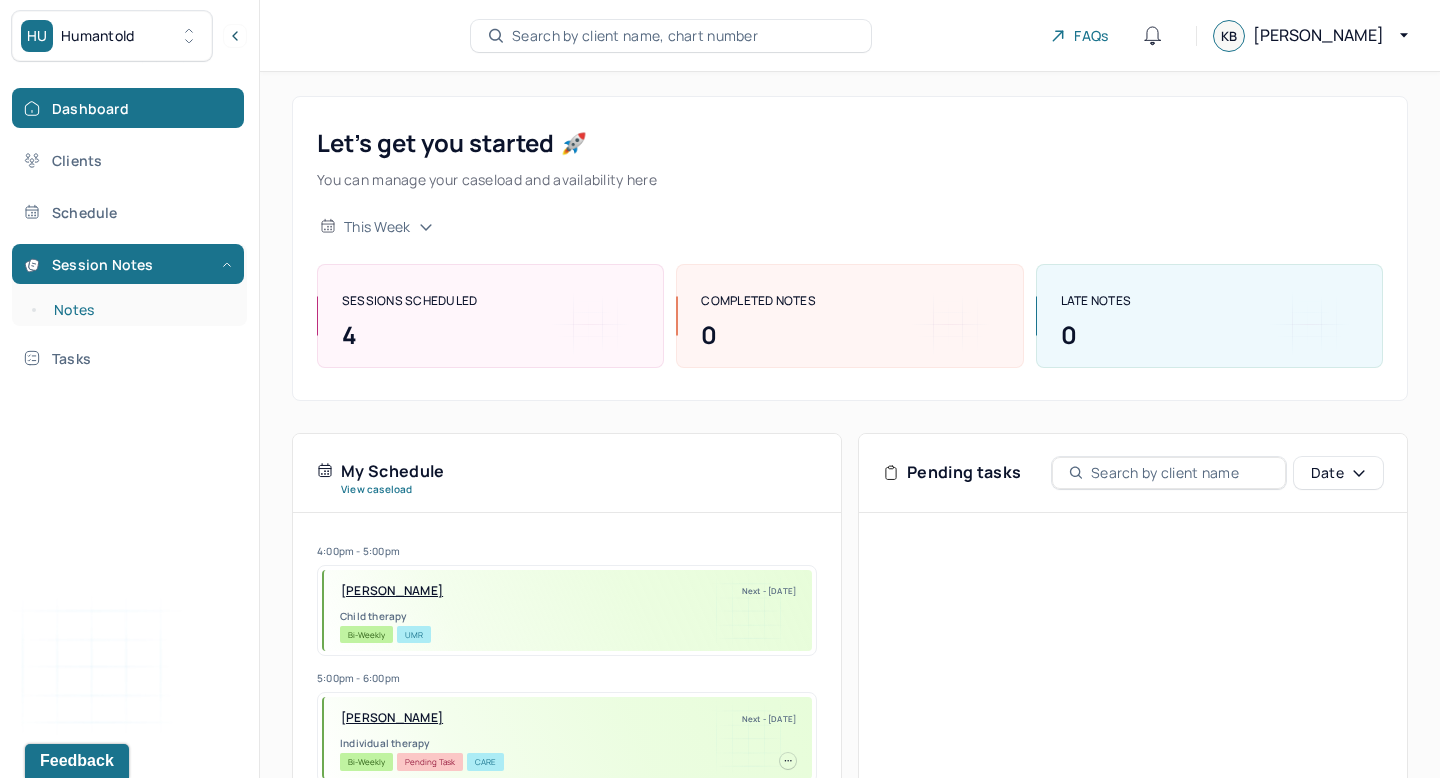 click on "Notes" at bounding box center (139, 310) 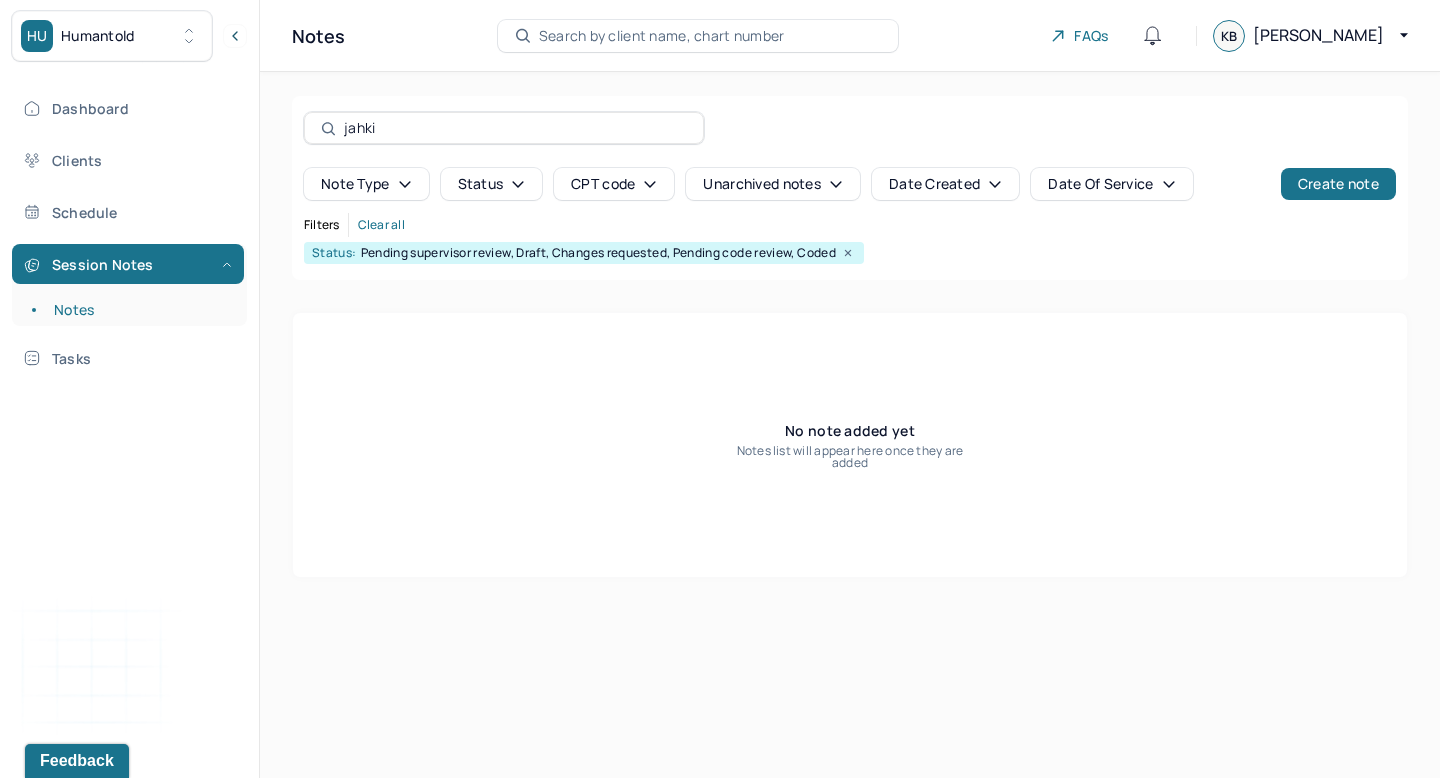 click on "jahki" at bounding box center [515, 128] 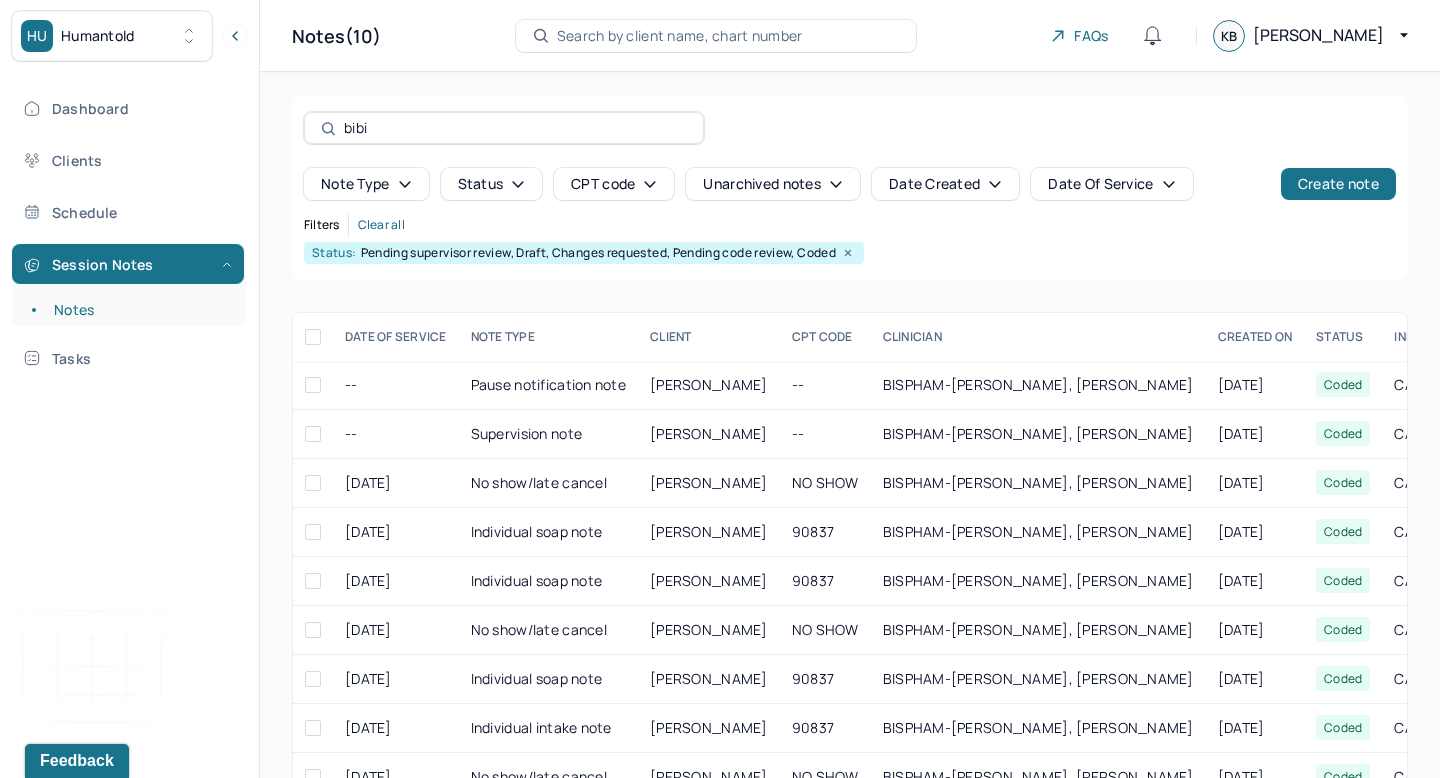 type on "bibi" 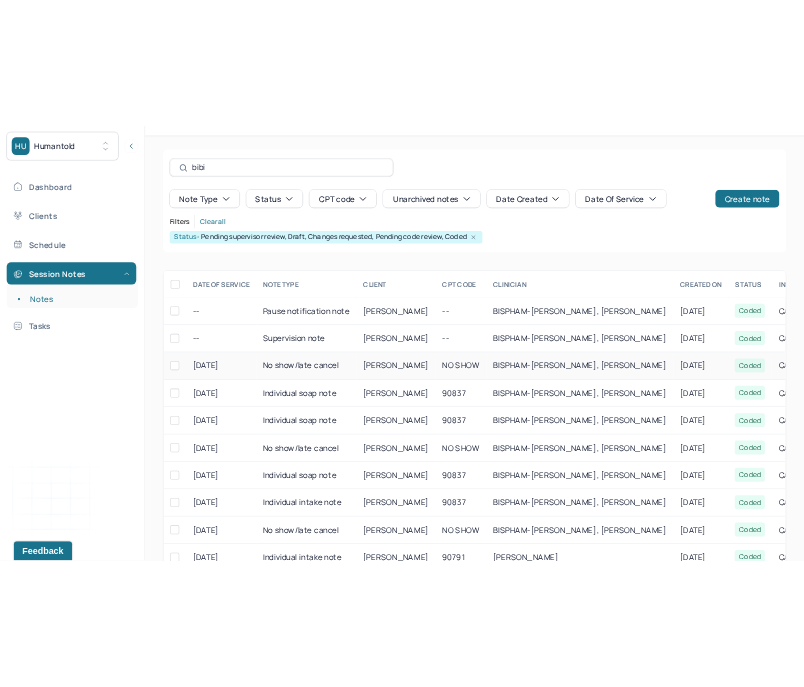 scroll, scrollTop: 58, scrollLeft: 0, axis: vertical 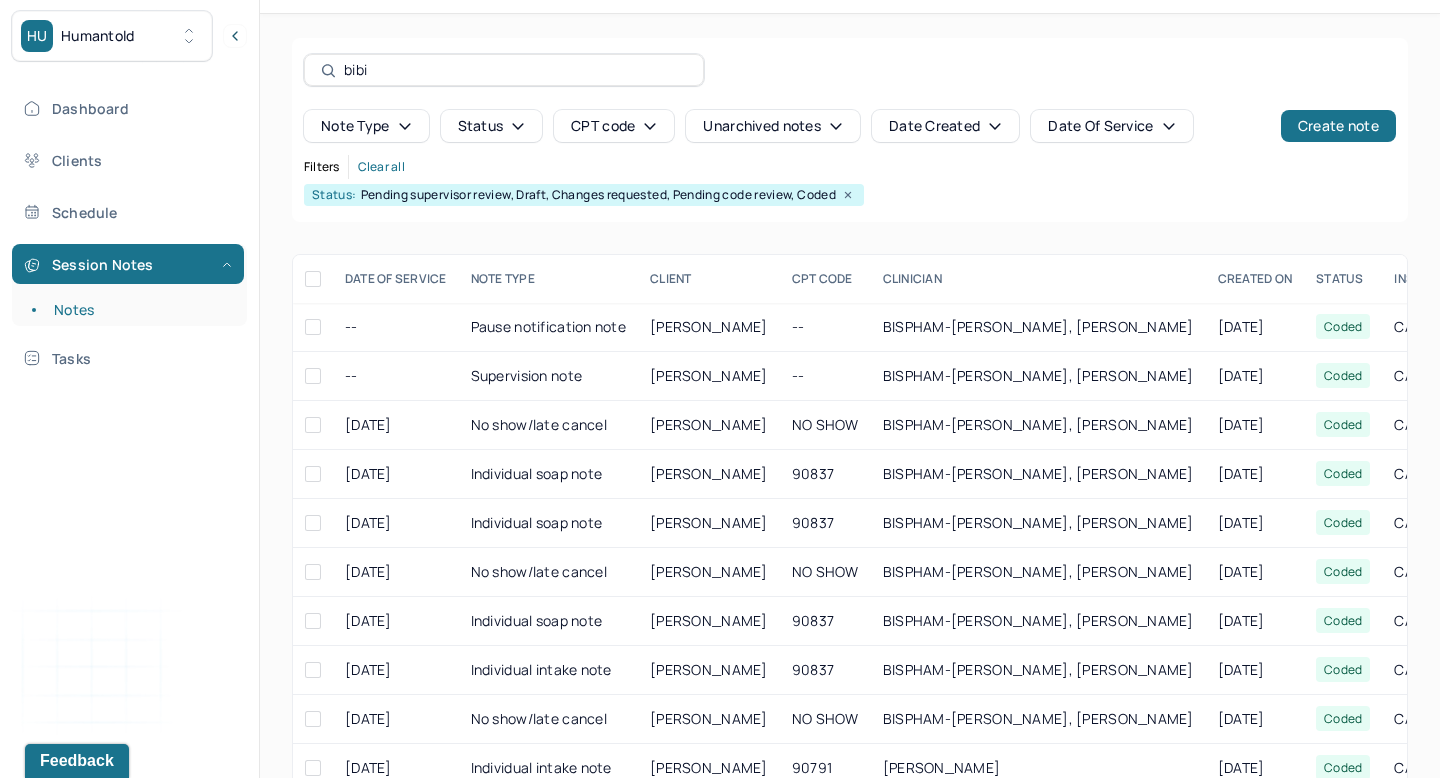 click on "bibi" at bounding box center (515, 70) 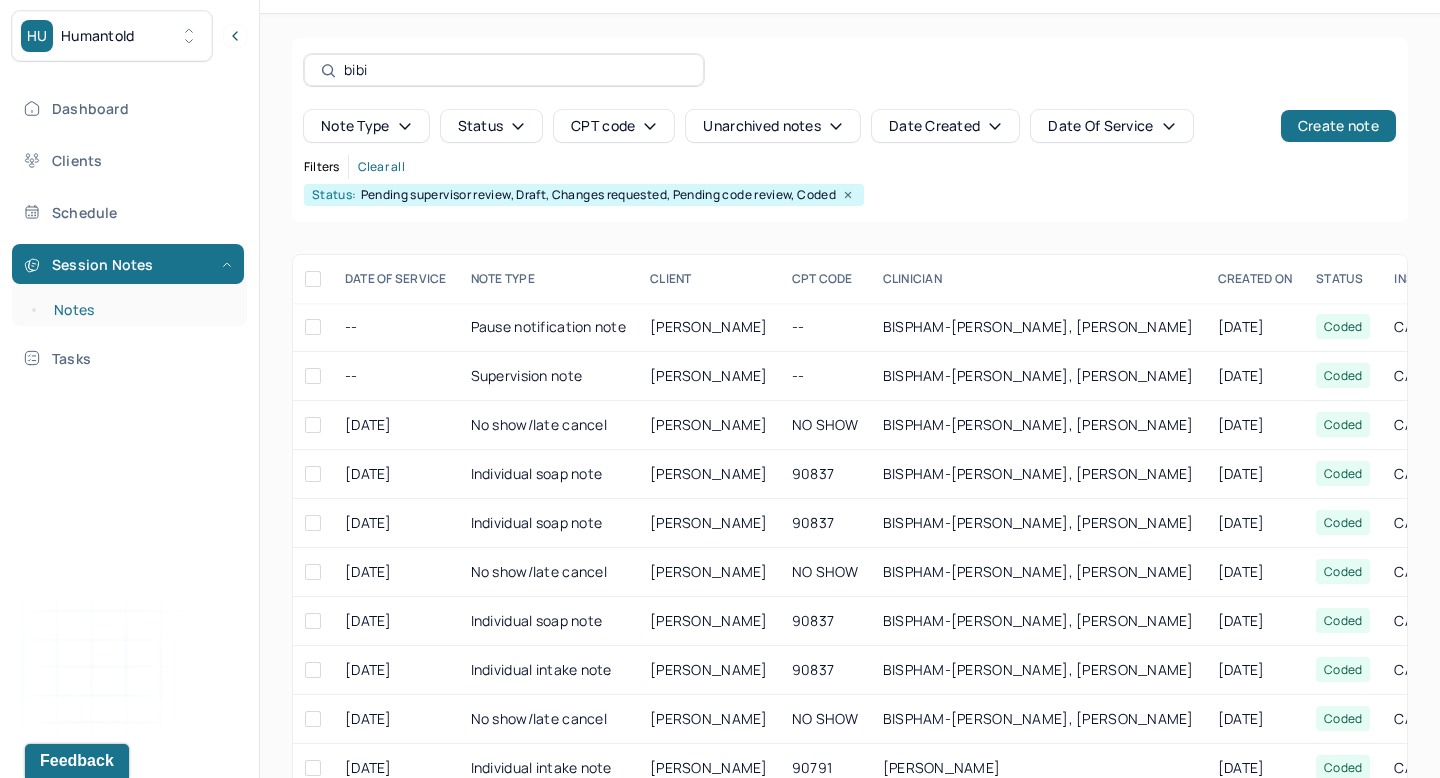 click on "Notes" at bounding box center [139, 310] 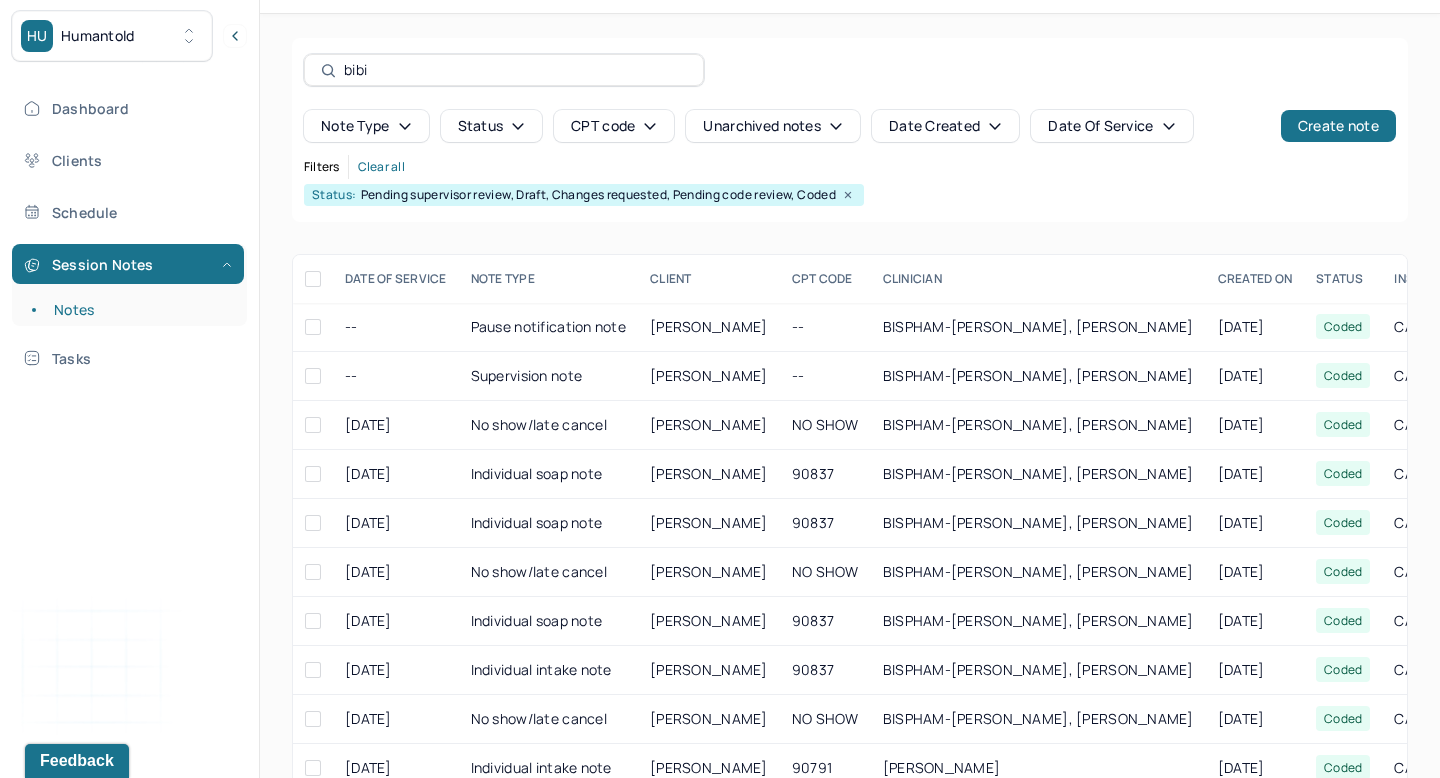click on "HU Humantold" at bounding box center (112, 36) 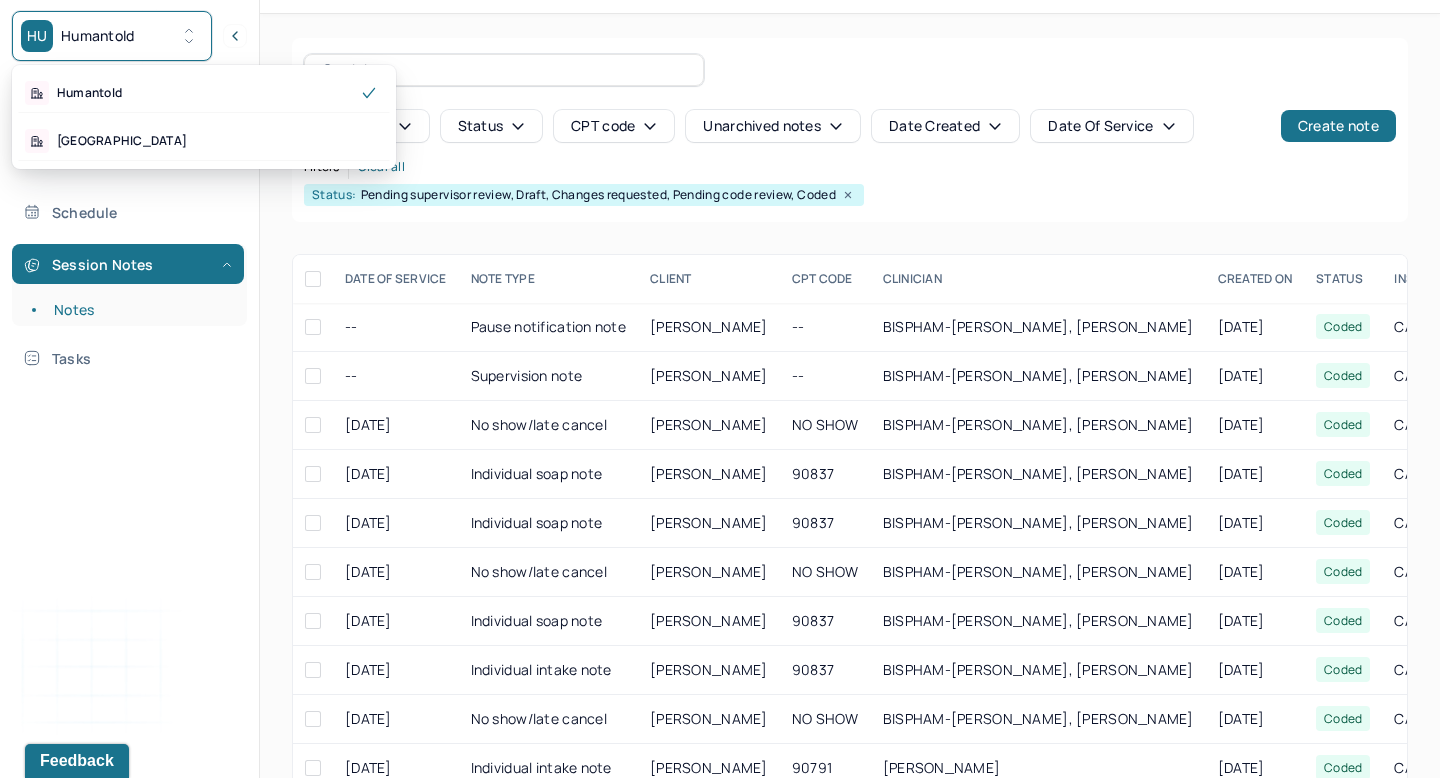 click on "bibi   Note type     Status     CPT code     Unarchived notes     Date Created     Date Of Service     Create note   Filters   Clear all   Status: Pending supervisor review, Draft, Changes requested, Pending code review, Coded     DATE OF SERVICE NOTE TYPE CLIENT CPT CODE CLINICIAN CREATED ON STATUS INSURANCE PROVIDER -- Pause notification note WAHAB, BIBI -- BISPHAM-EVELYN, KENDRA 06/30/2025 Coded CARE -- Supervision note WAHAB, BIBI -- BISPHAM-EVELYN, KENDRA 05/08/2025 Coded CARE 06/24/2025 No show/late cancel WAHAB, BIBI NO SHOW BISPHAM-EVELYN, KENDRA 06/26/2025 Coded CARE 05/06/2025 Individual soap note WAHAB, BIBI 90837 BISPHAM-EVELYN, KENDRA 05/06/2025 Coded CARE 04/22/2025 Individual soap note WAHAB, BIBI 90837 BISPHAM-EVELYN, KENDRA 04/22/2025 Coded CARE 04/08/2025 No show/late cancel WAHAB, BIBI NO SHOW BISPHAM-EVELYN, KENDRA 04/09/2025 Coded CARE 03/25/2025 Individual soap note WAHAB, BIBI 90837 BISPHAM-EVELYN, KENDRA 03/25/2025 Coded CARE 02/25/2025 Individual intake note WAHAB, BIBI 90837 Coded" at bounding box center [850, 416] 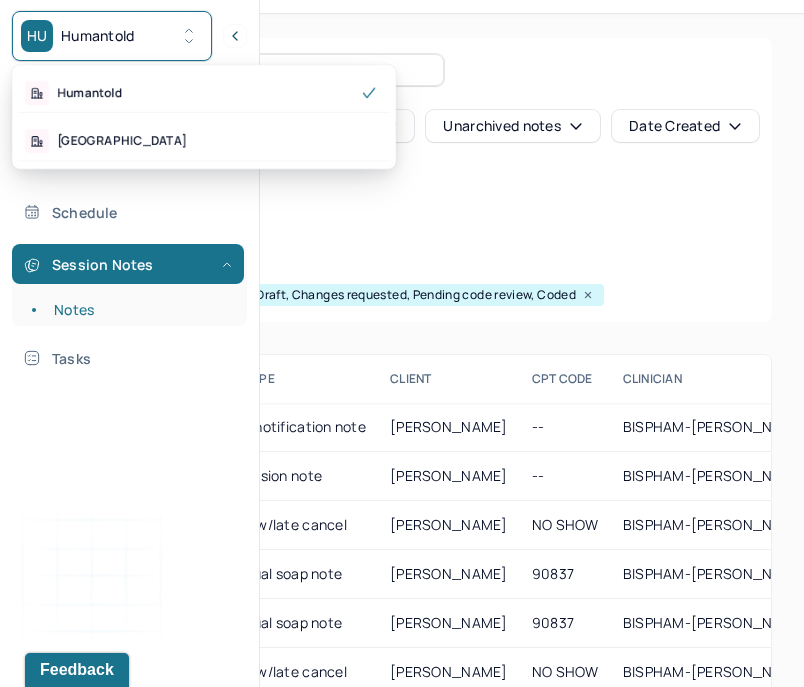 click on "Humantold" at bounding box center [98, 36] 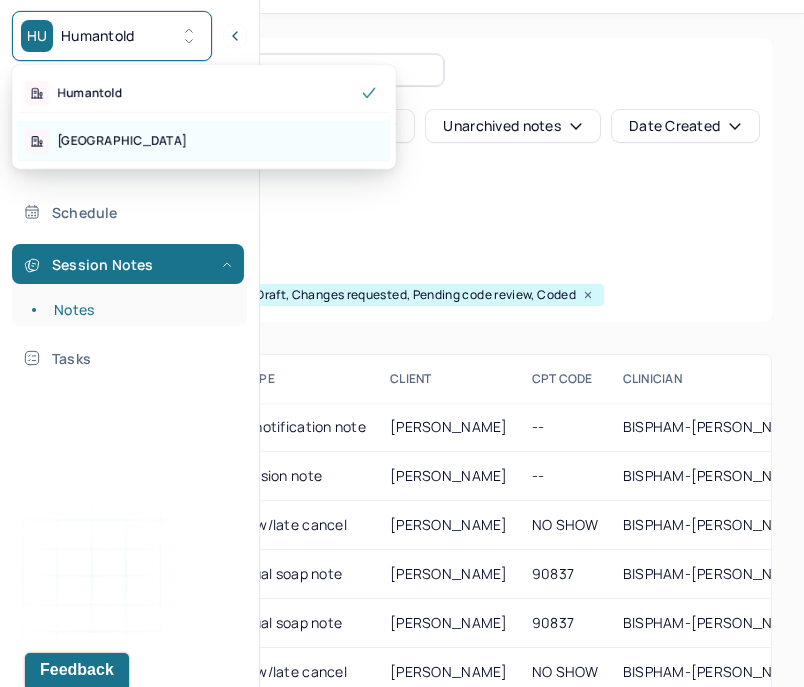 click on "Park Hill" at bounding box center [204, 141] 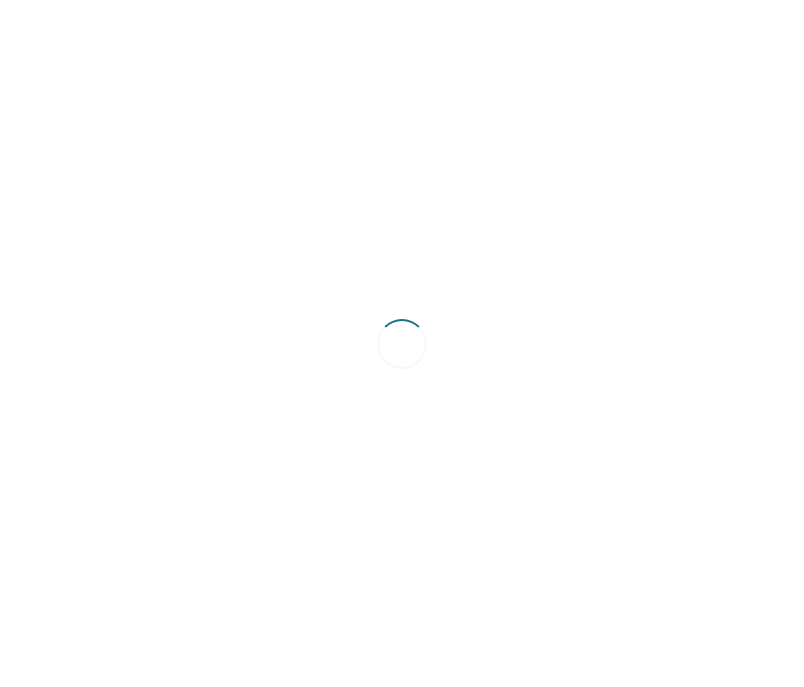 scroll, scrollTop: 0, scrollLeft: 0, axis: both 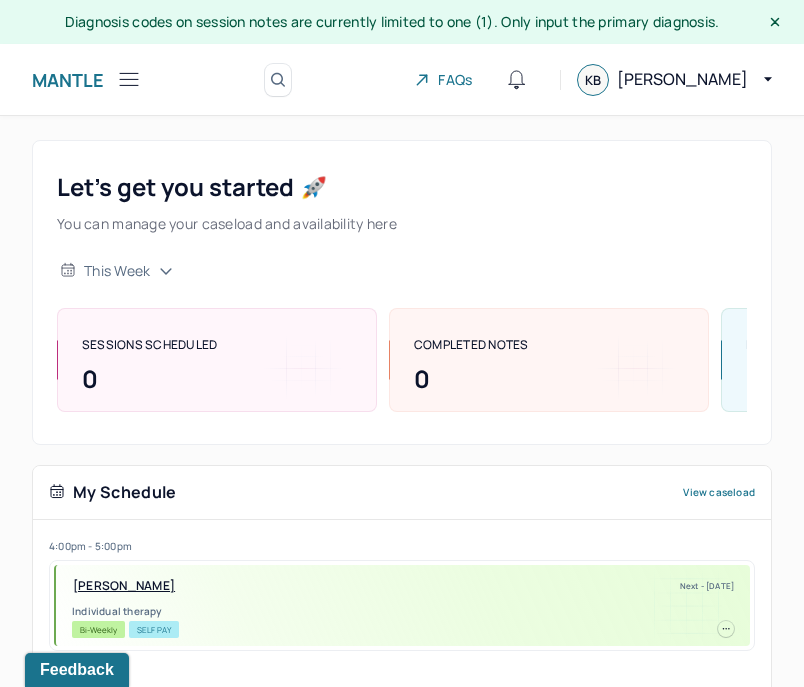 click 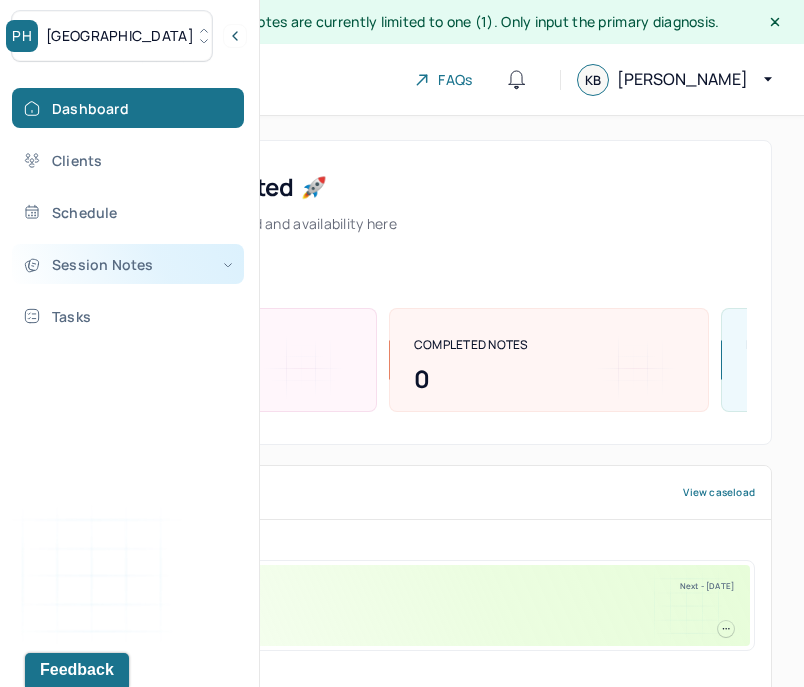 click on "Session Notes" at bounding box center [128, 264] 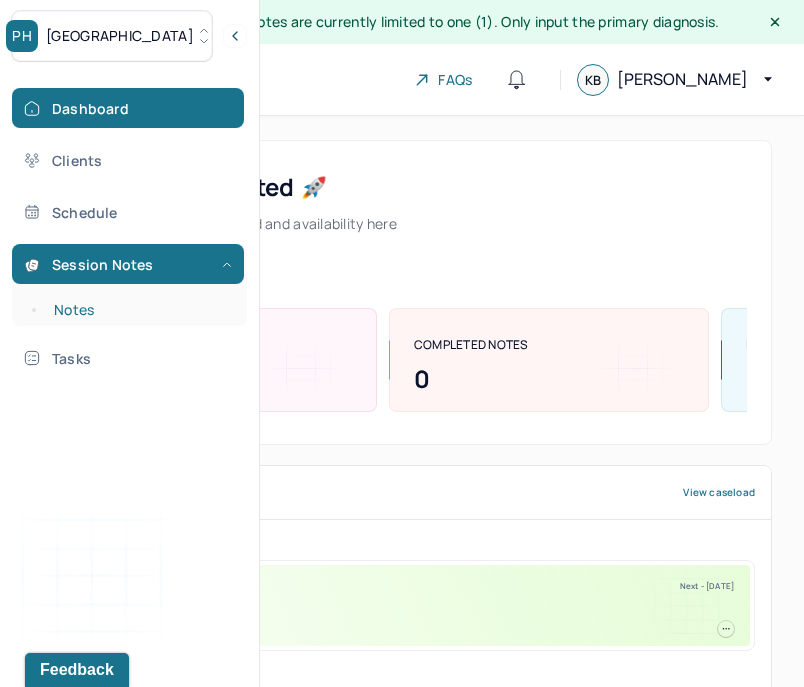 click on "Notes" at bounding box center [139, 310] 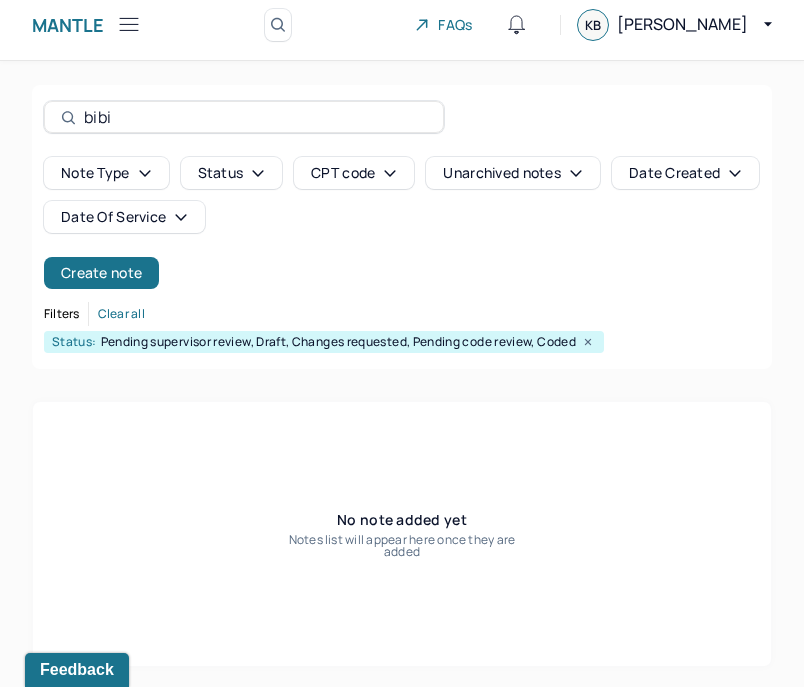 scroll, scrollTop: 60, scrollLeft: 0, axis: vertical 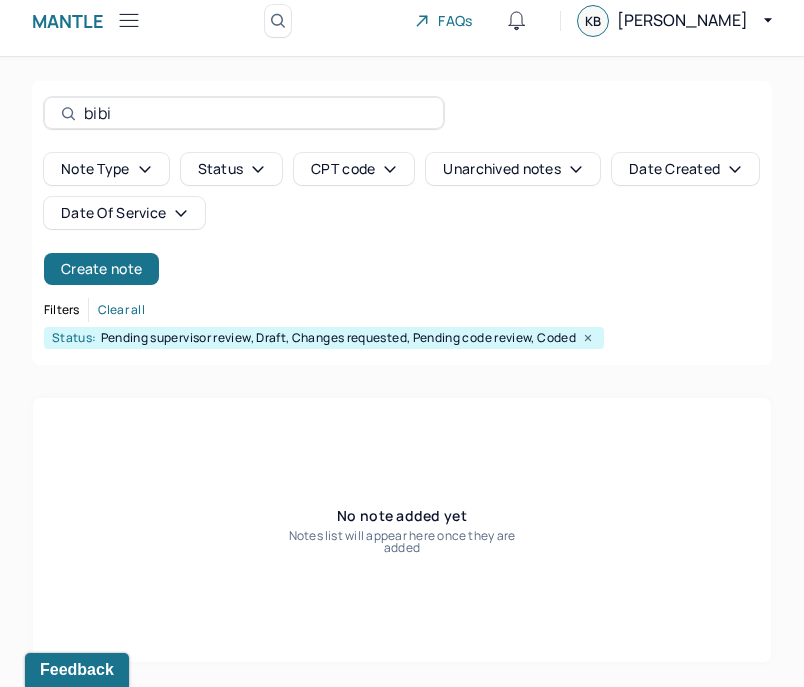 click on "bibi" at bounding box center (255, 113) 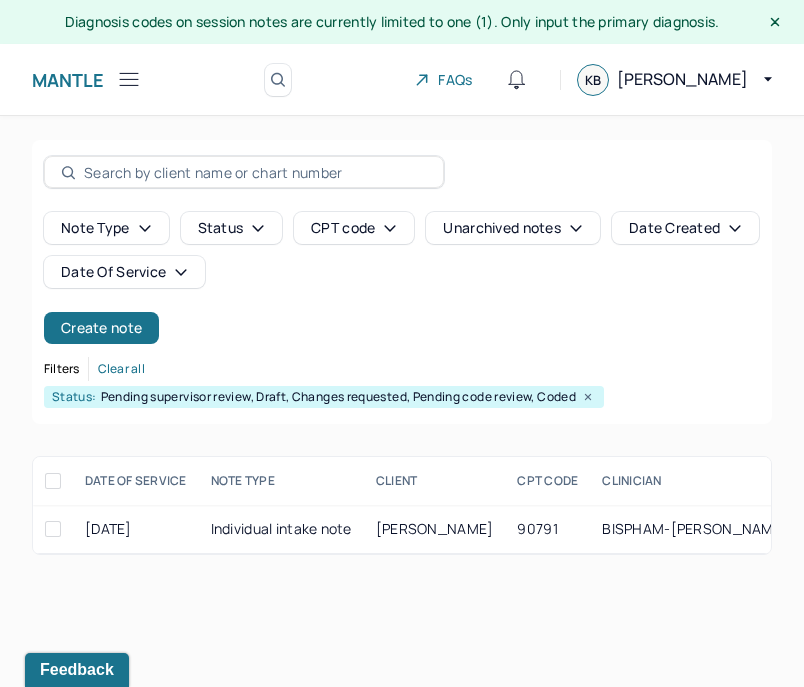 scroll, scrollTop: 0, scrollLeft: 0, axis: both 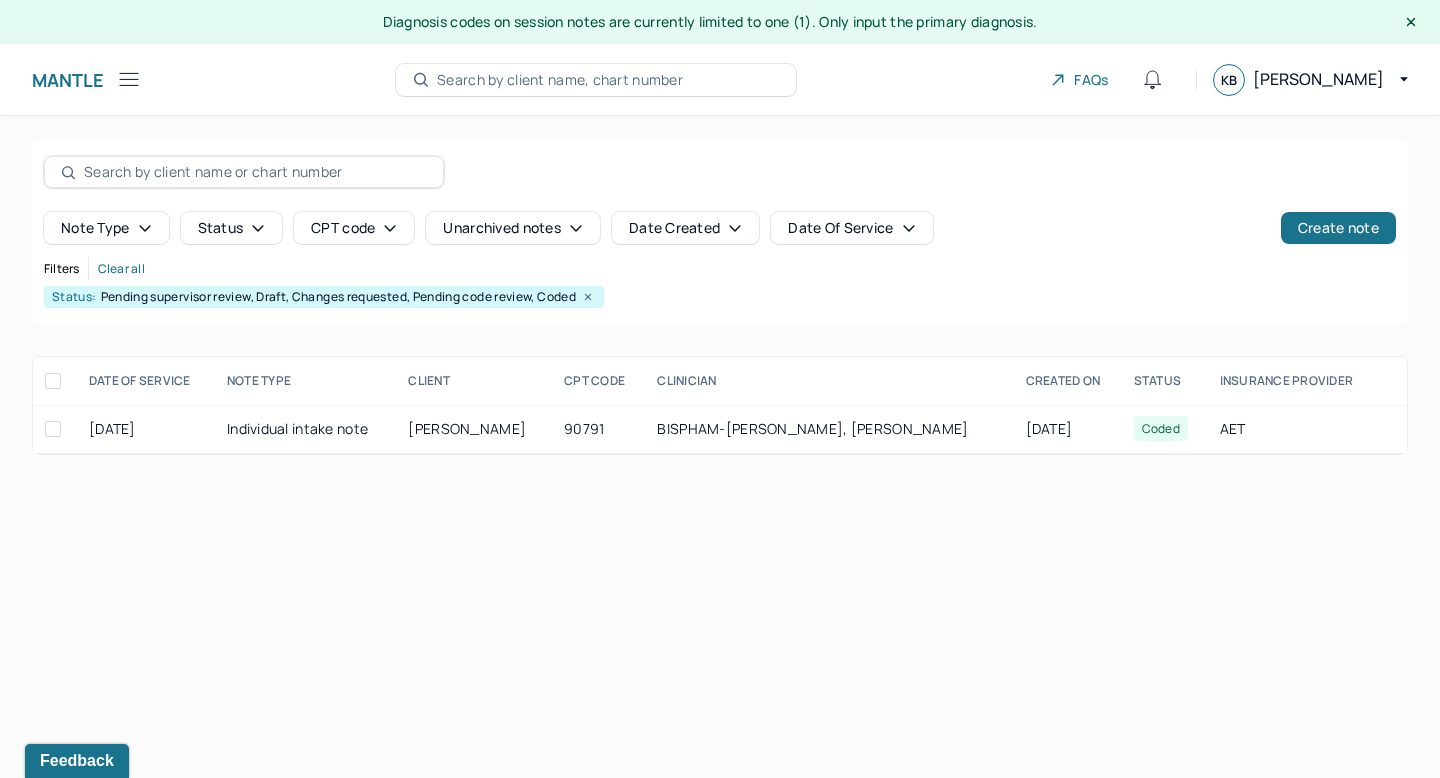 click on "Mantle" at bounding box center (87, 79) 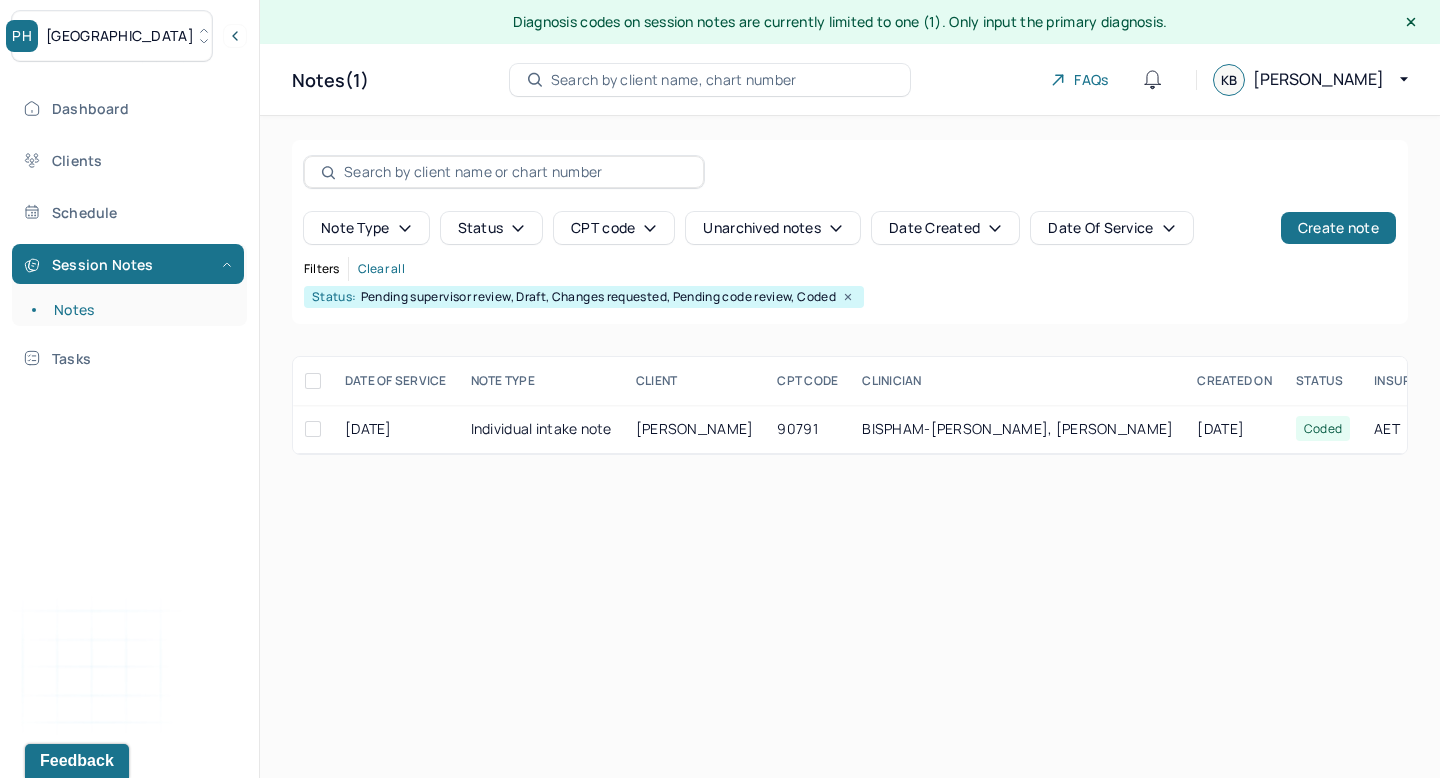 click on "PH Park Hill" at bounding box center [112, 36] 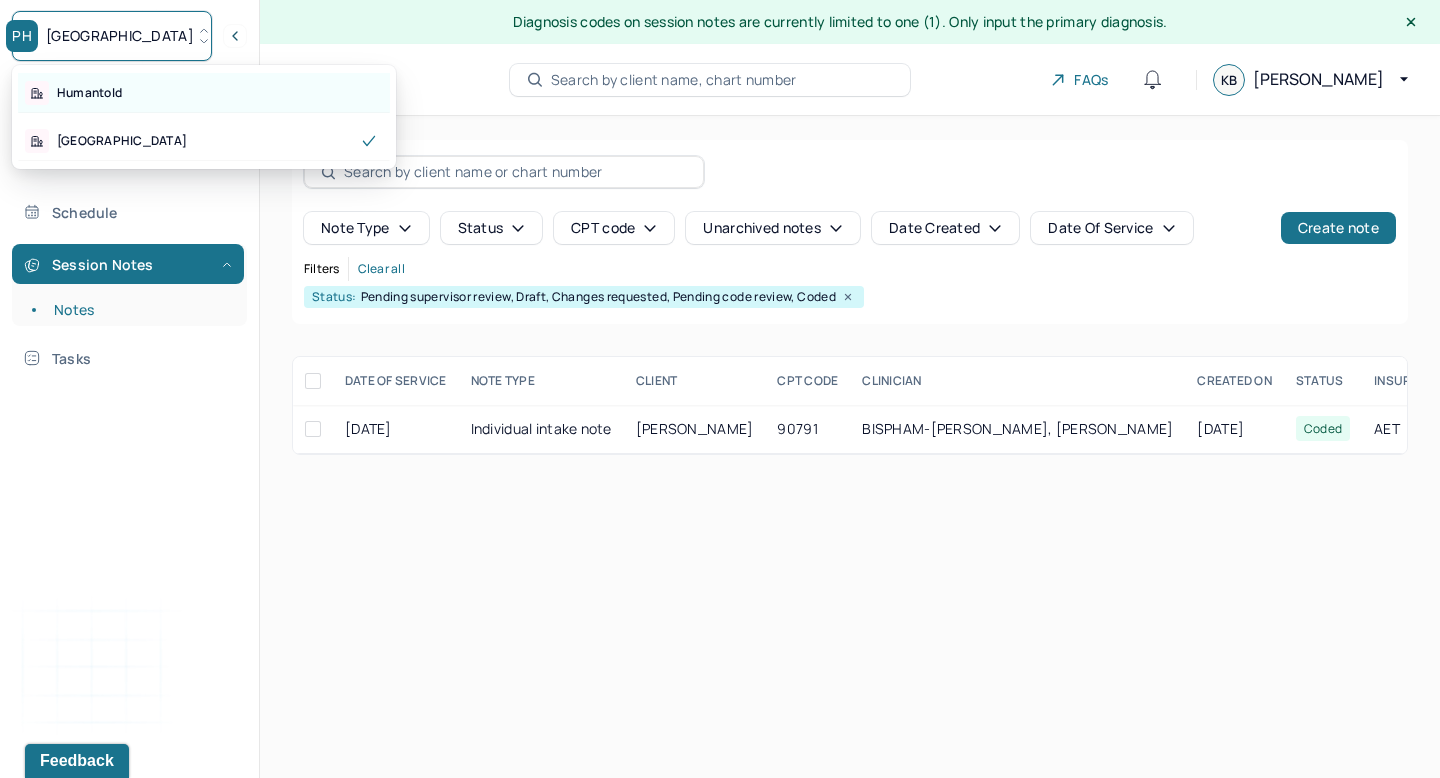 click on "Humantold" at bounding box center [89, 93] 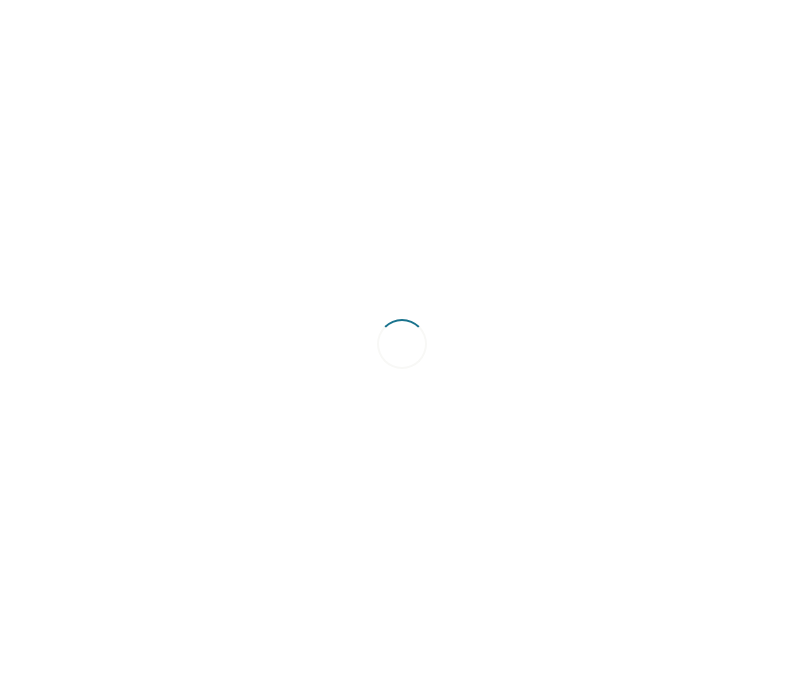scroll, scrollTop: 0, scrollLeft: 0, axis: both 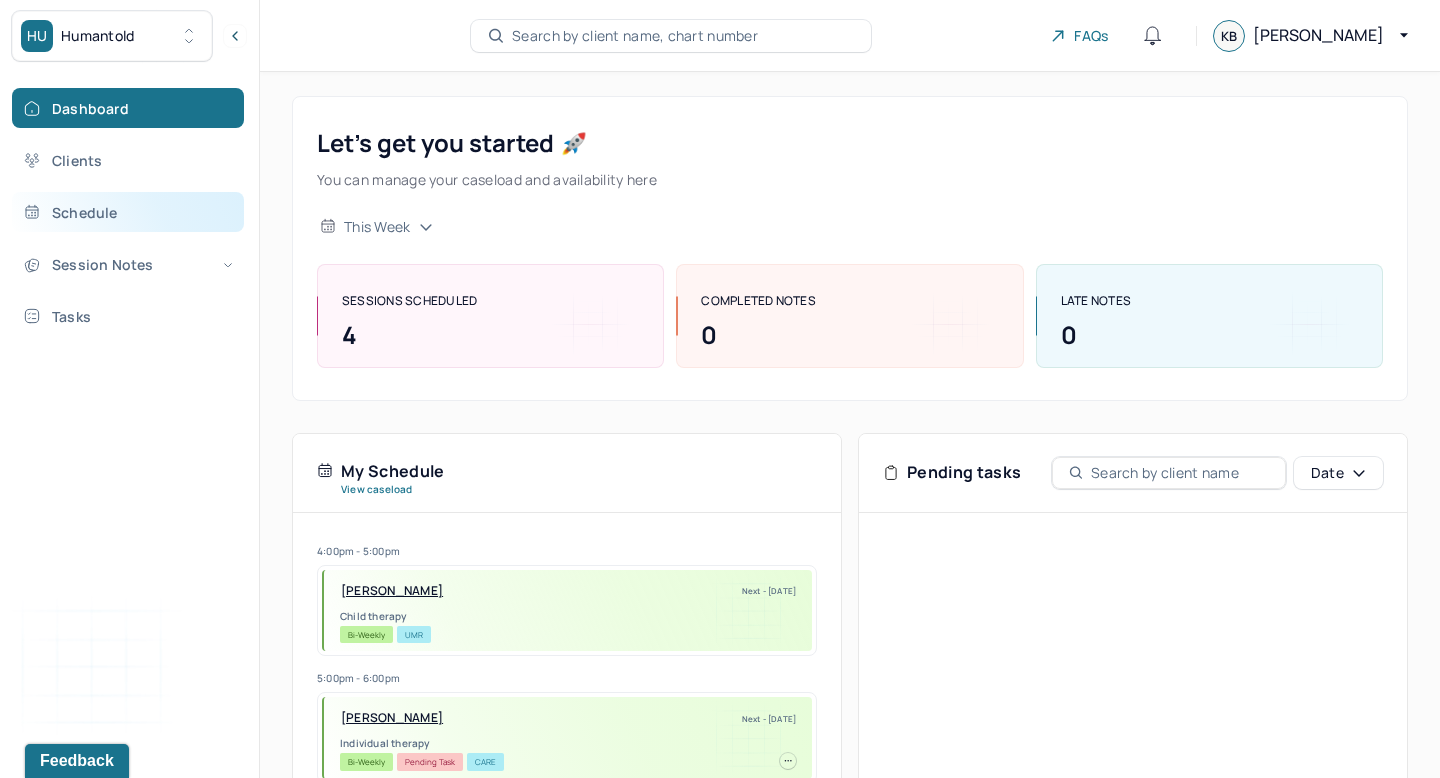 click on "Schedule" at bounding box center (128, 212) 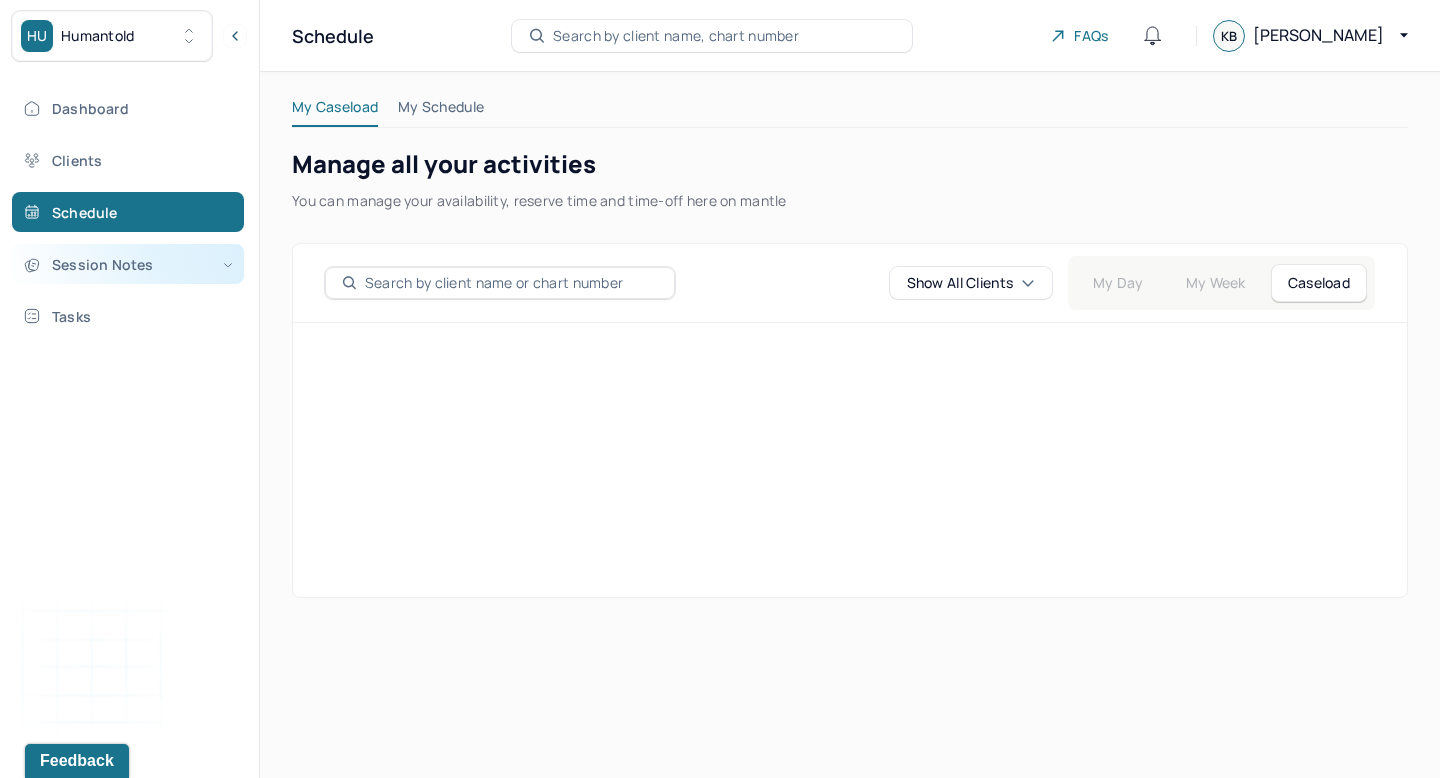 click on "Session Notes" at bounding box center [128, 264] 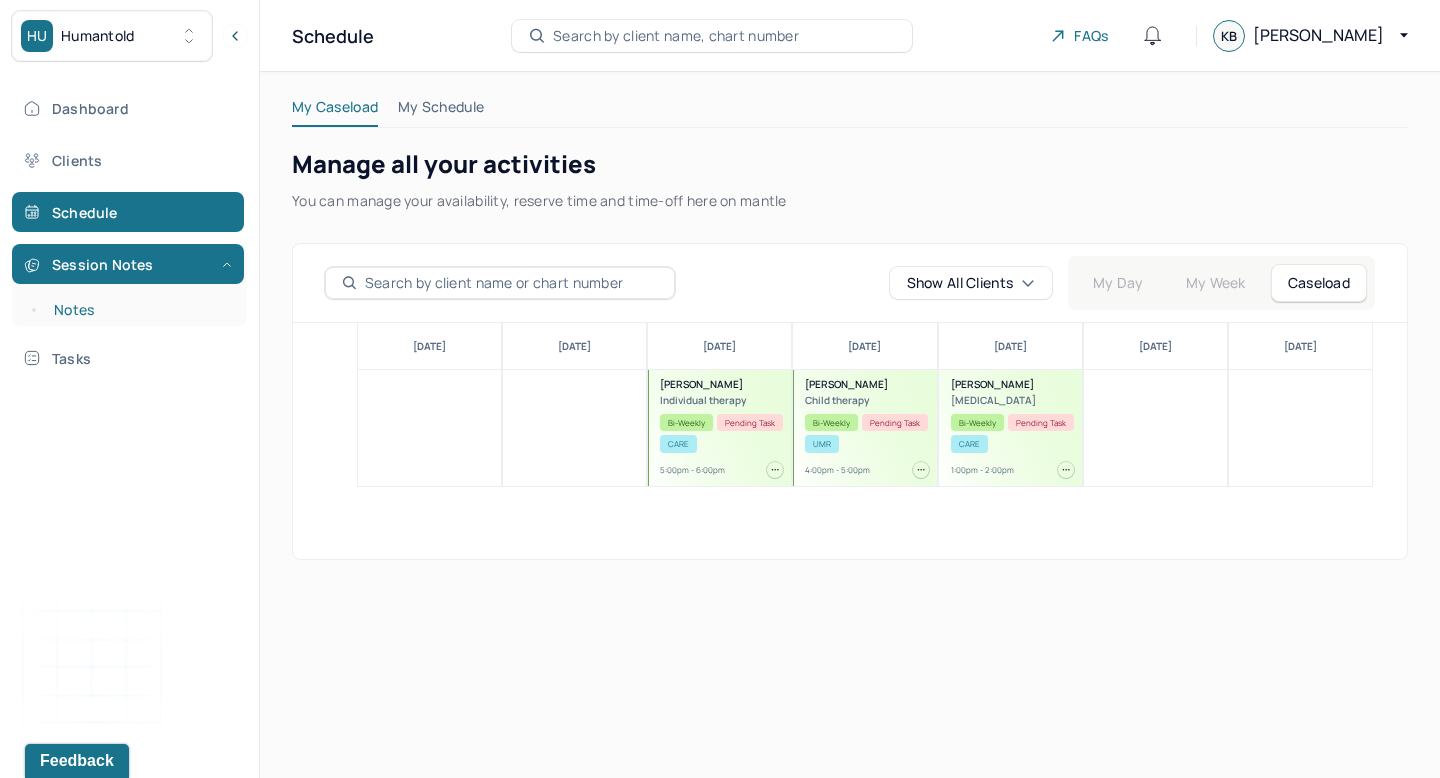 click on "Notes" at bounding box center (139, 310) 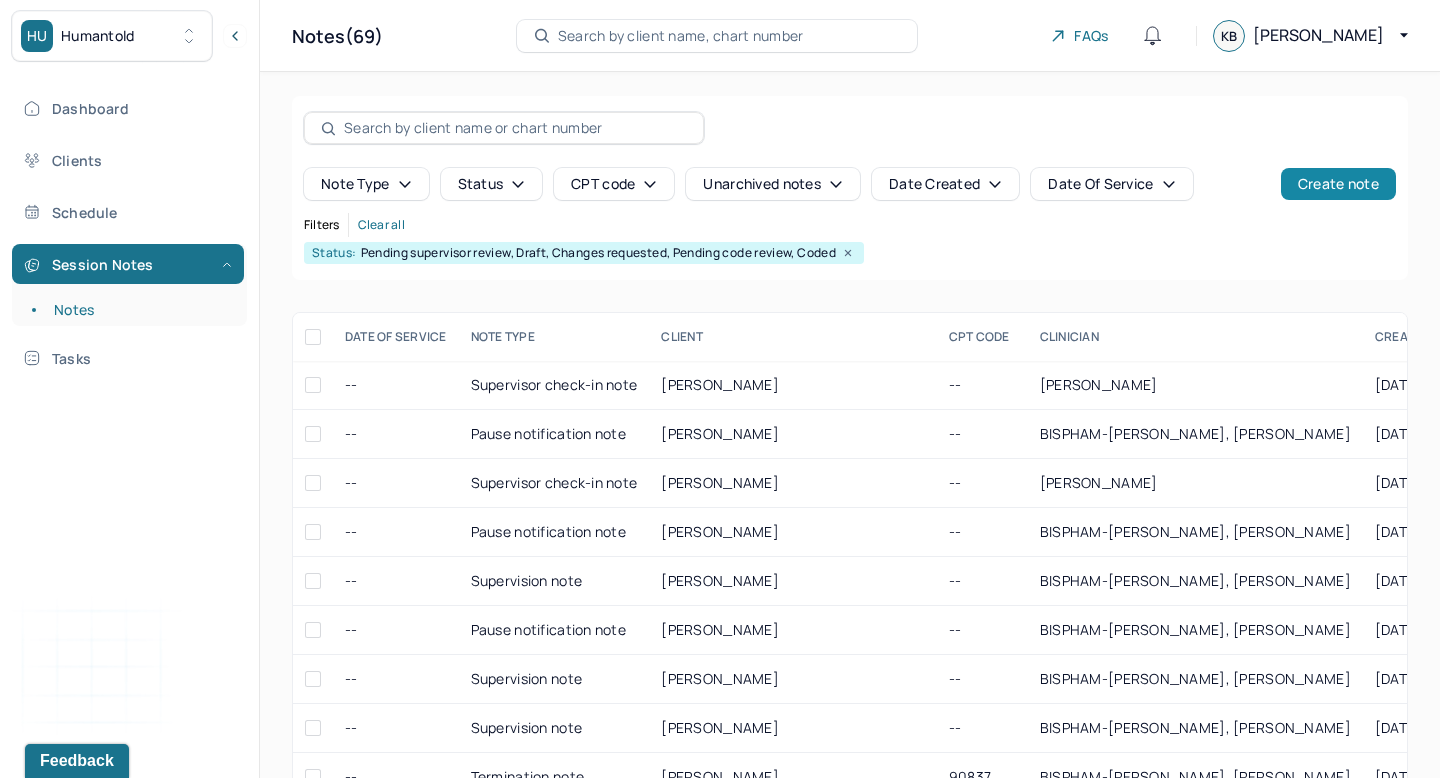 click on "Create note" at bounding box center [1338, 184] 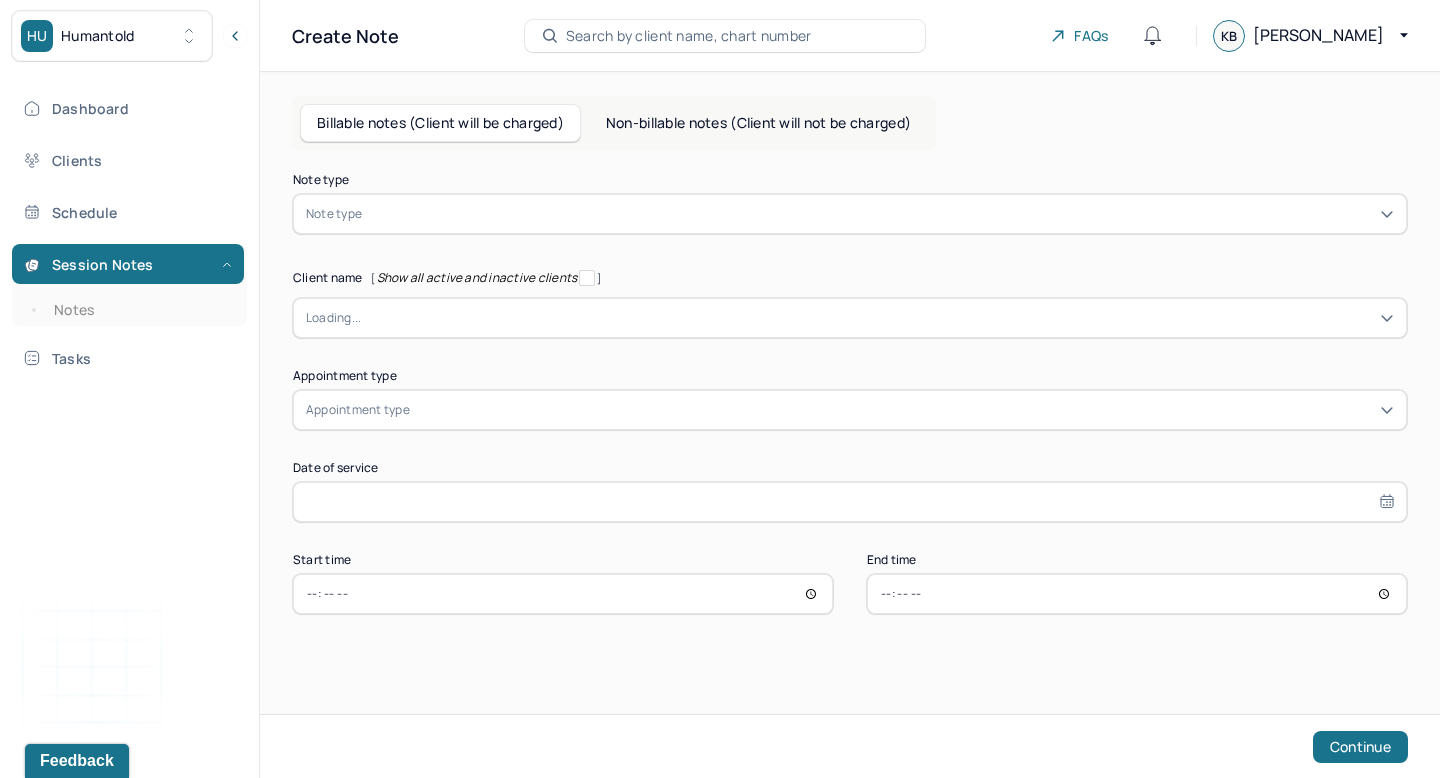 click at bounding box center (880, 214) 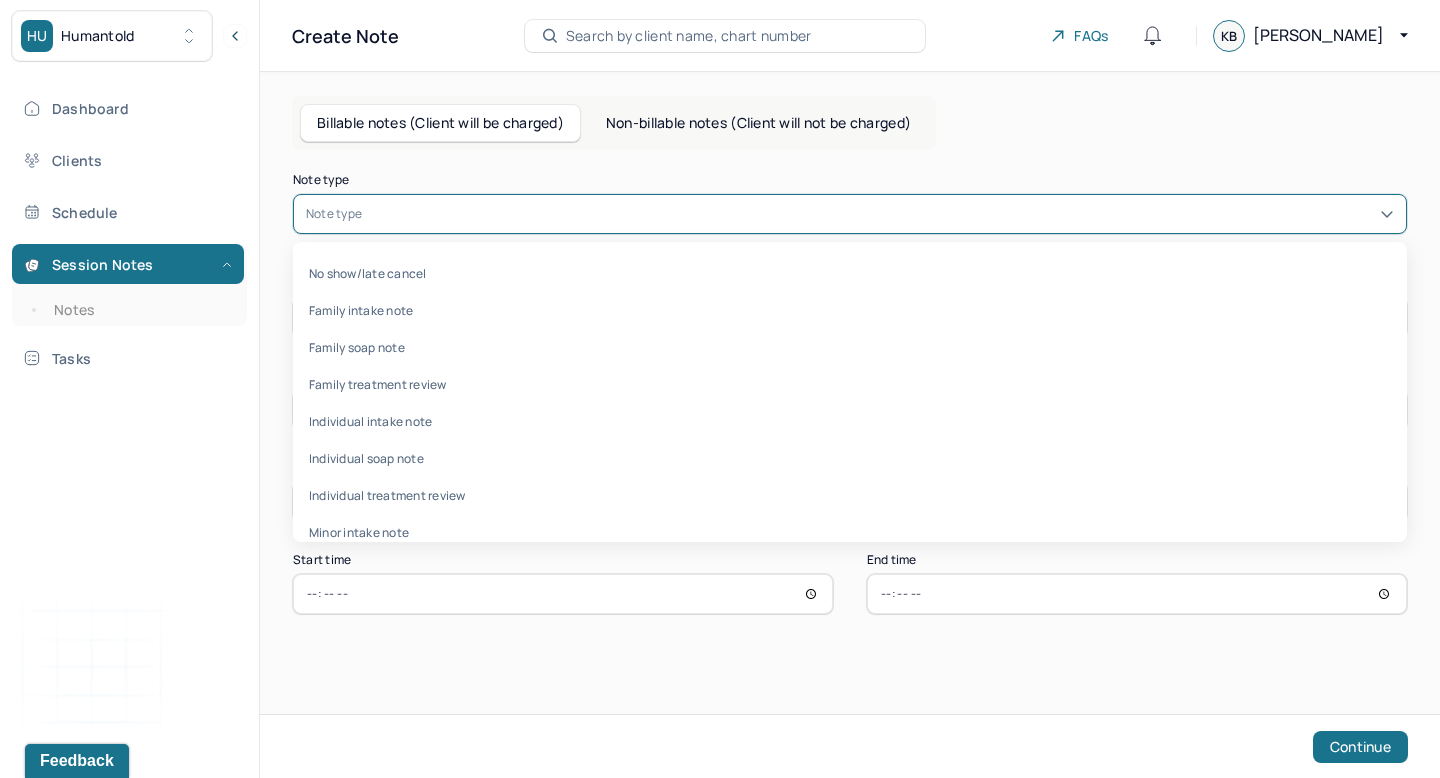 scroll, scrollTop: 96, scrollLeft: 0, axis: vertical 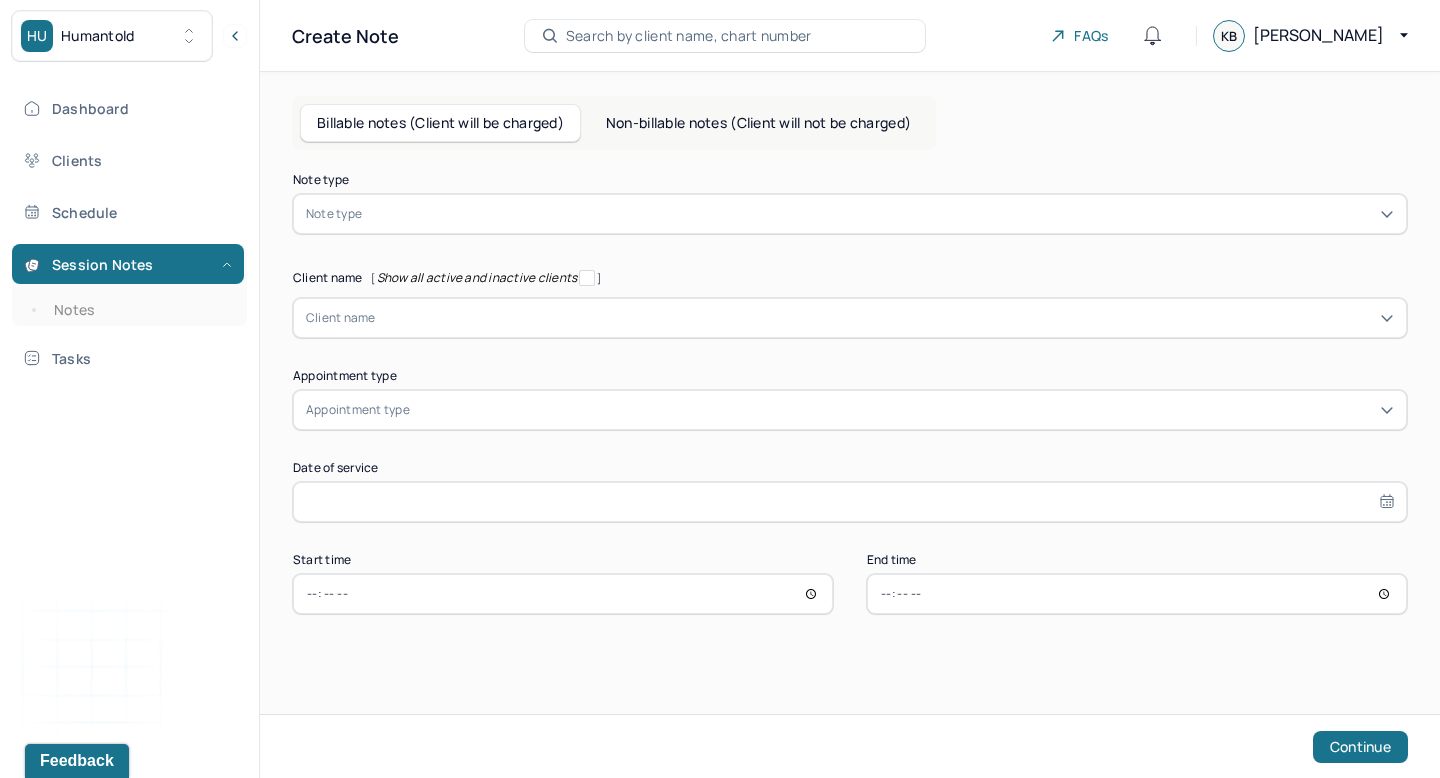 click on "Non-billable notes (Client will not be charged)" at bounding box center (758, 123) 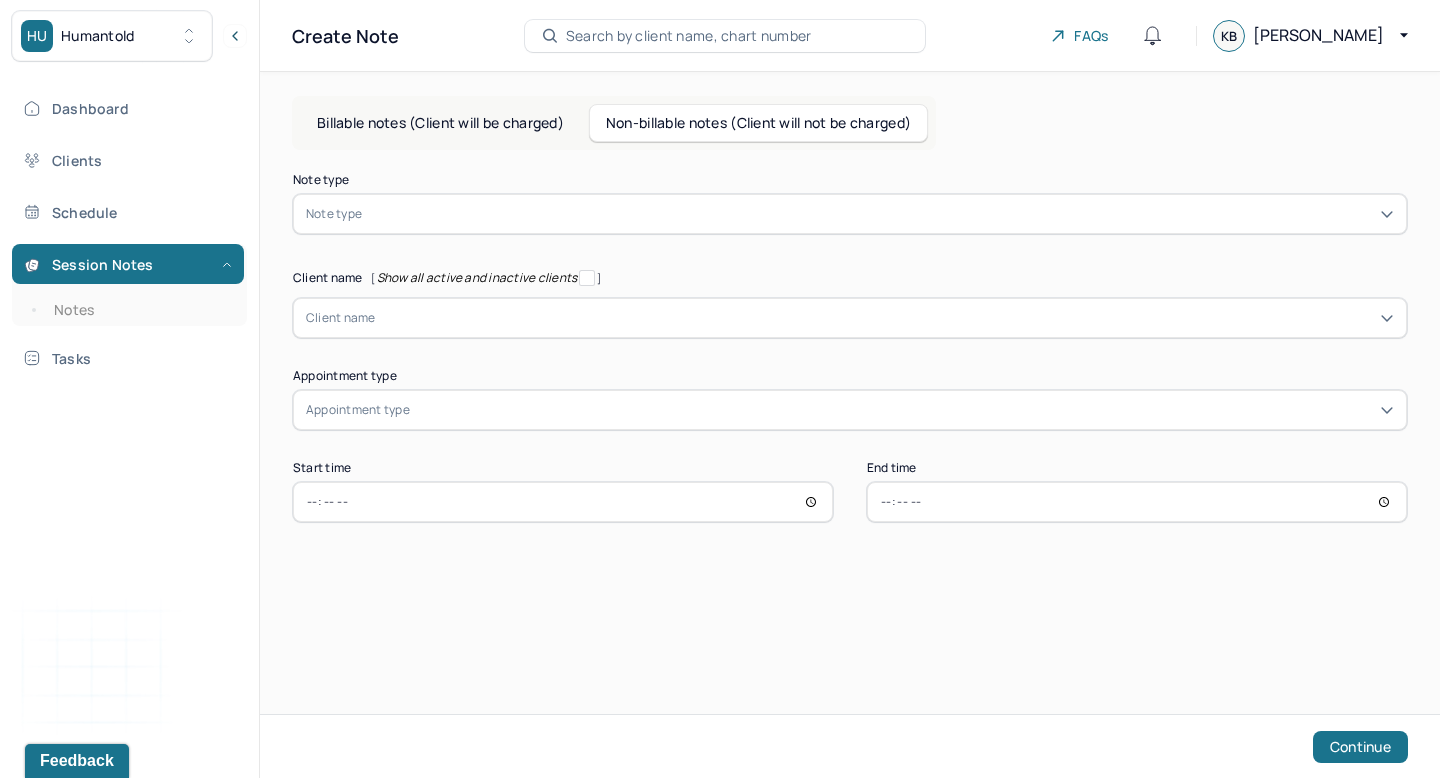 click on "Note type" at bounding box center (850, 214) 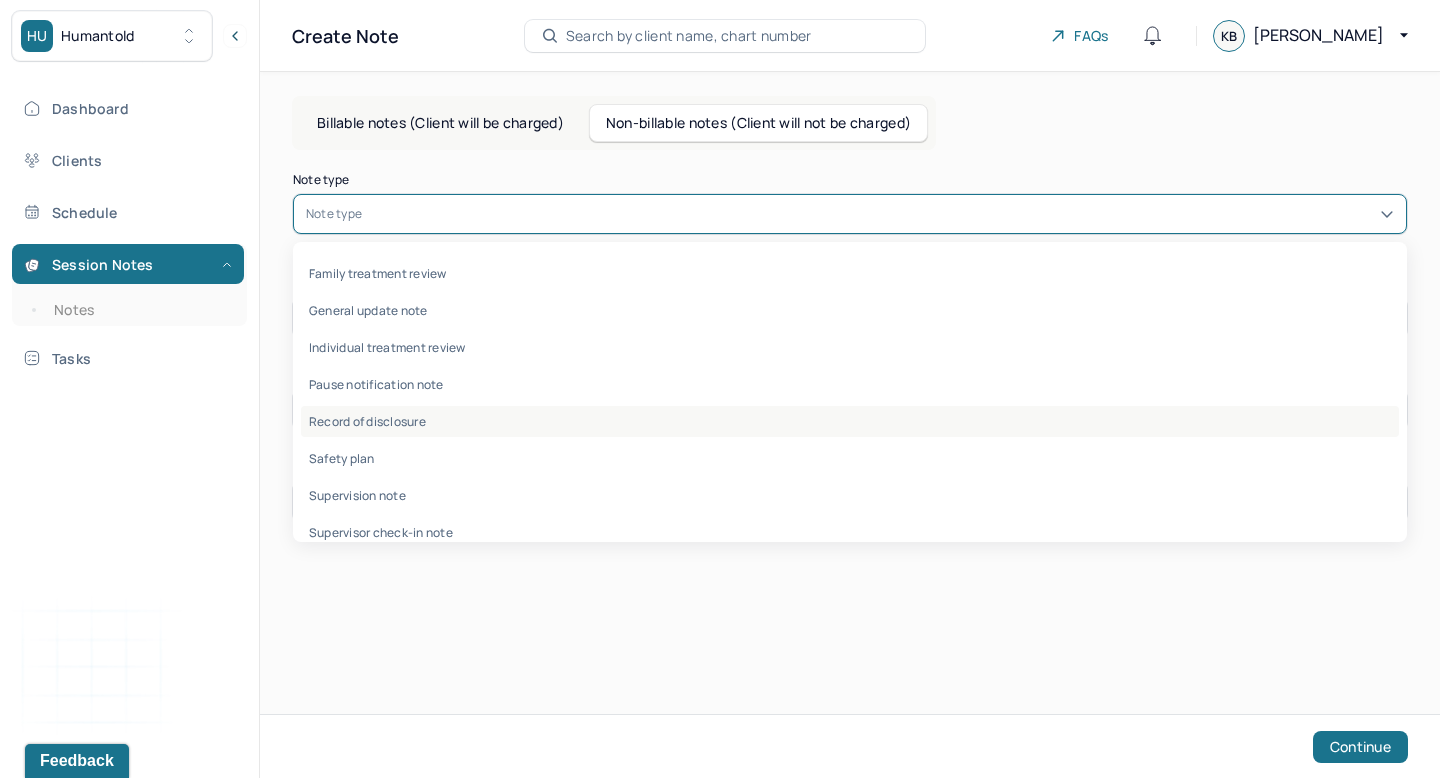 scroll, scrollTop: 59, scrollLeft: 0, axis: vertical 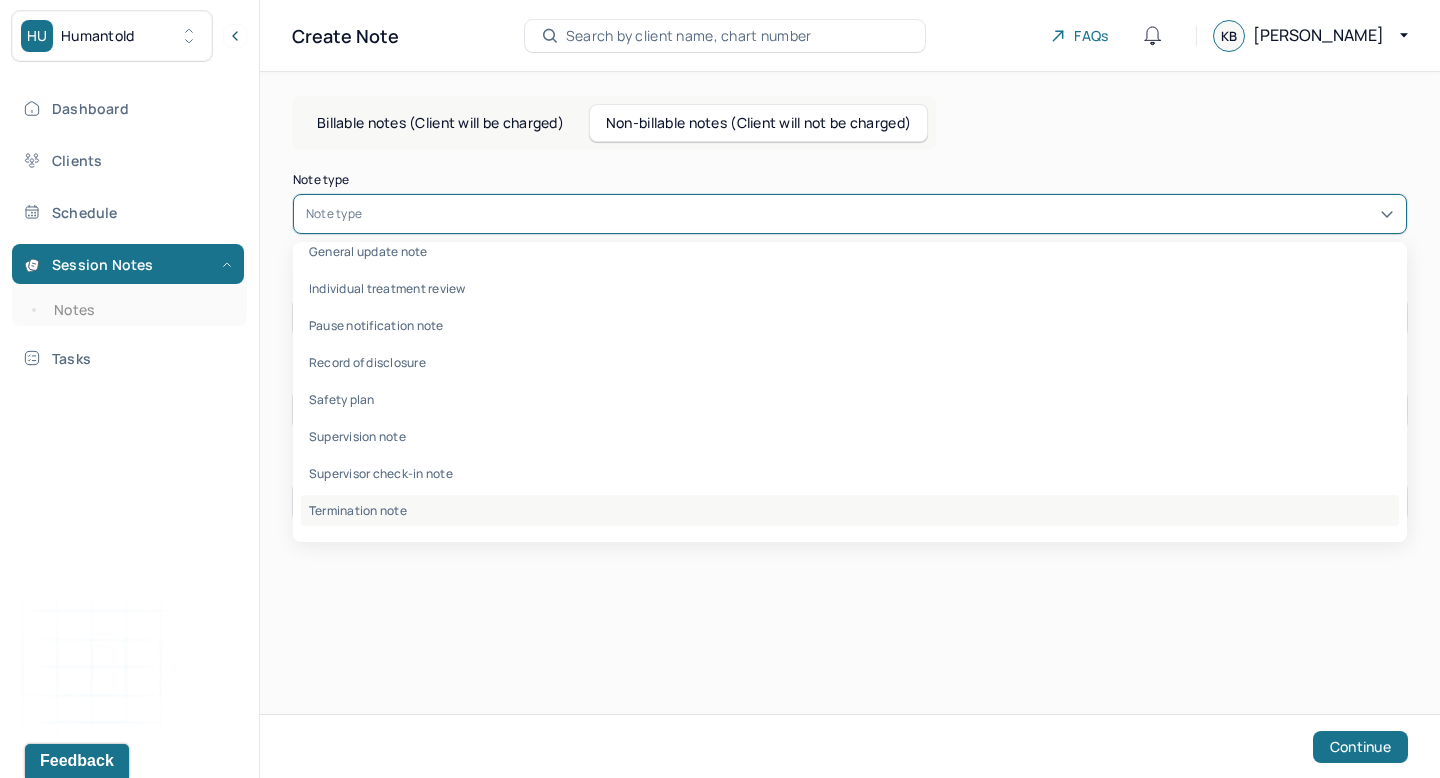 click on "Termination note" at bounding box center (850, 510) 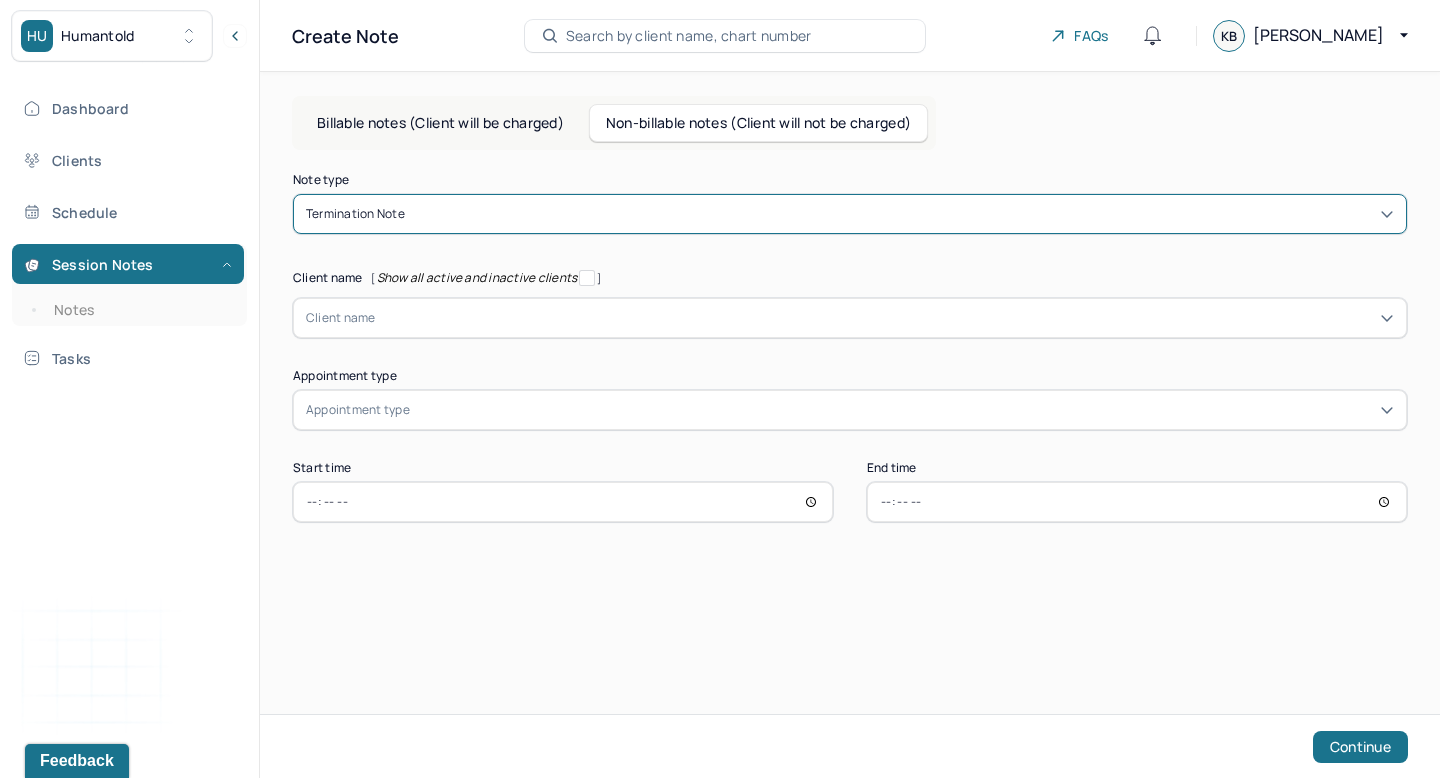 click at bounding box center [885, 318] 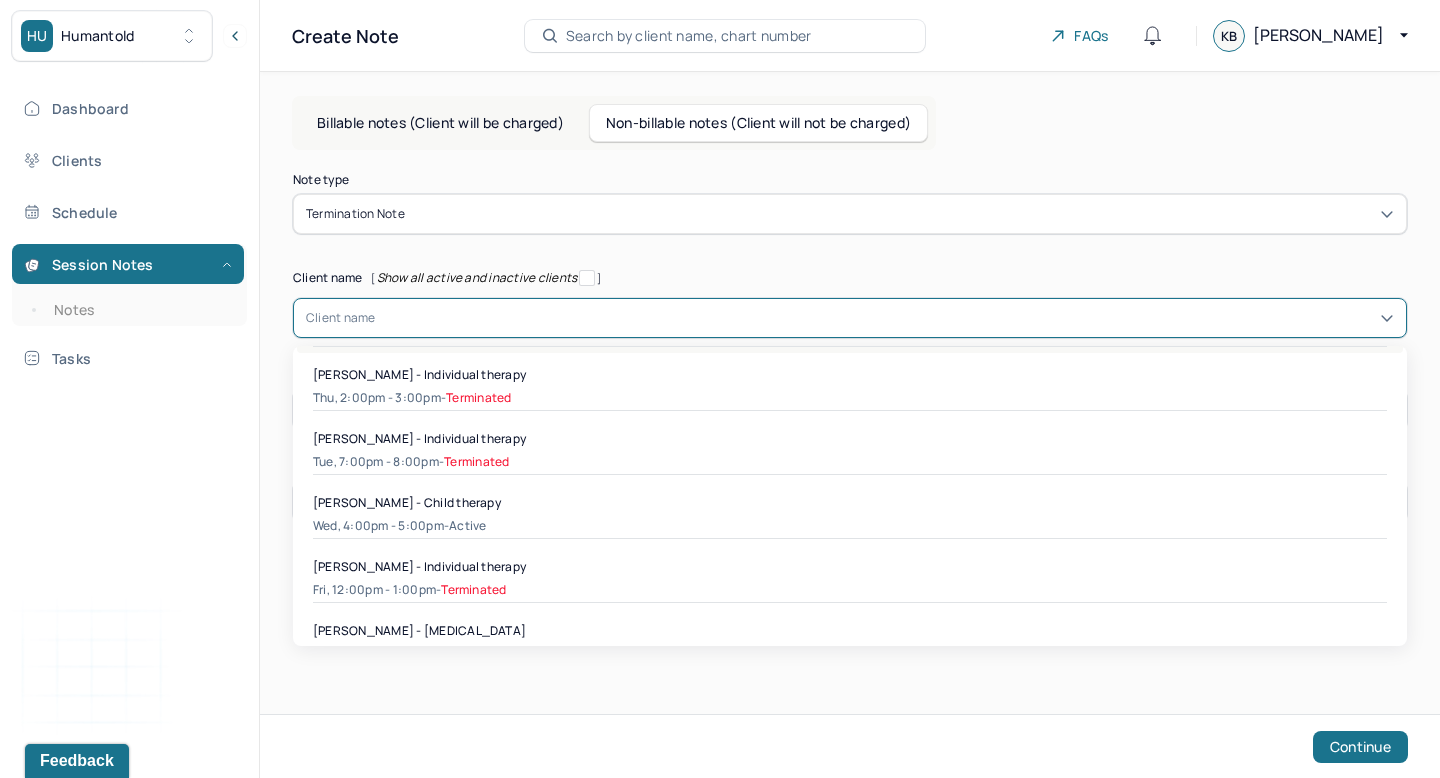scroll, scrollTop: 191, scrollLeft: 0, axis: vertical 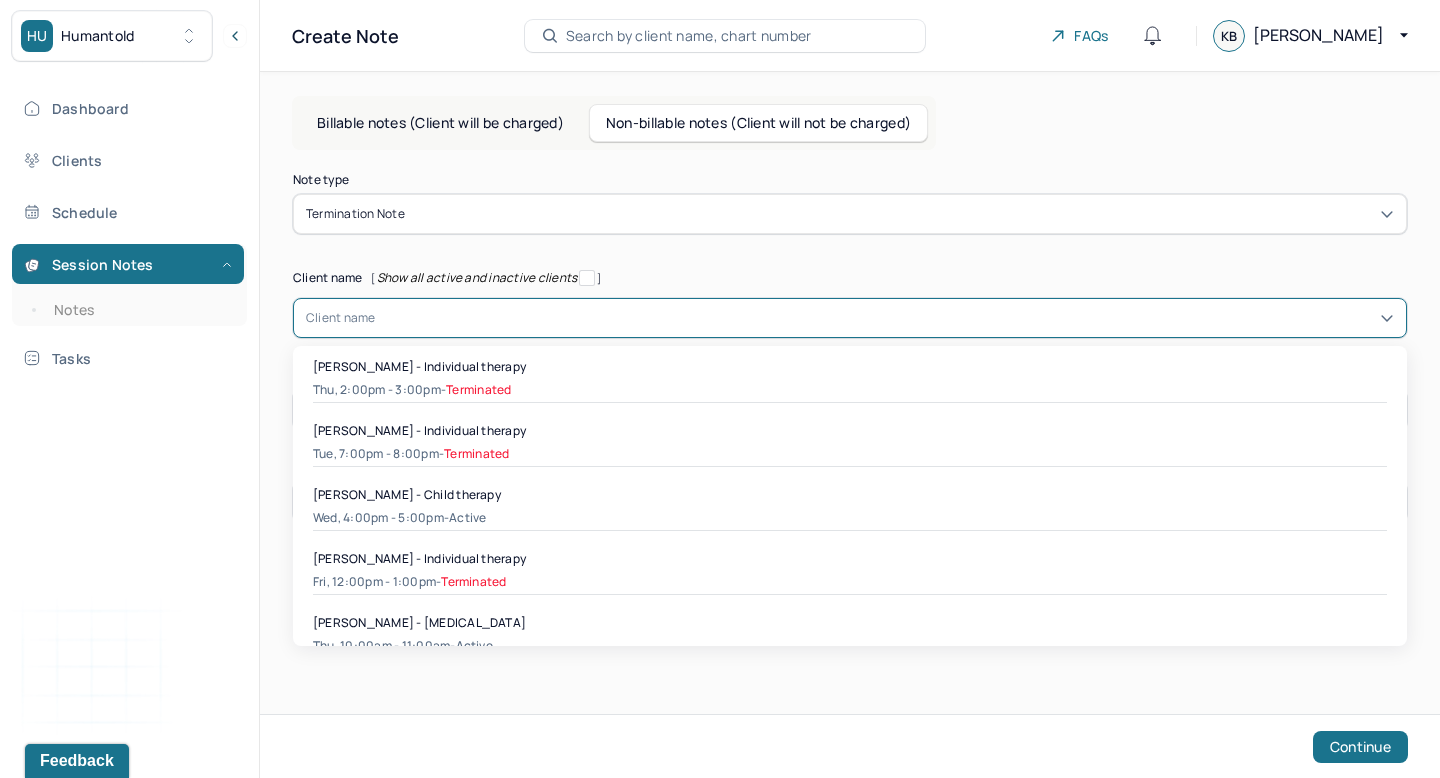 click on "Madisyn Jewett - Child therapy" at bounding box center [407, 494] 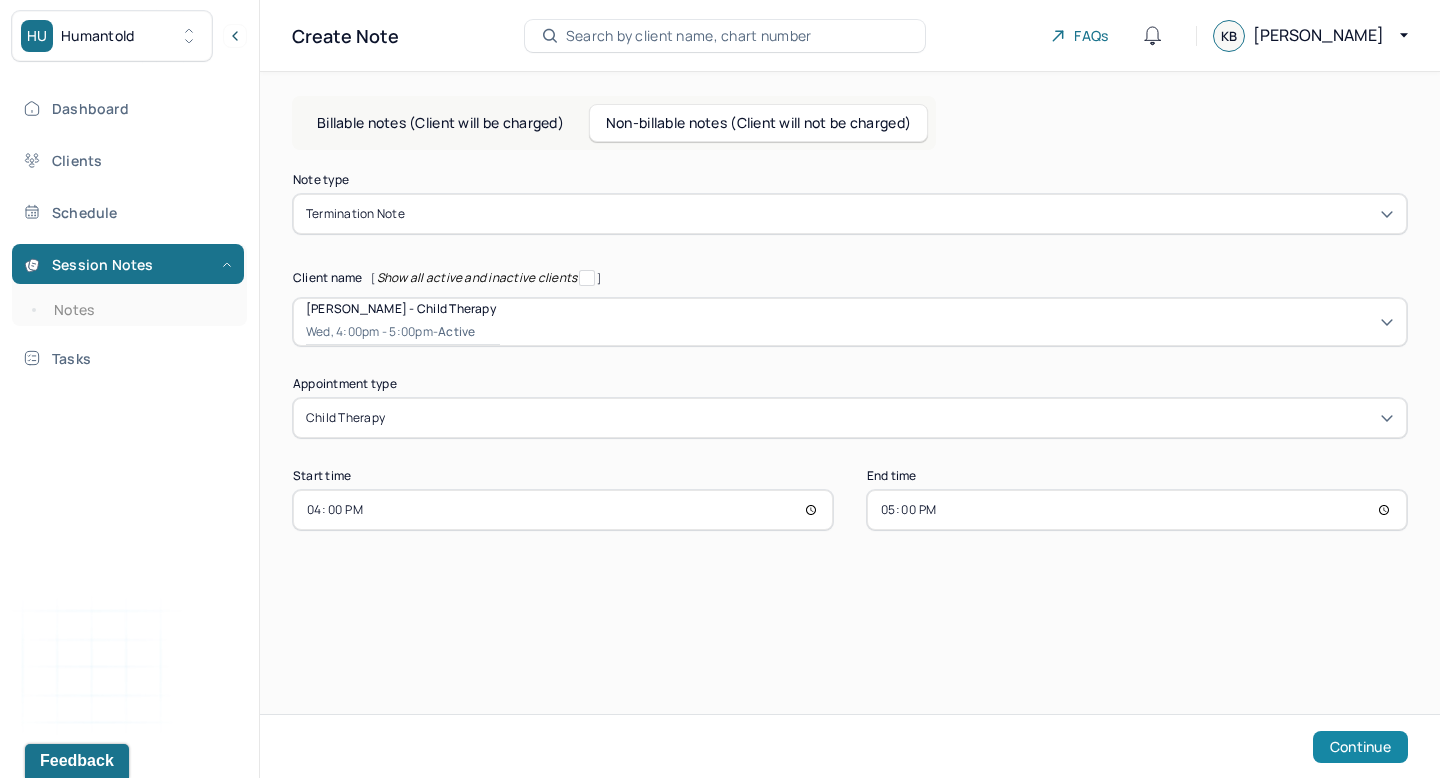 click on "Continue" at bounding box center (1360, 747) 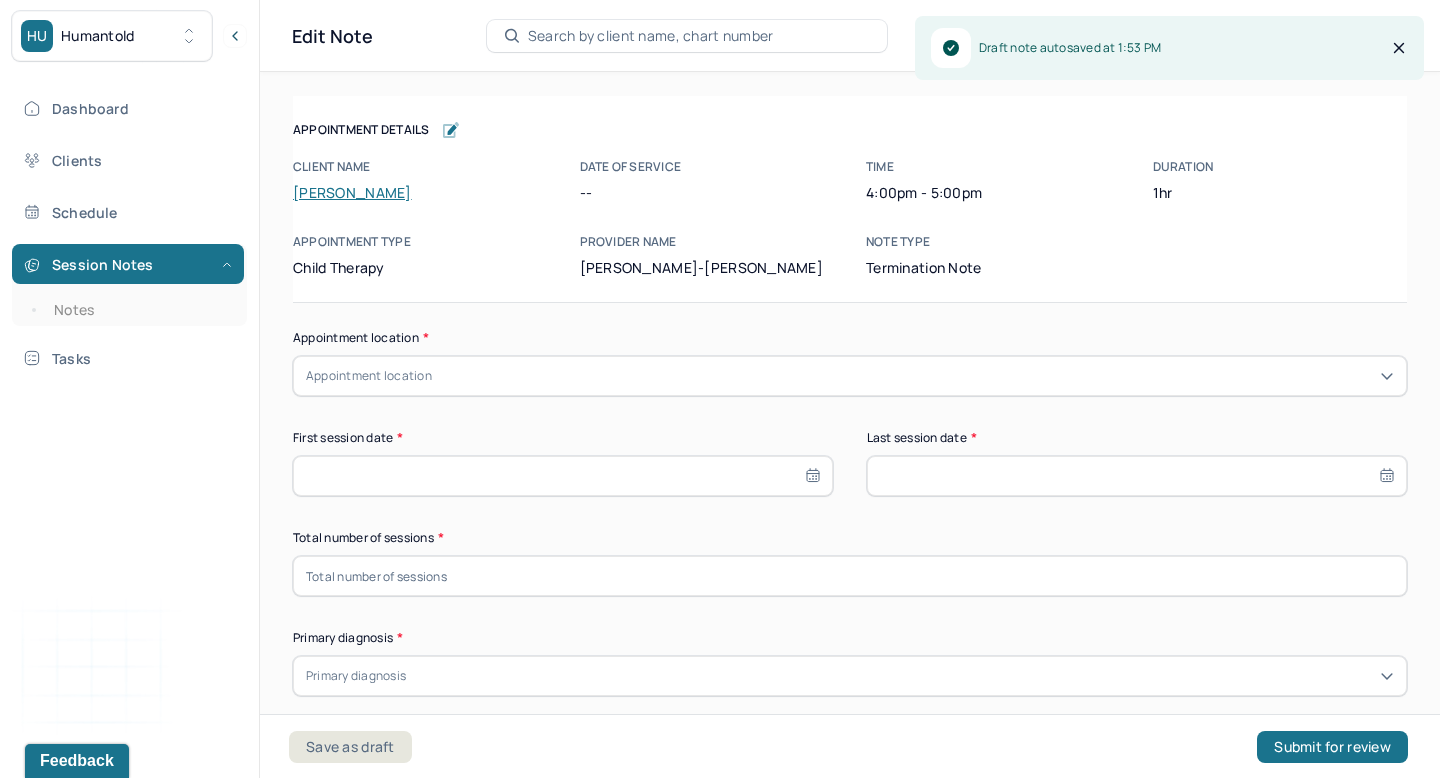 click on "Appointment location" at bounding box center [850, 376] 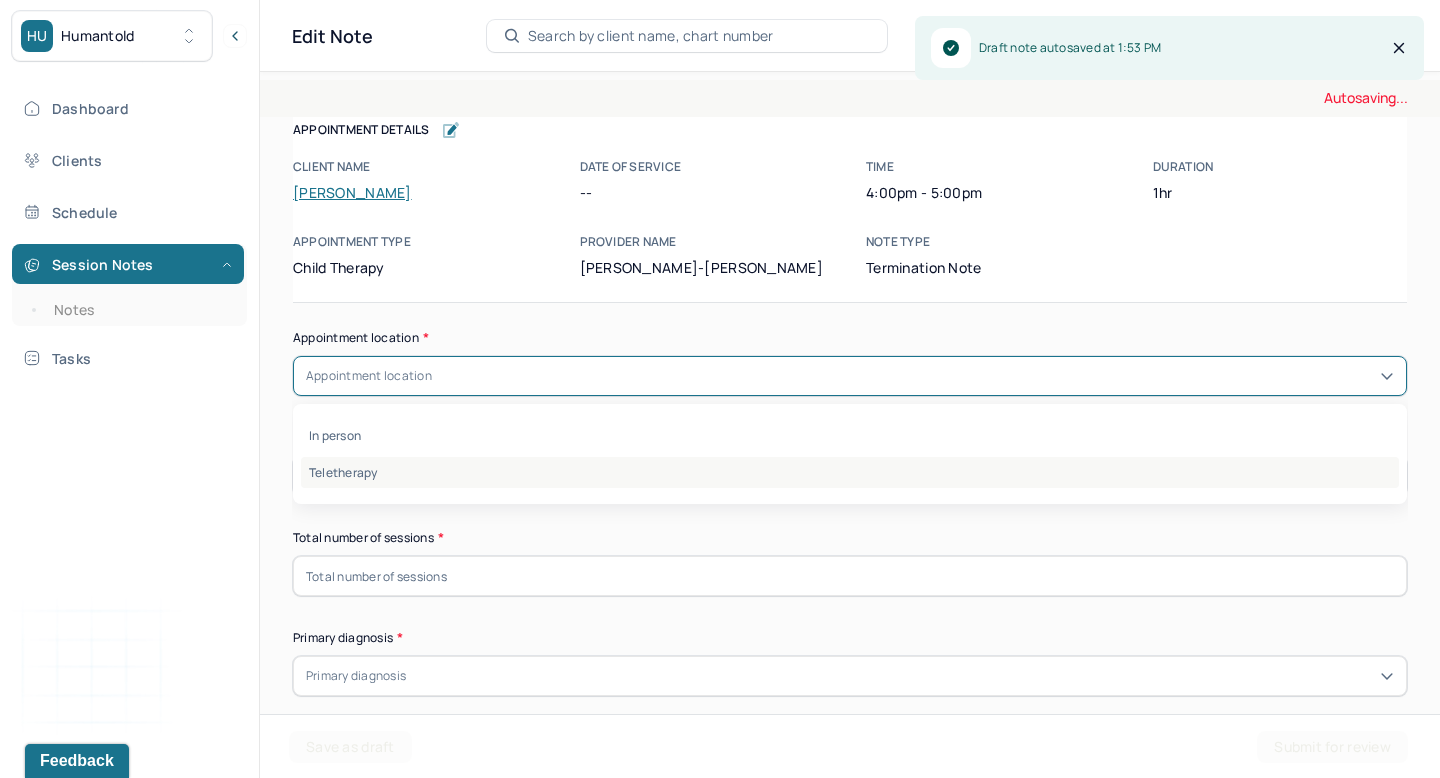 click on "Teletherapy" at bounding box center (850, 472) 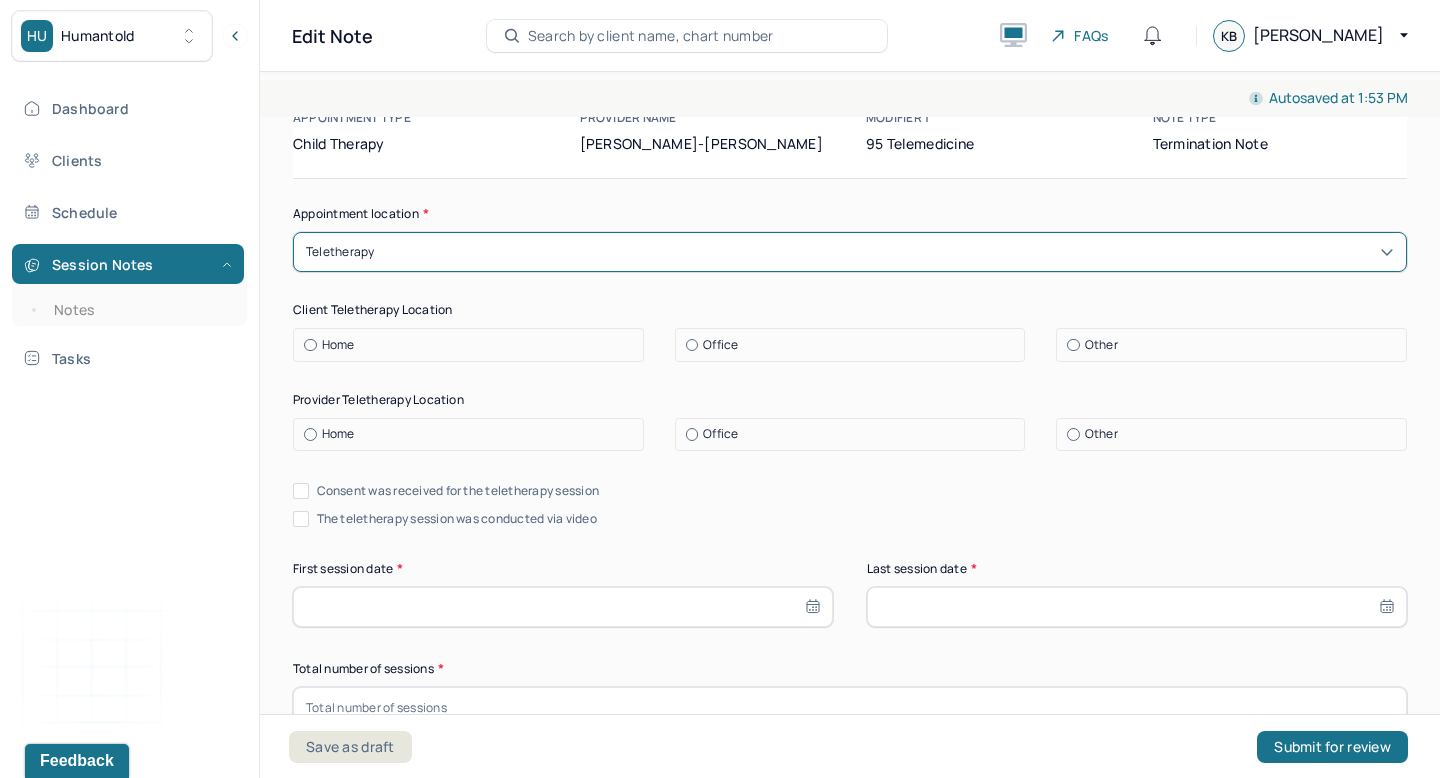 scroll, scrollTop: 130, scrollLeft: 0, axis: vertical 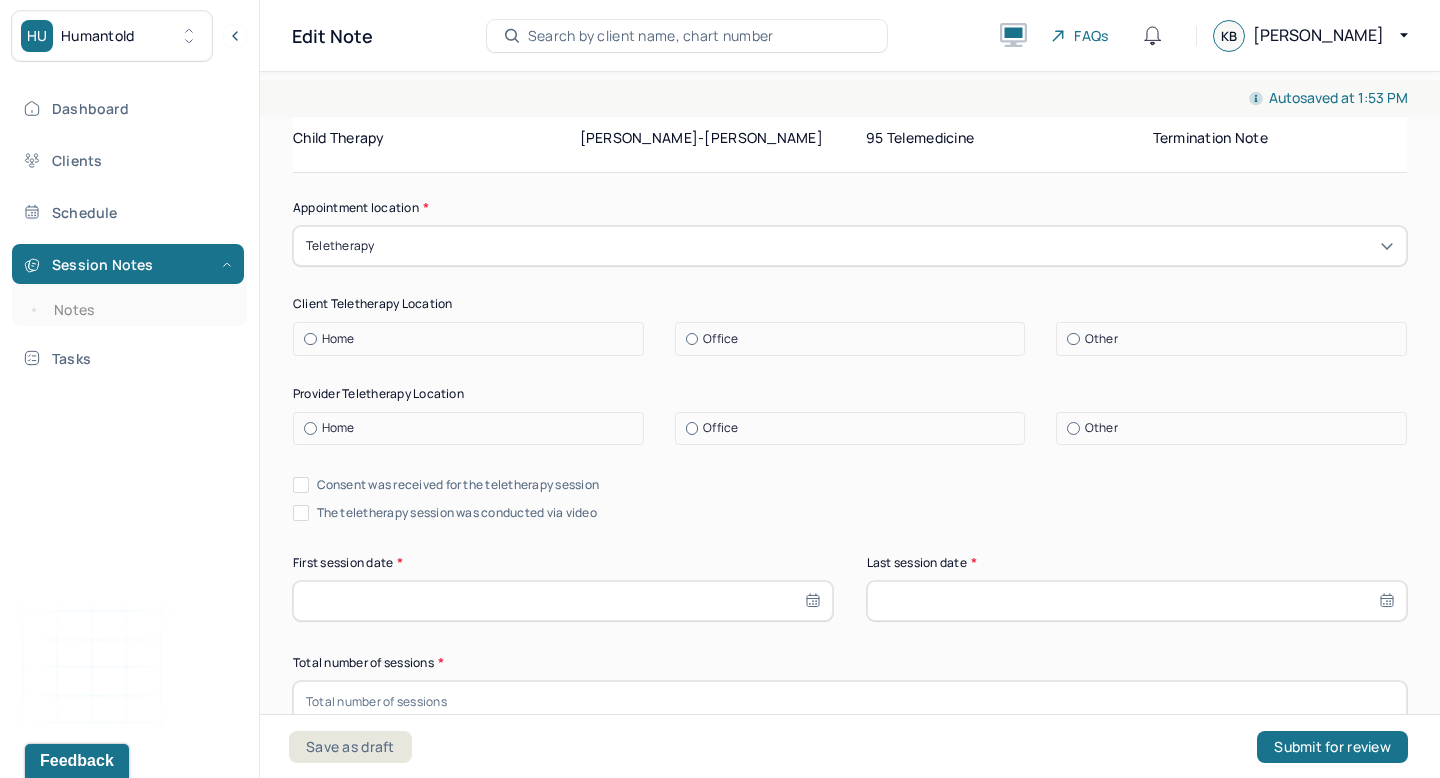 click on "Consent was received for the teletherapy session" at bounding box center (458, 485) 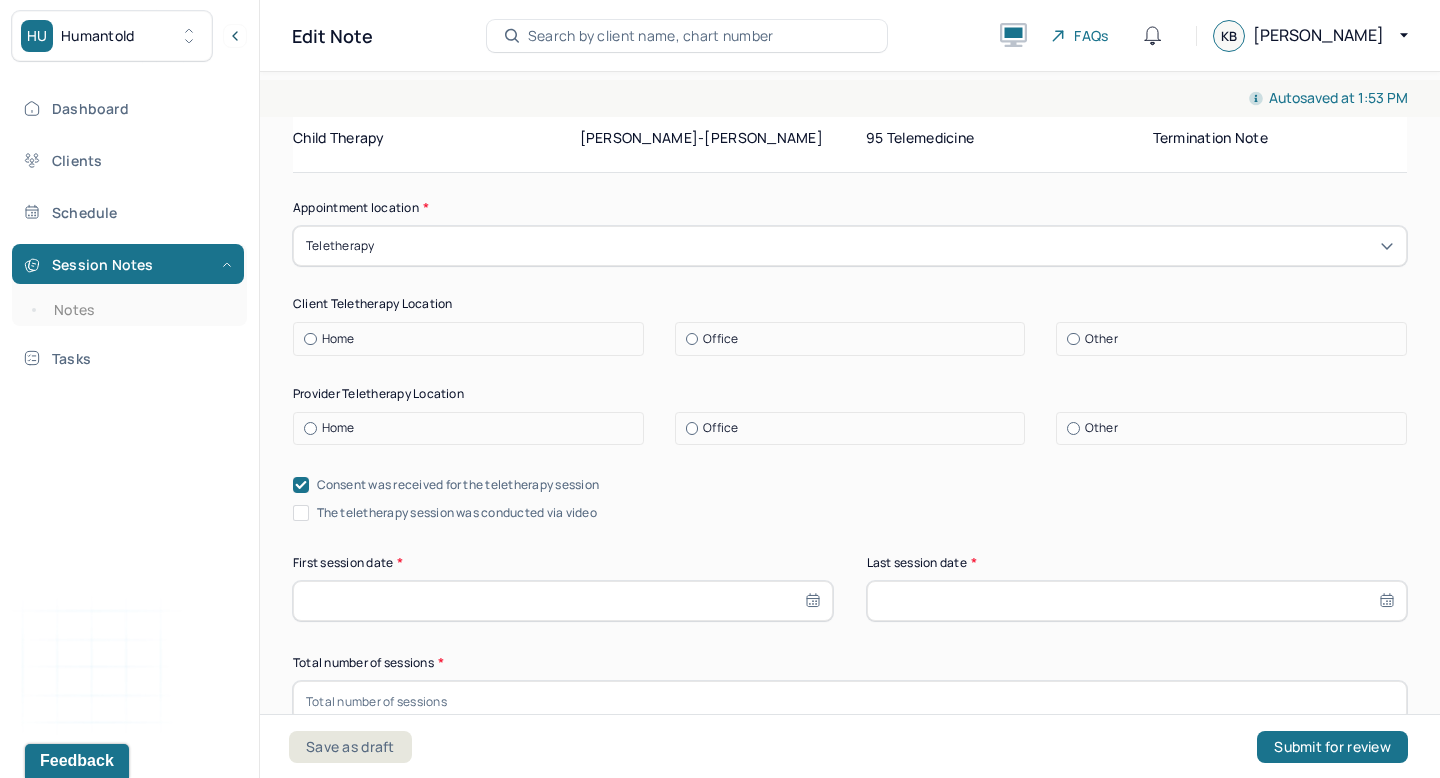 click on "The teletherapy session was conducted via video" at bounding box center (457, 513) 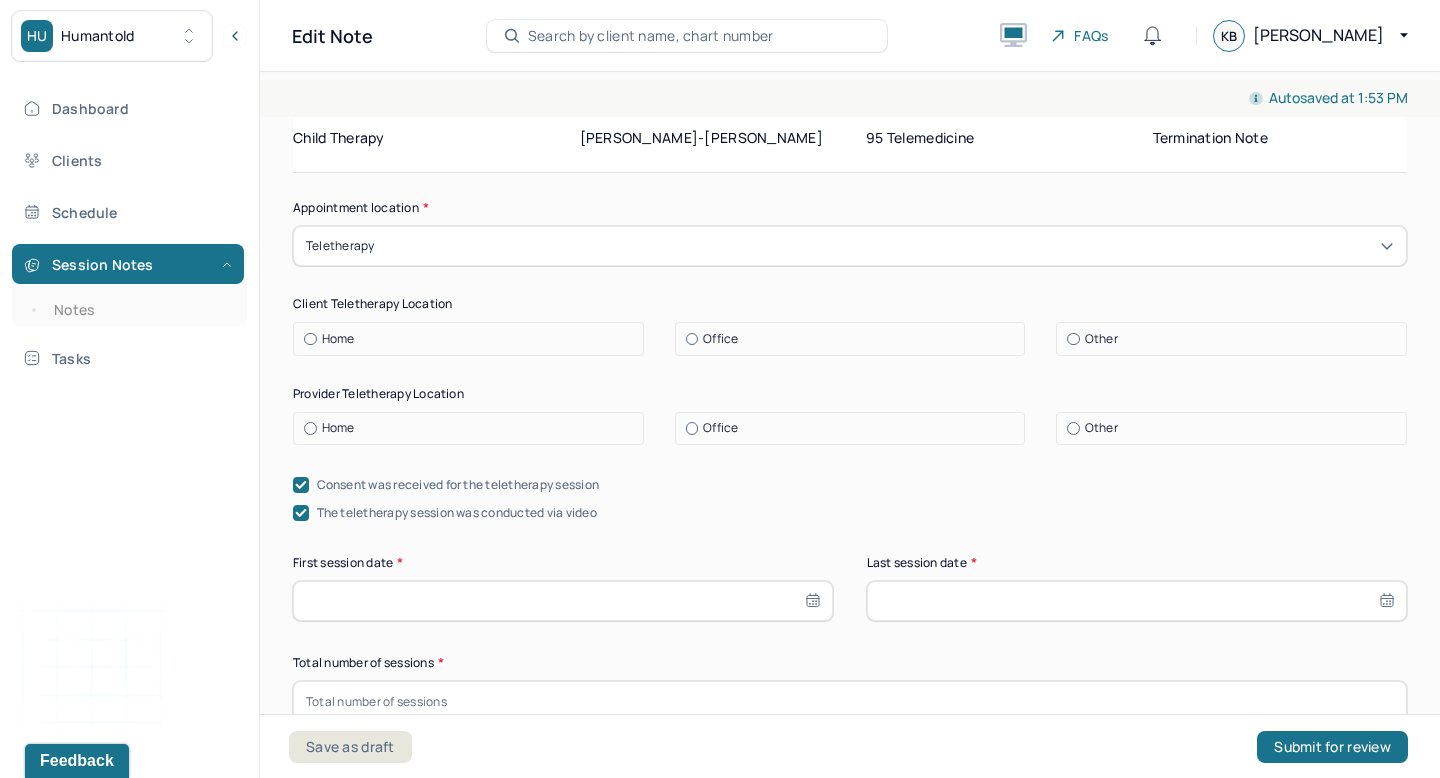 click on "Home" at bounding box center (473, 339) 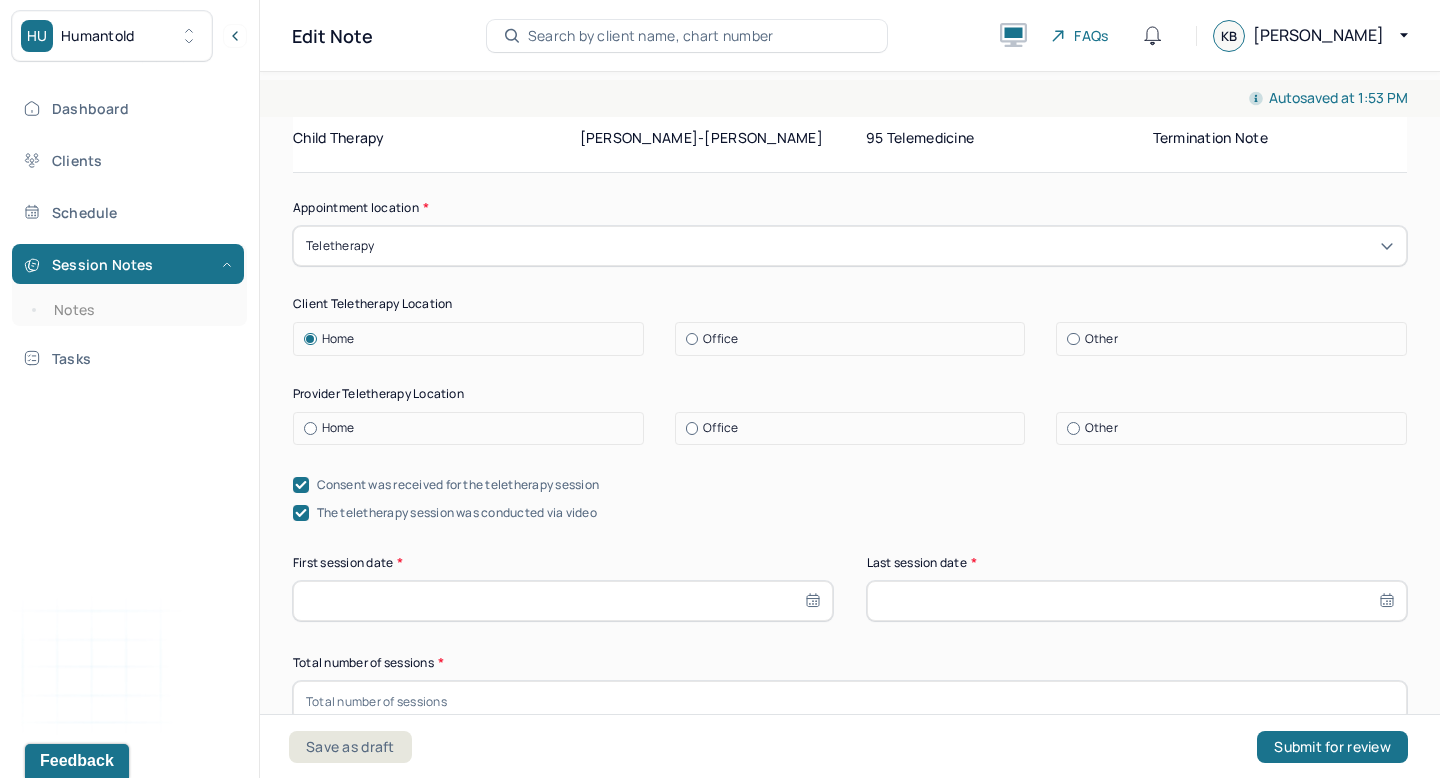 click on "Home" at bounding box center (473, 428) 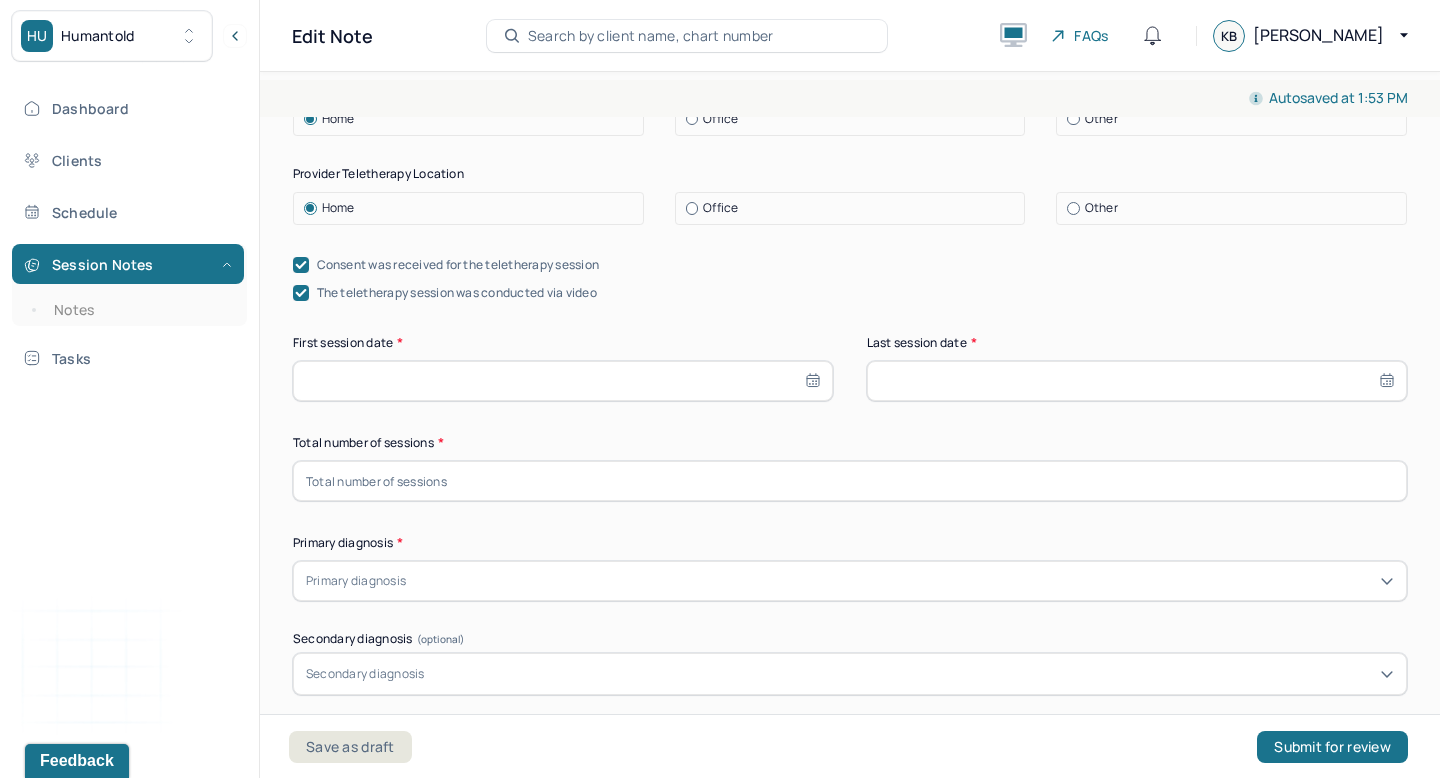 scroll, scrollTop: 379, scrollLeft: 0, axis: vertical 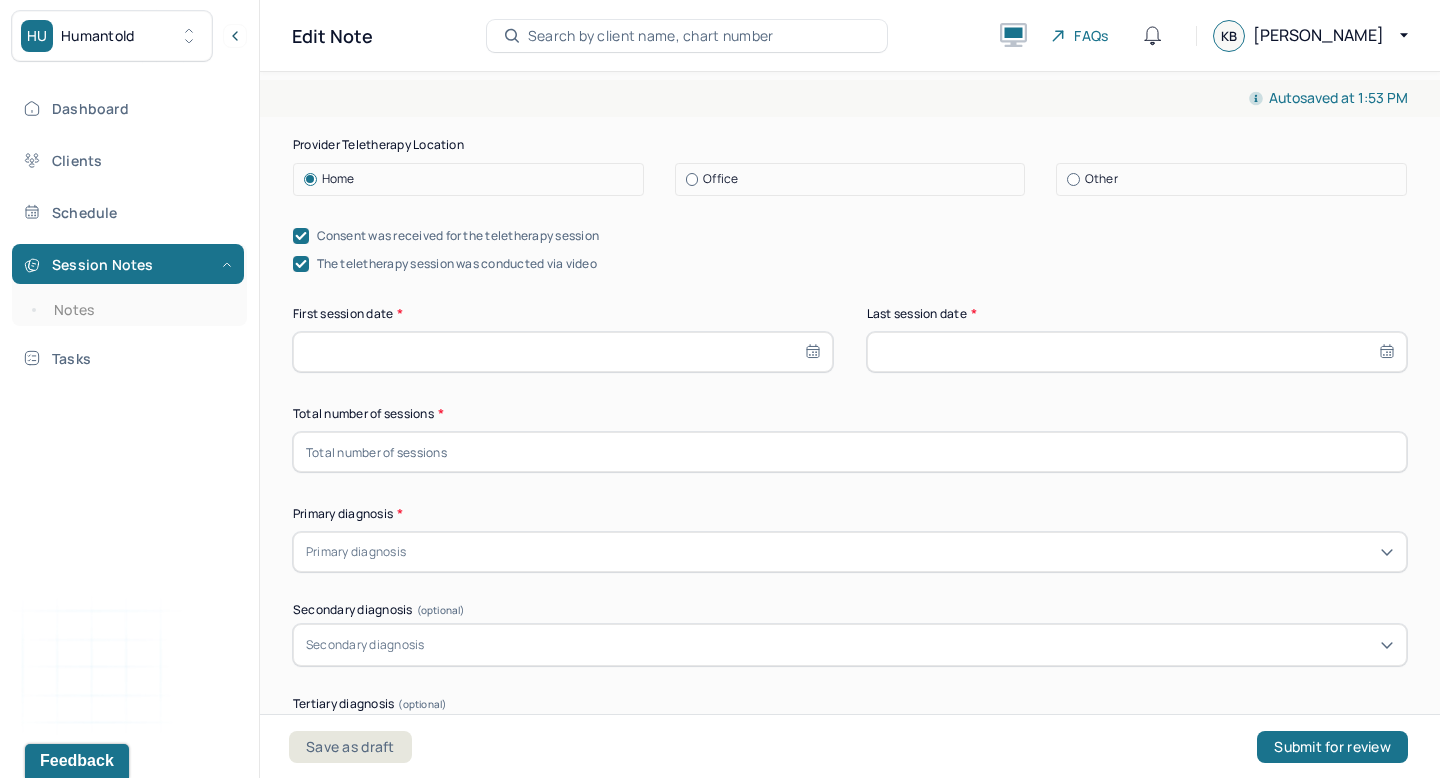 select on "6" 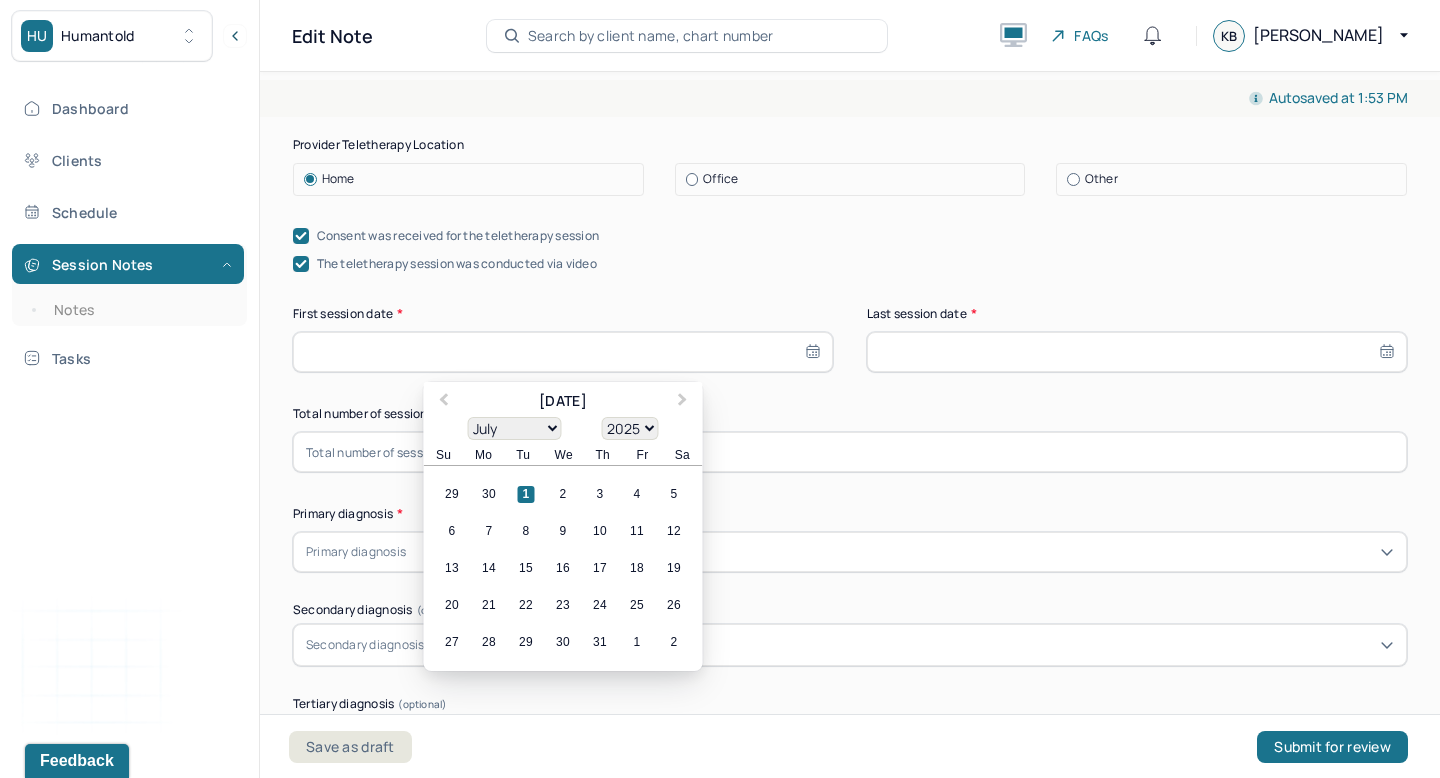 click at bounding box center (563, 352) 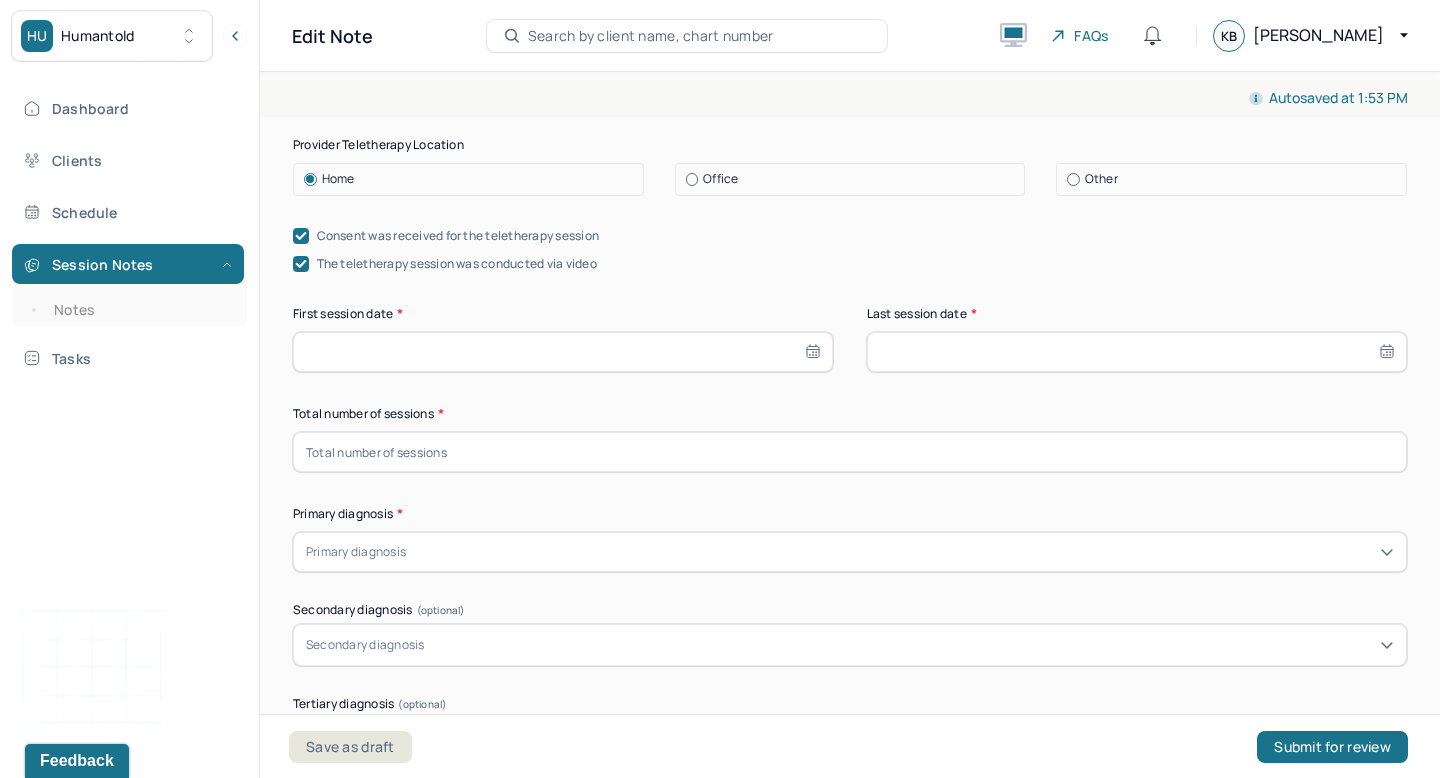 click on "Consent was received for the teletherapy session The teletherapy session was conducted via video" at bounding box center [850, 250] 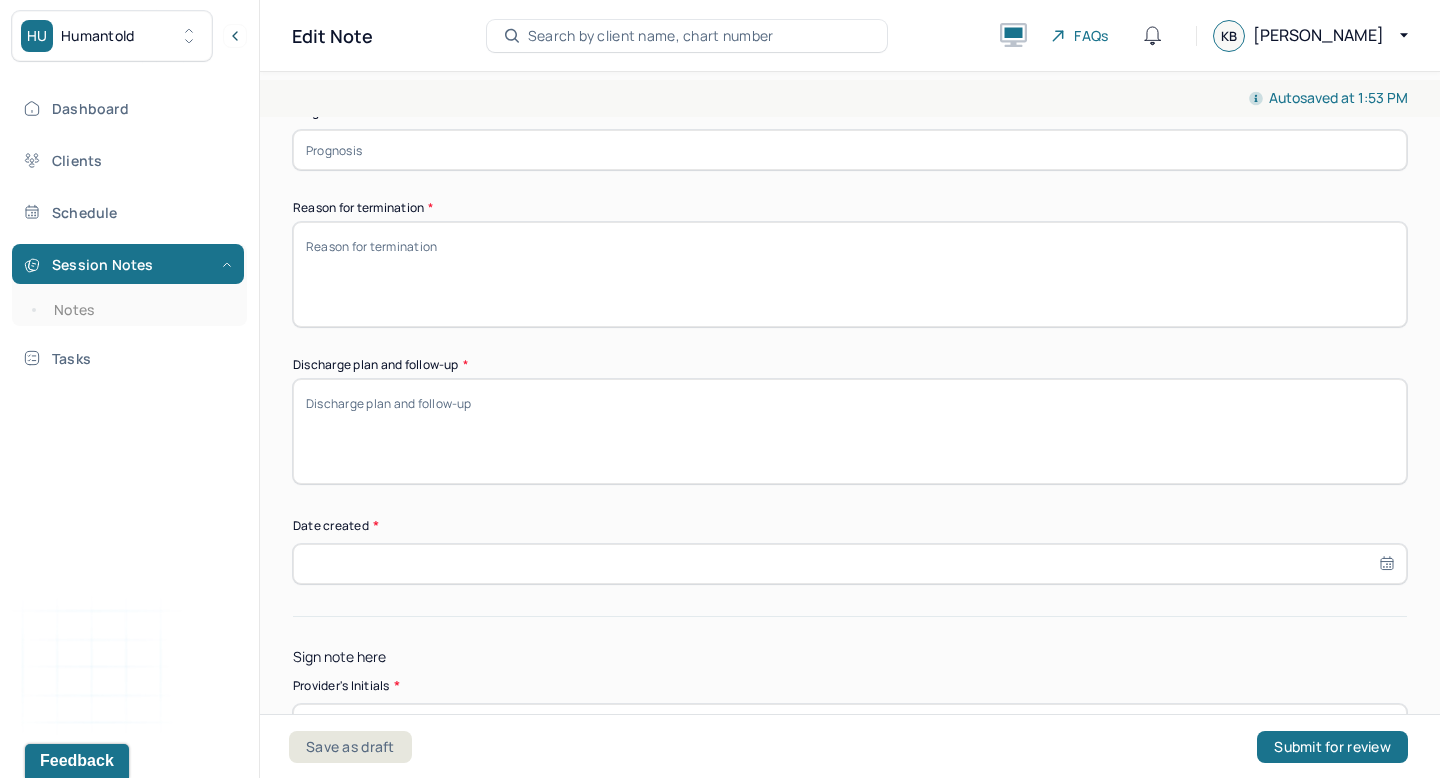 scroll, scrollTop: 1785, scrollLeft: 0, axis: vertical 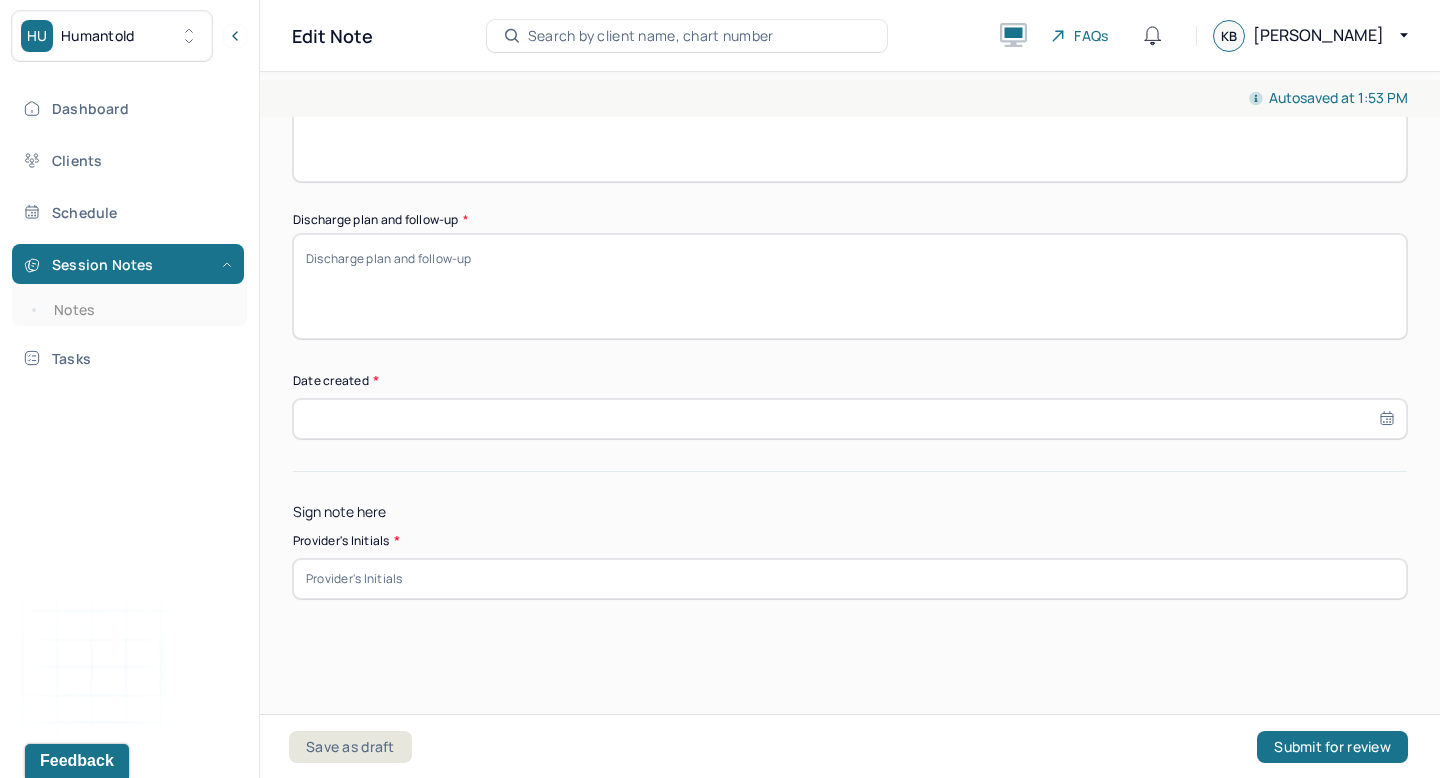 click at bounding box center [850, 579] 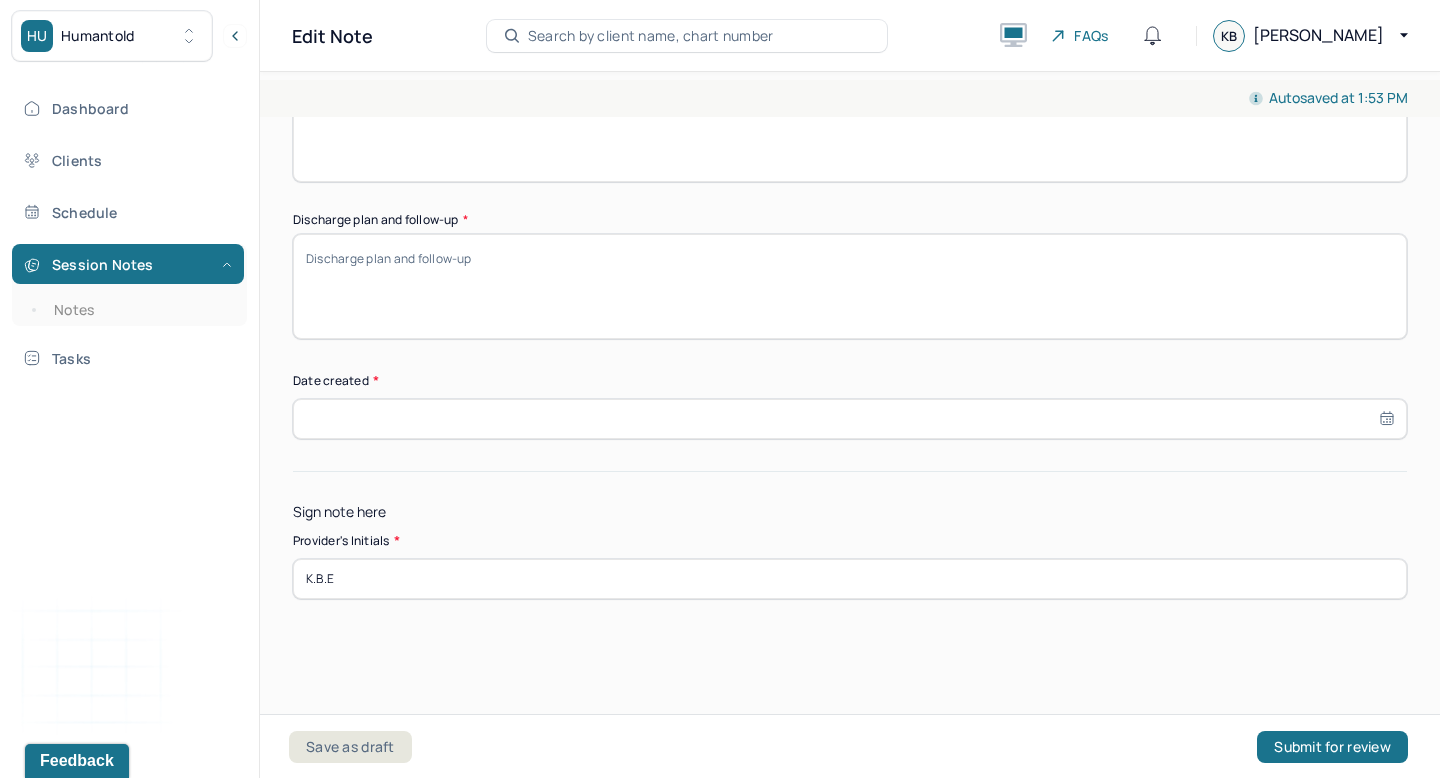type on "K.B.E" 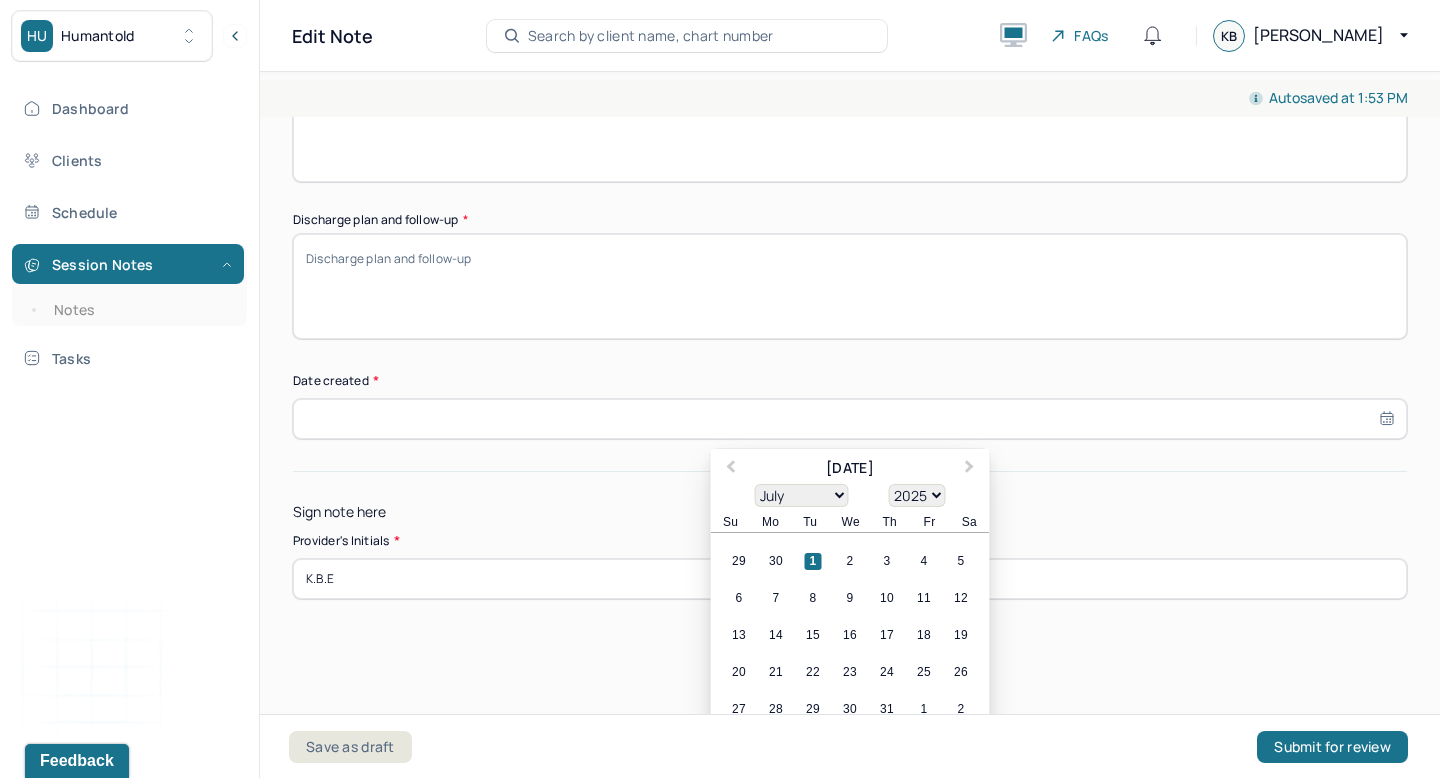 click on "1" at bounding box center (813, 561) 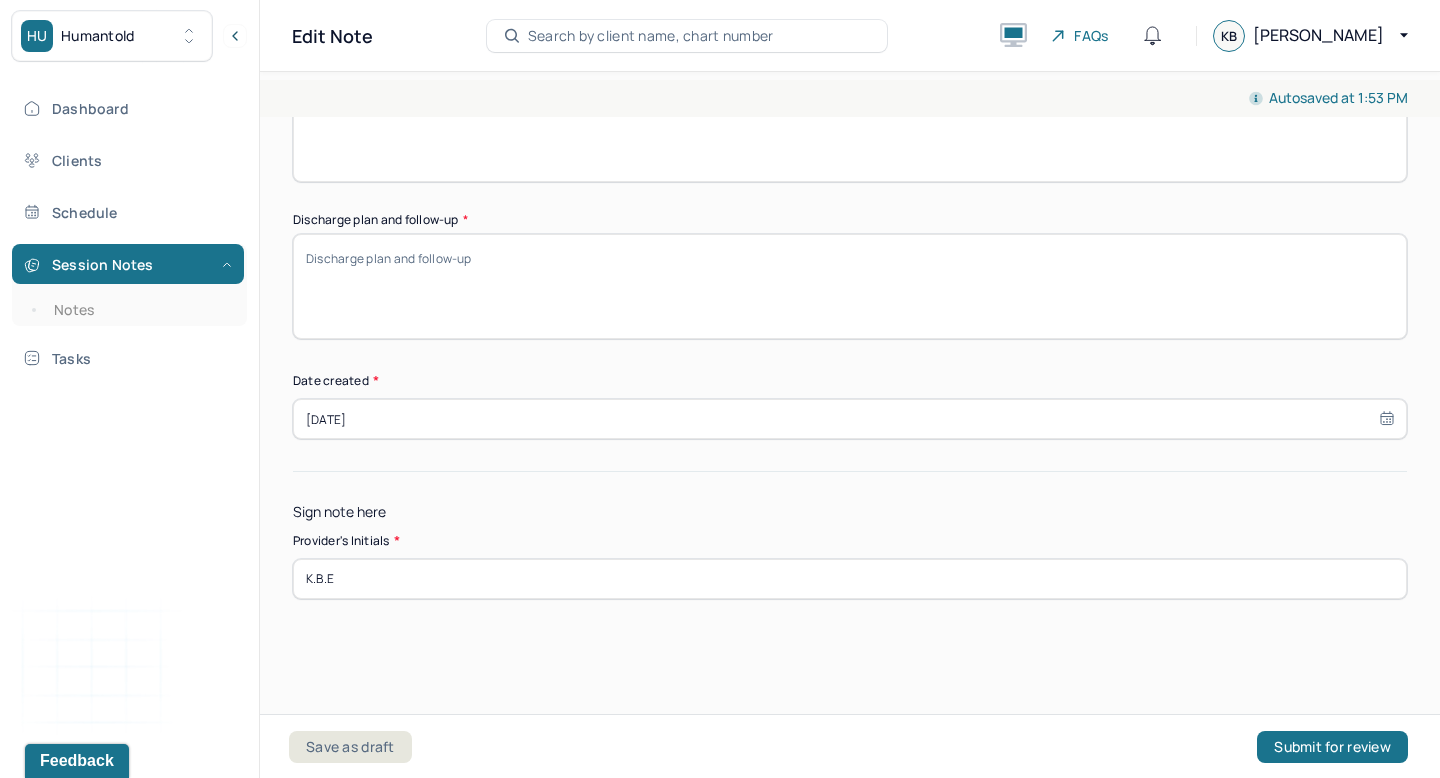 click on "Discharge plan and follow-up *" at bounding box center [850, 286] 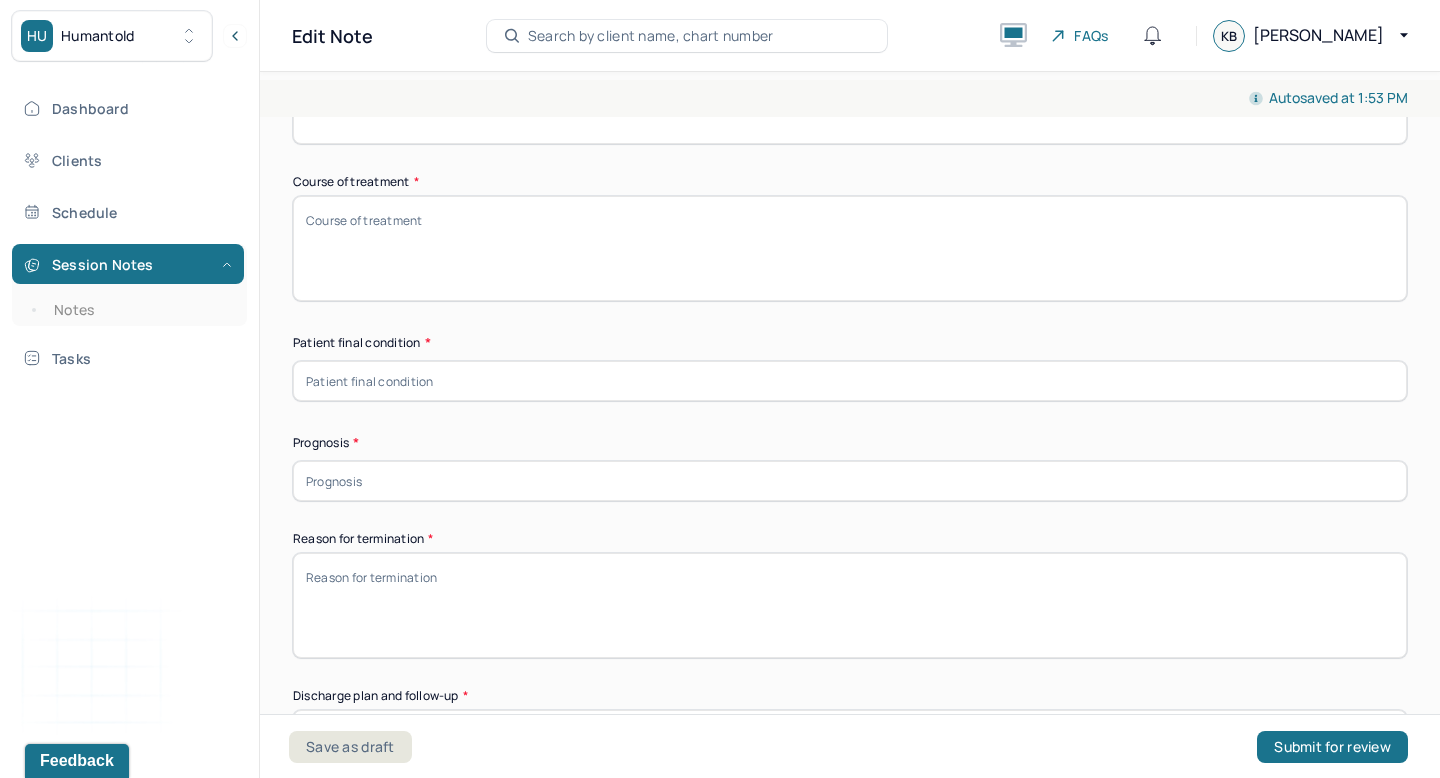 scroll, scrollTop: 1274, scrollLeft: 0, axis: vertical 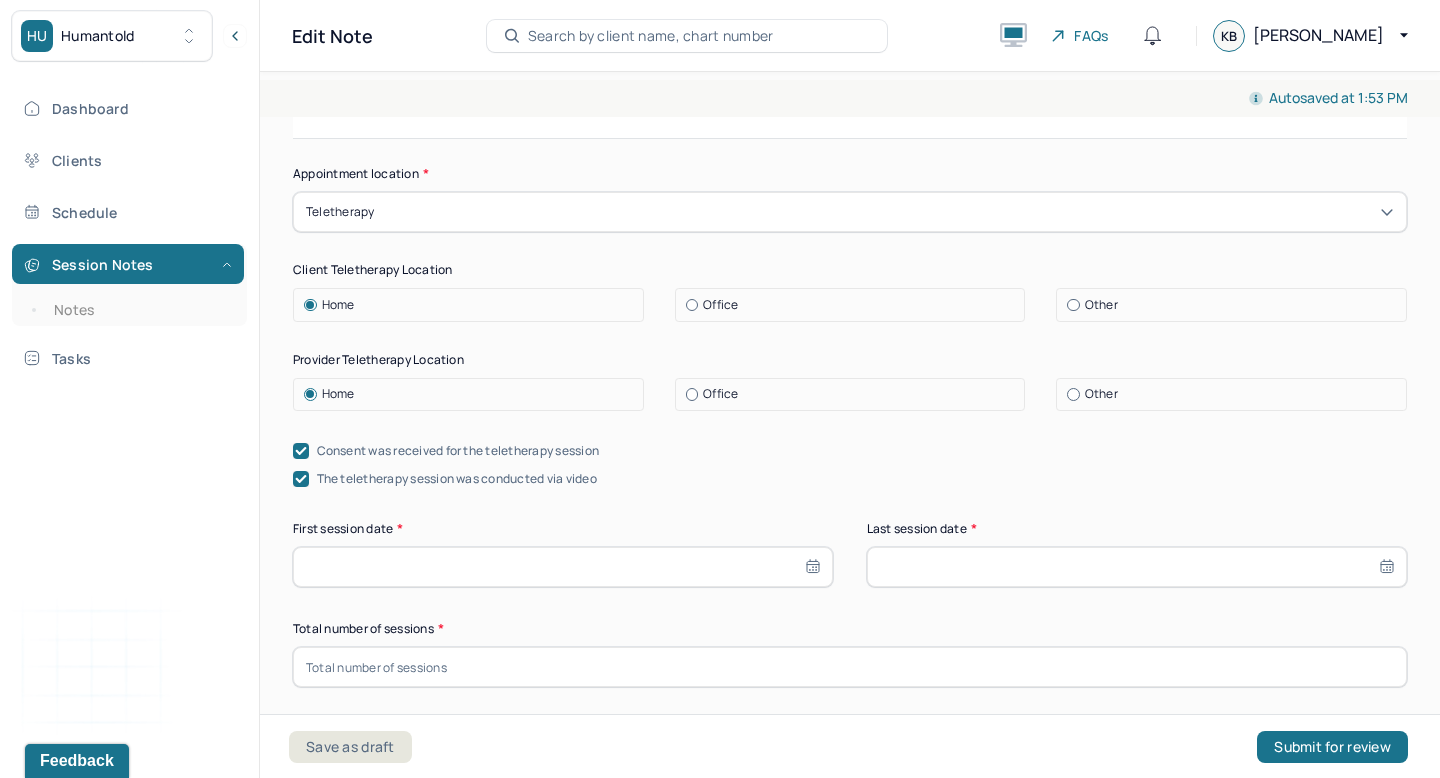 click at bounding box center (563, 567) 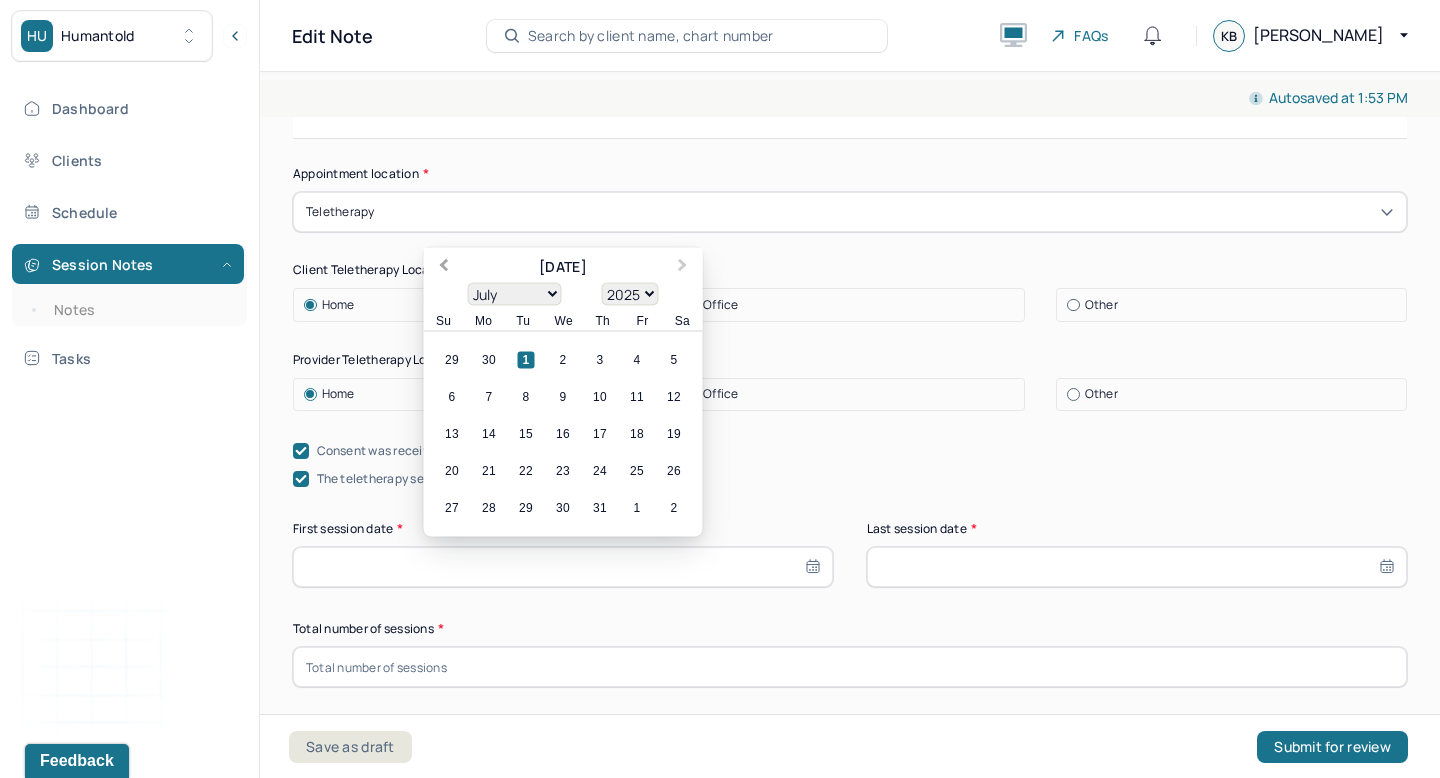 click on "Previous Month" at bounding box center [444, 267] 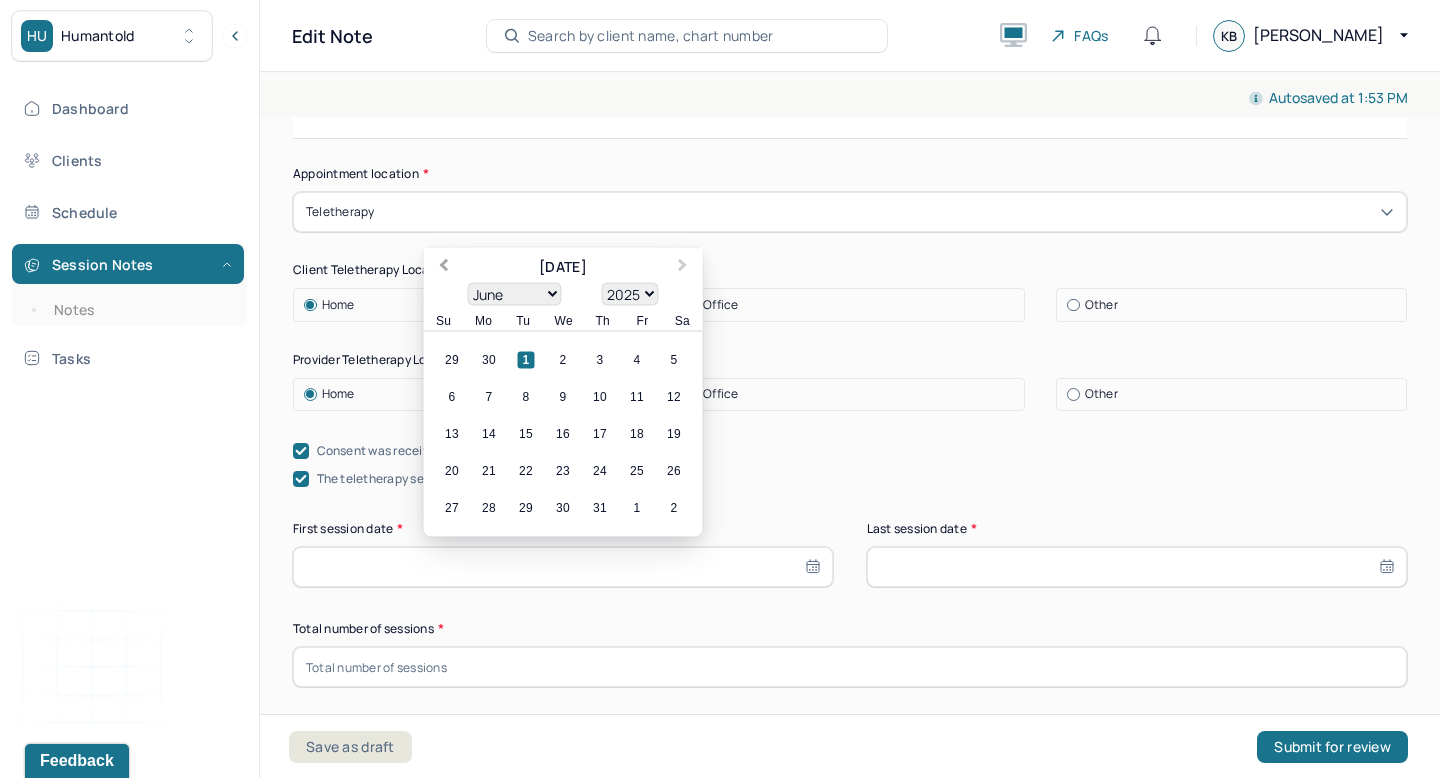 click on "Previous Month" at bounding box center [444, 267] 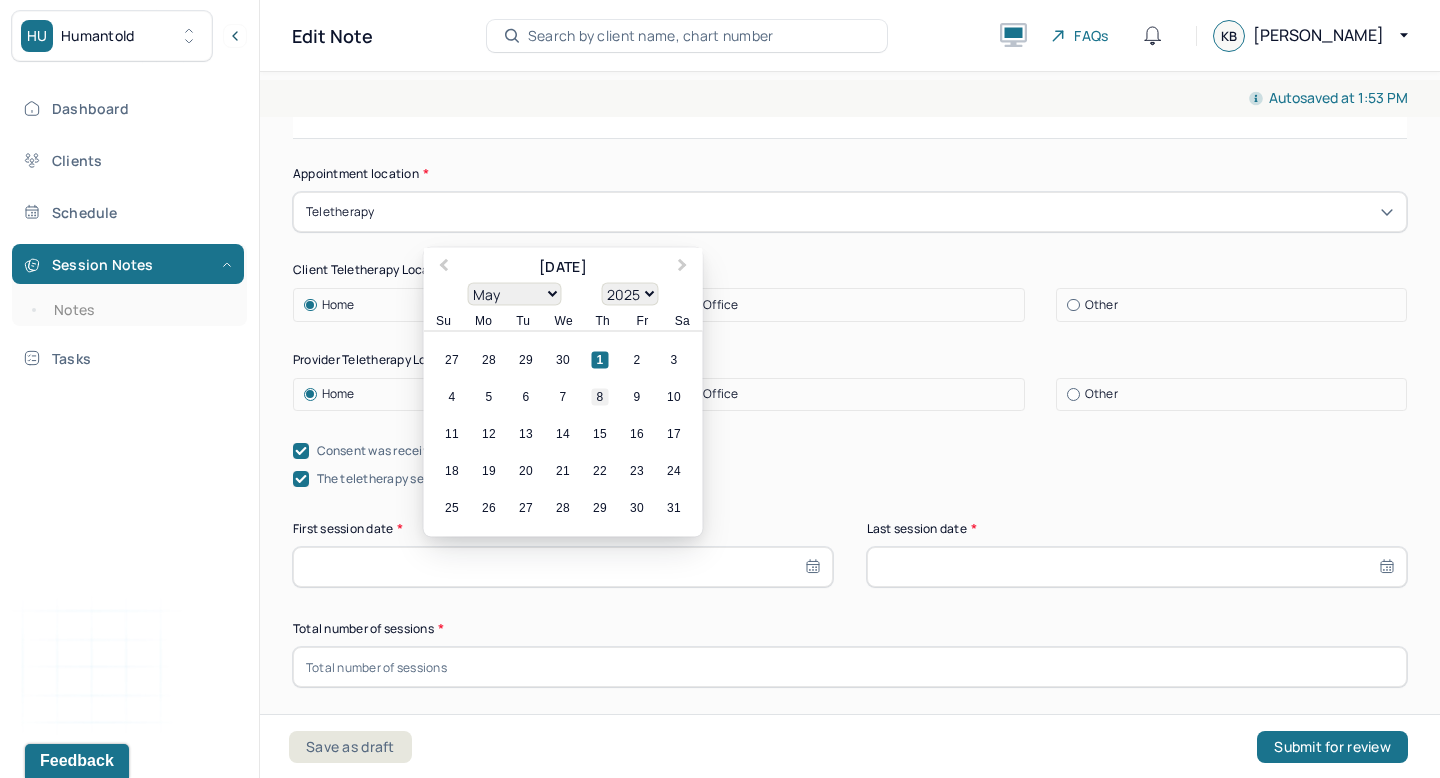 click on "8" at bounding box center [600, 397] 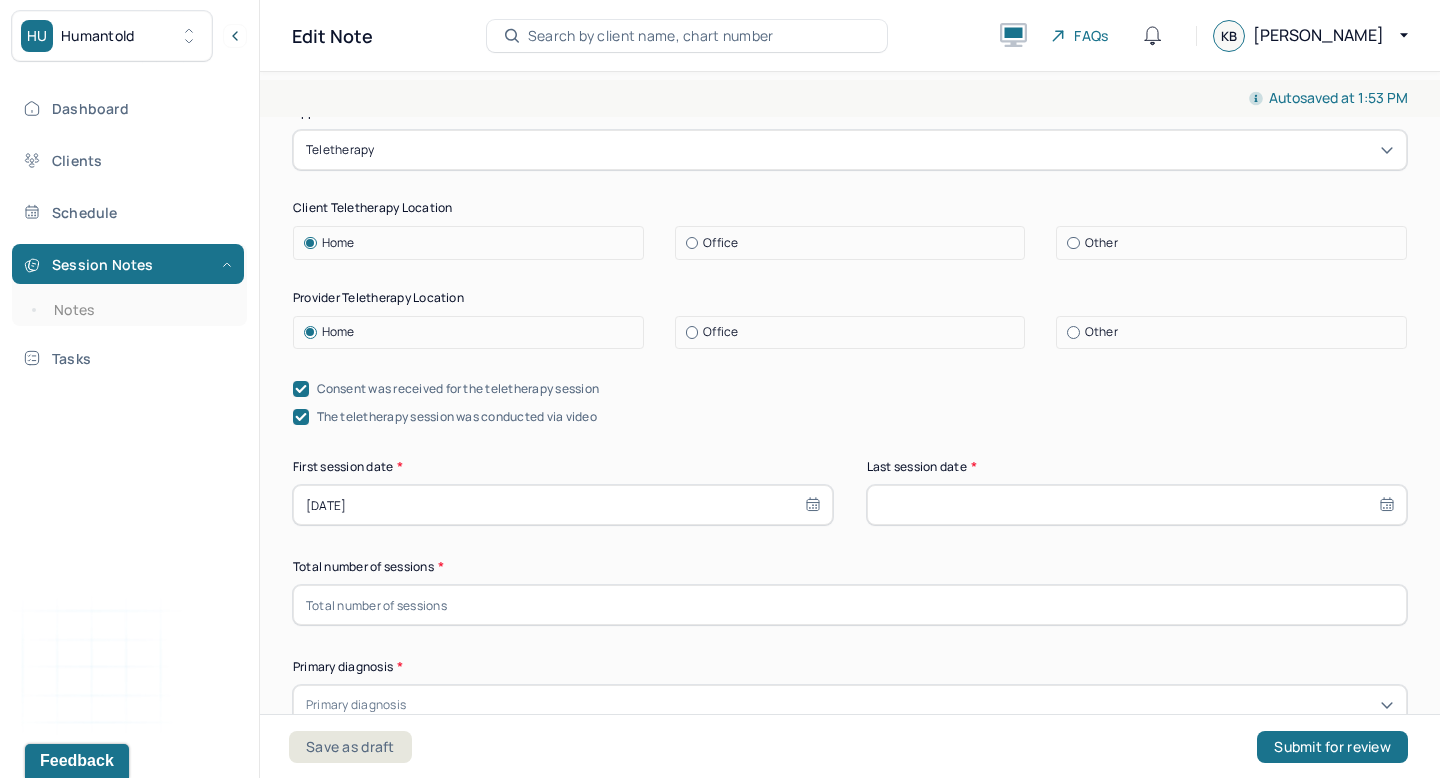 scroll, scrollTop: 228, scrollLeft: 0, axis: vertical 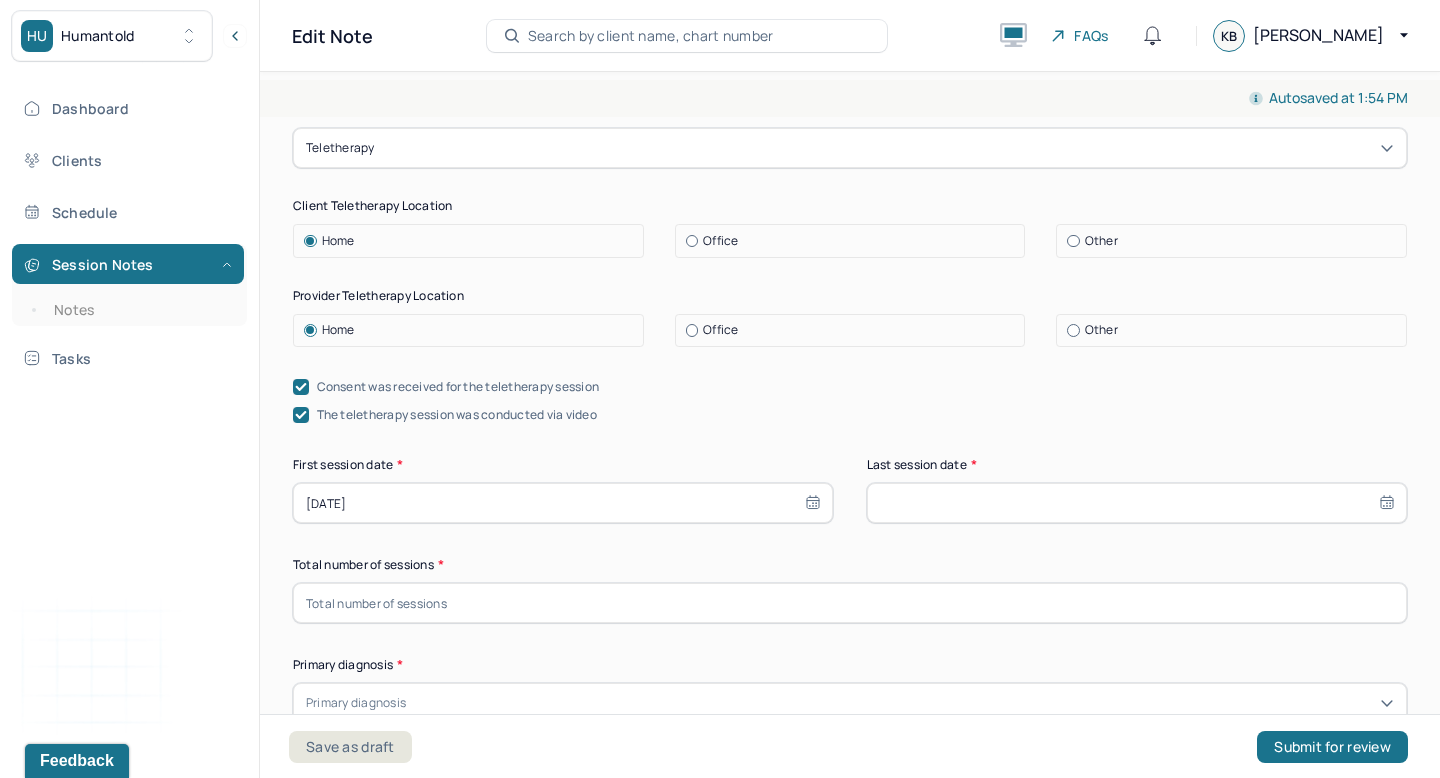 click at bounding box center [1137, 503] 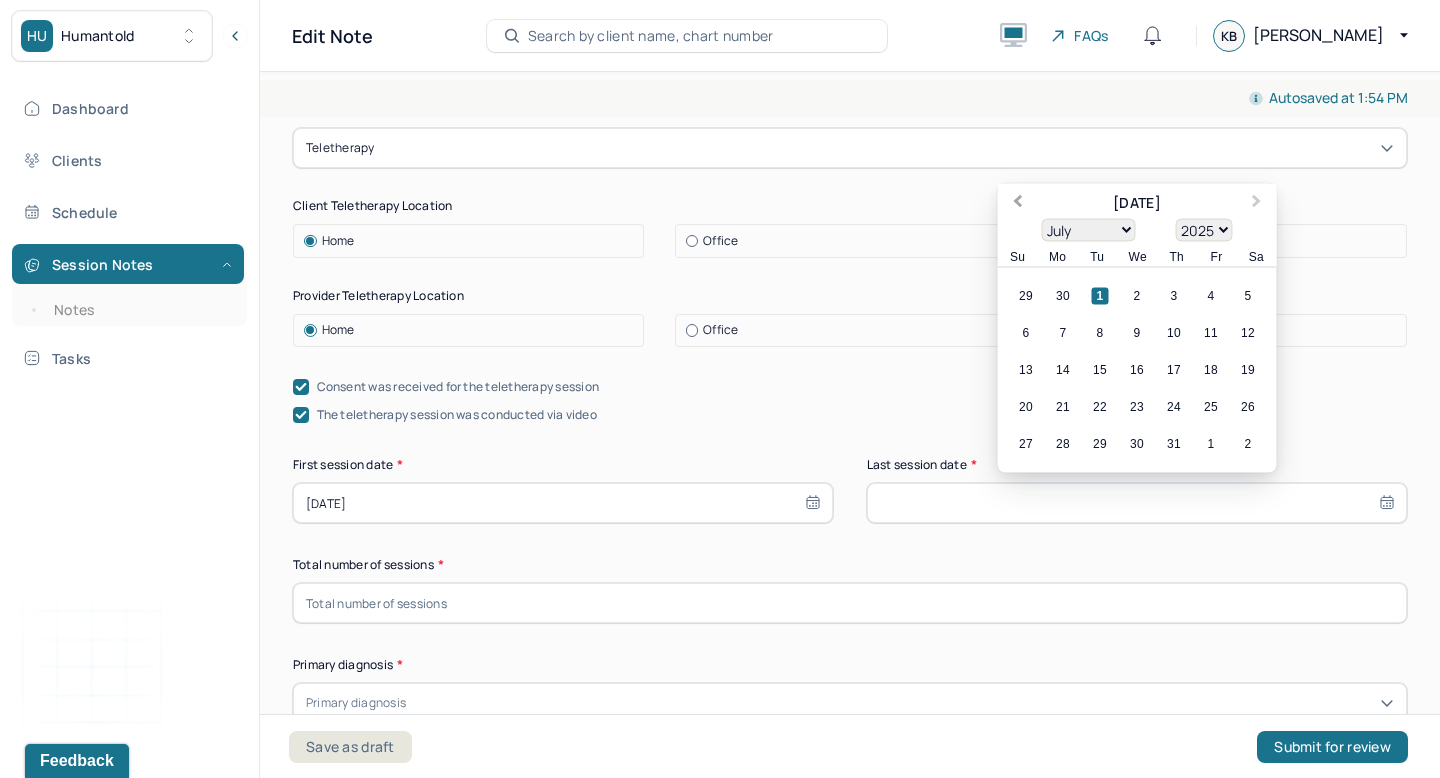 click on "Previous Month" at bounding box center (1017, 203) 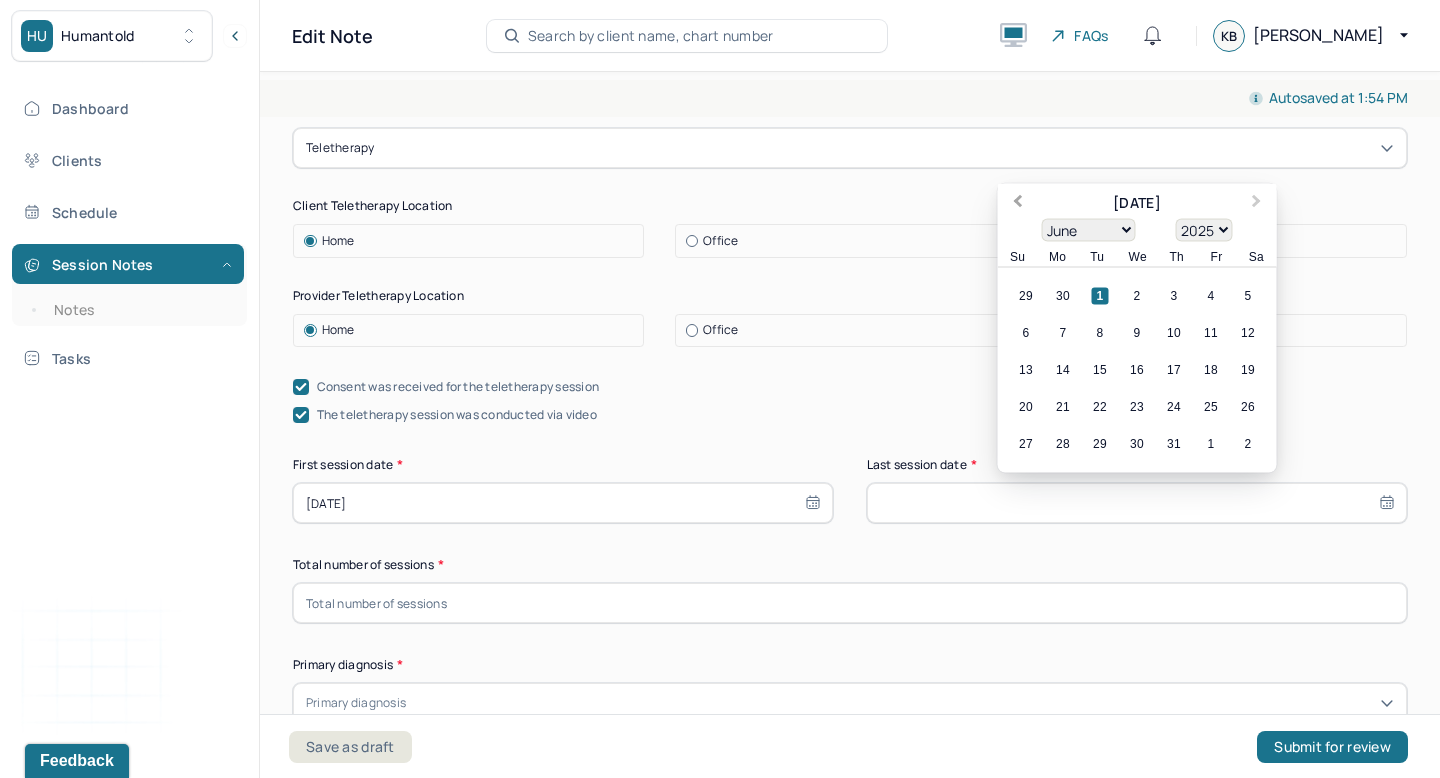 click on "Previous Month" at bounding box center [1017, 203] 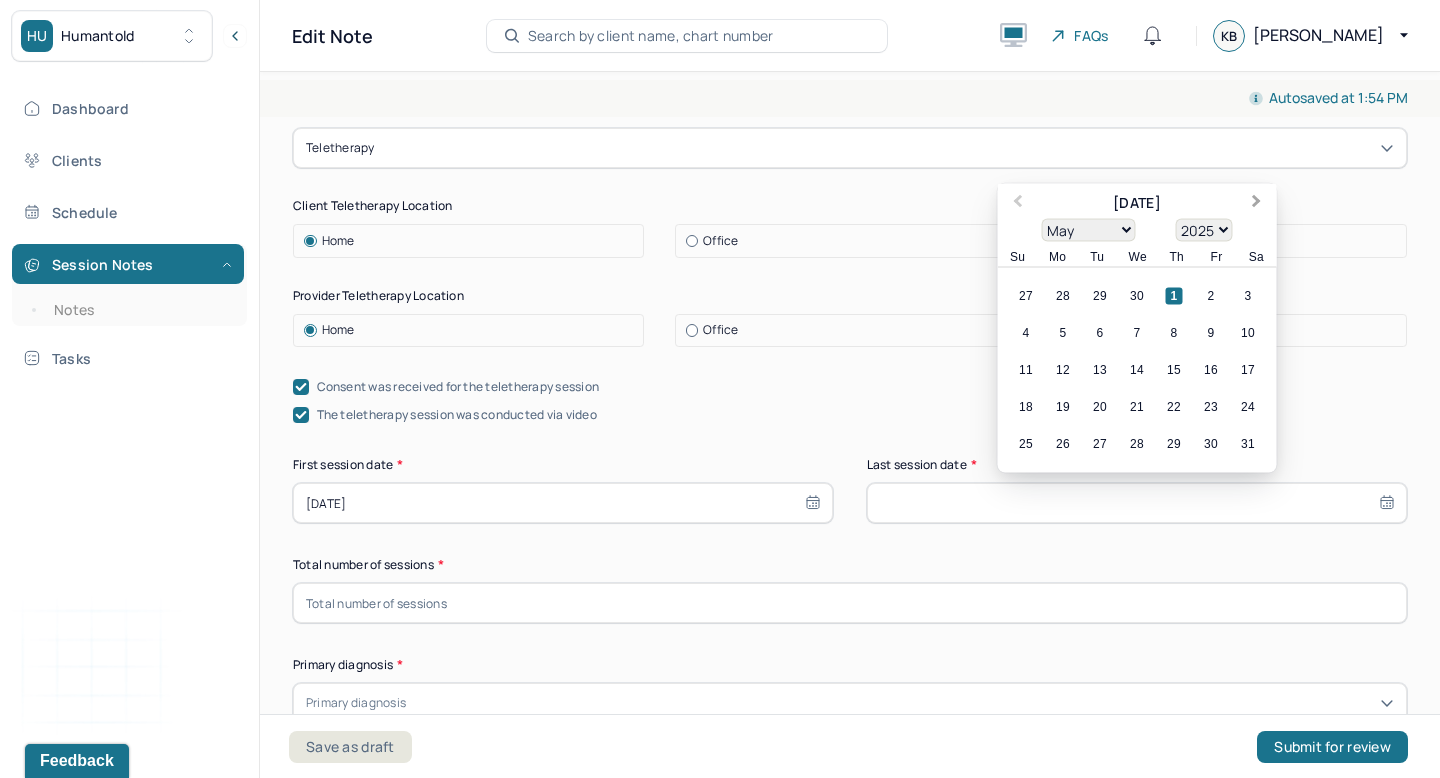 click on "Next Month" at bounding box center [1256, 203] 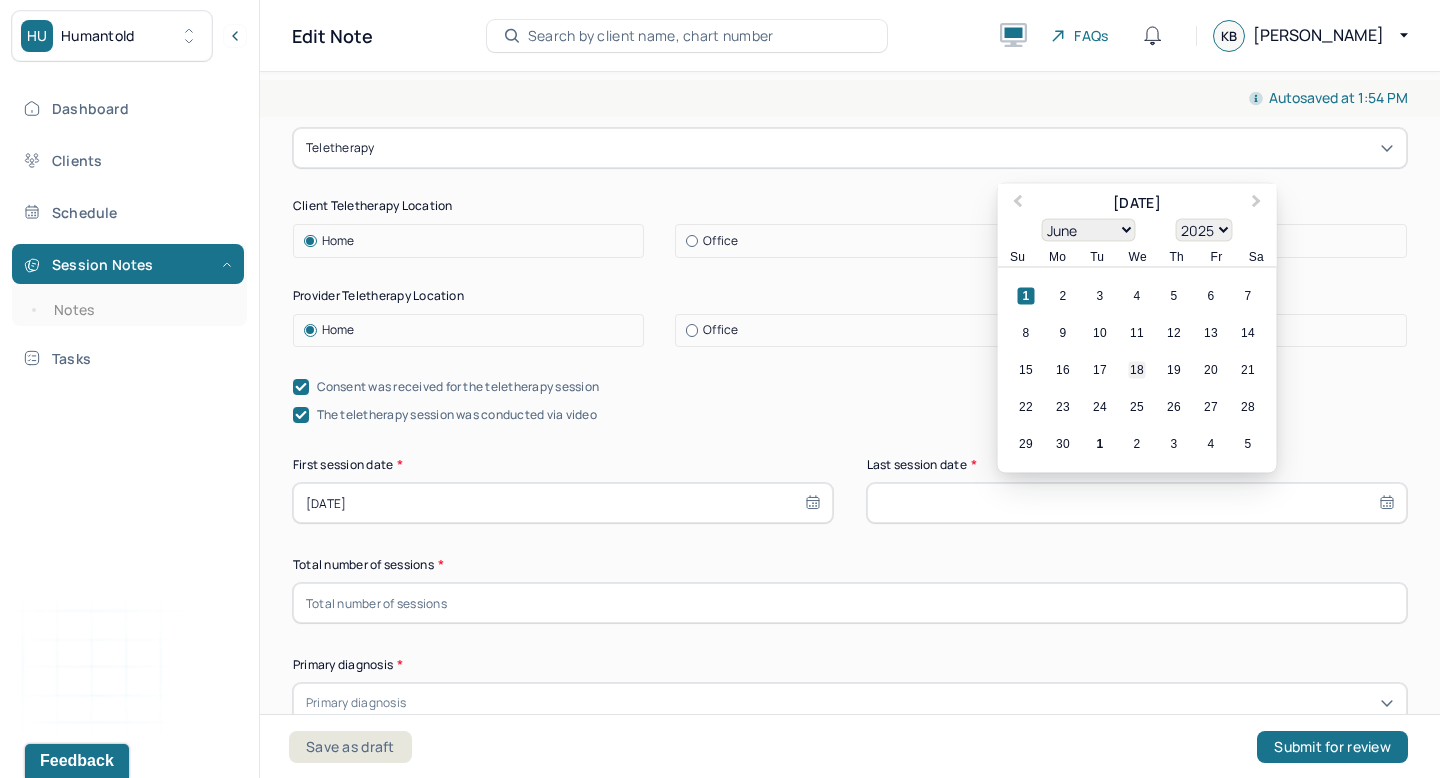 click on "18" at bounding box center (1136, 370) 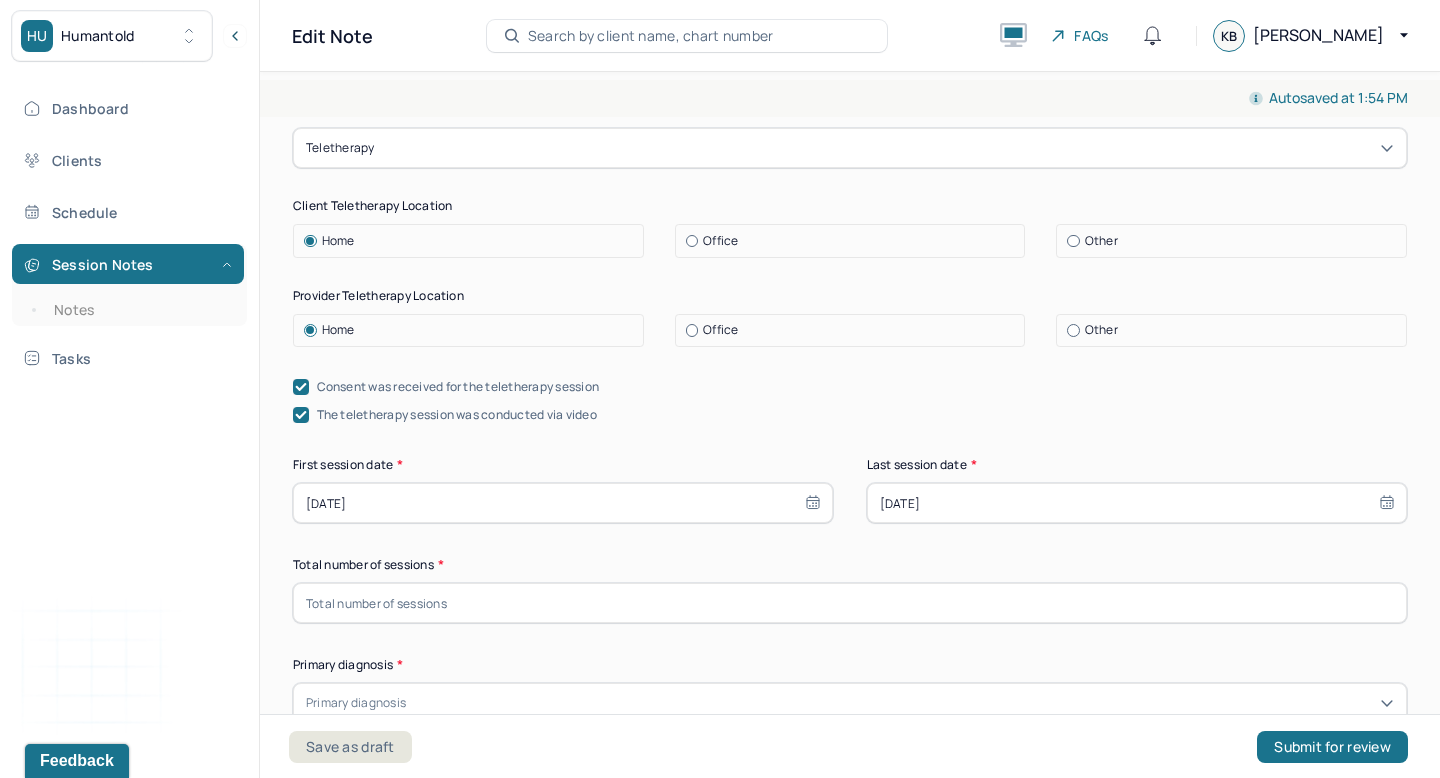 click at bounding box center (850, 603) 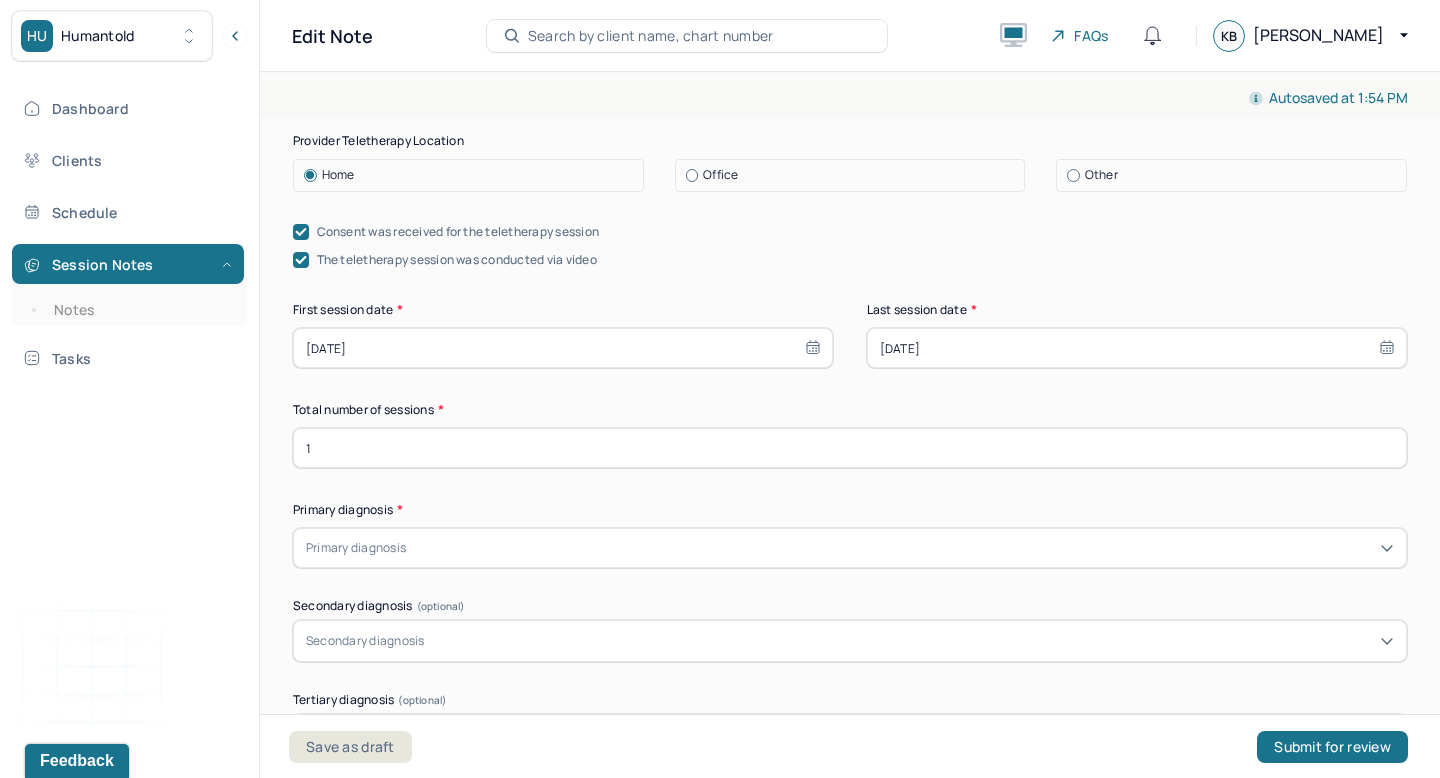 scroll, scrollTop: 386, scrollLeft: 0, axis: vertical 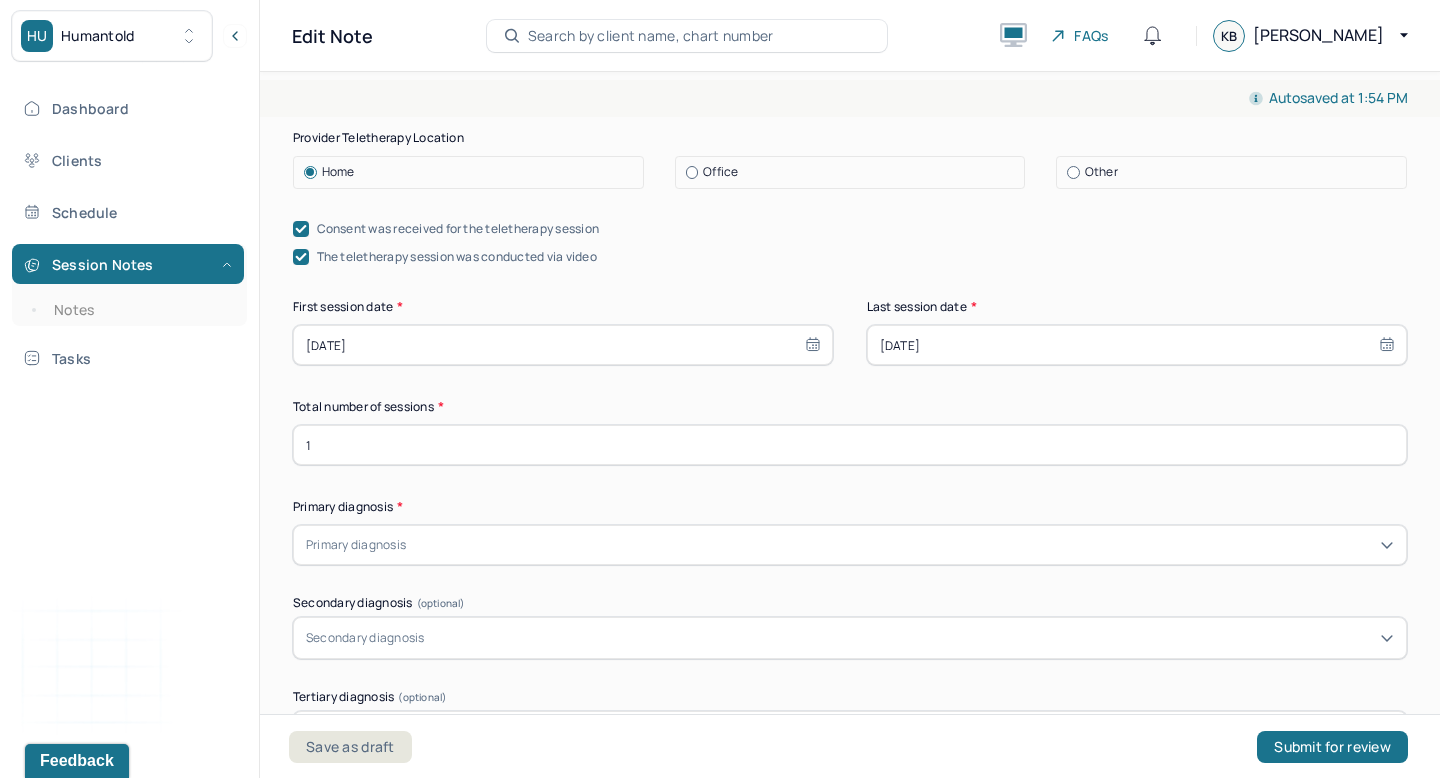type on "1" 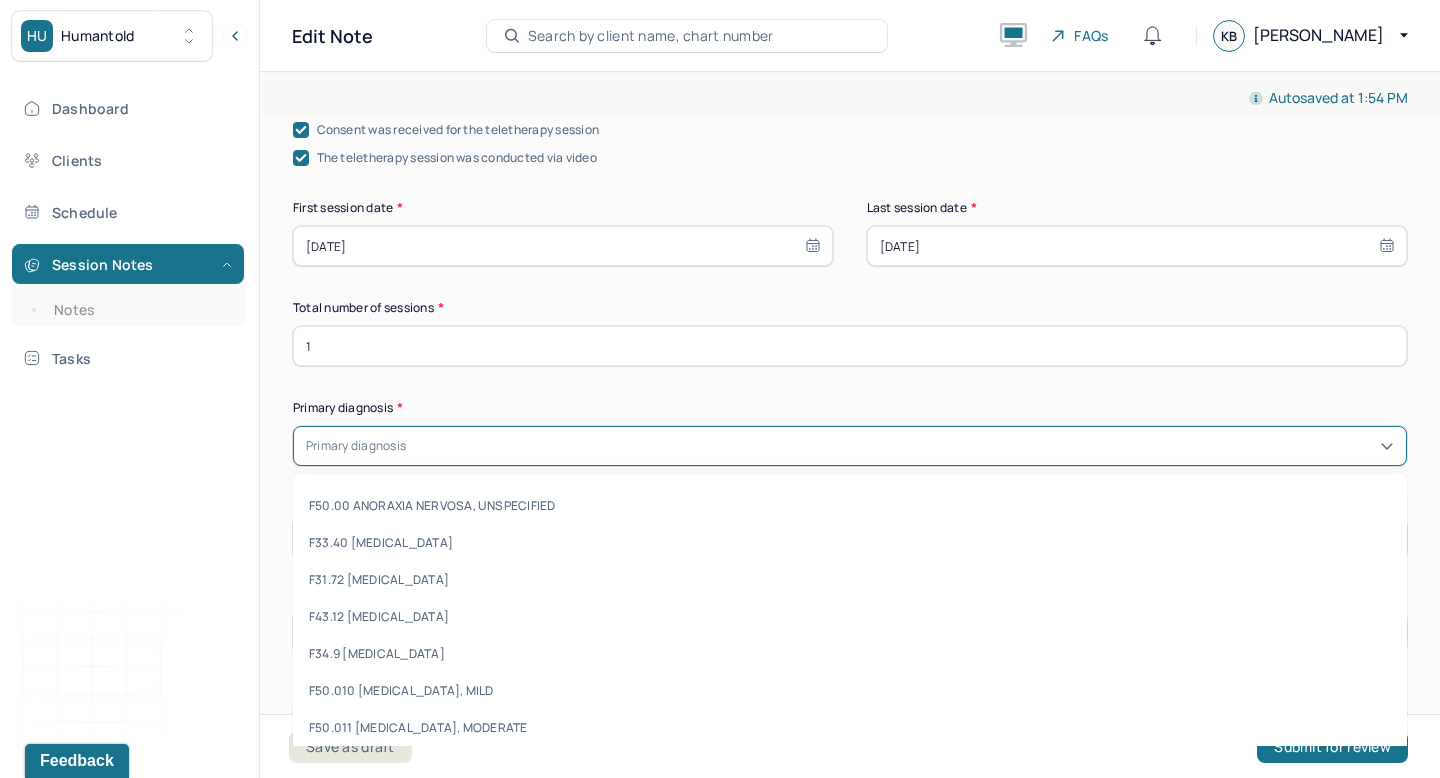 scroll, scrollTop: 492, scrollLeft: 0, axis: vertical 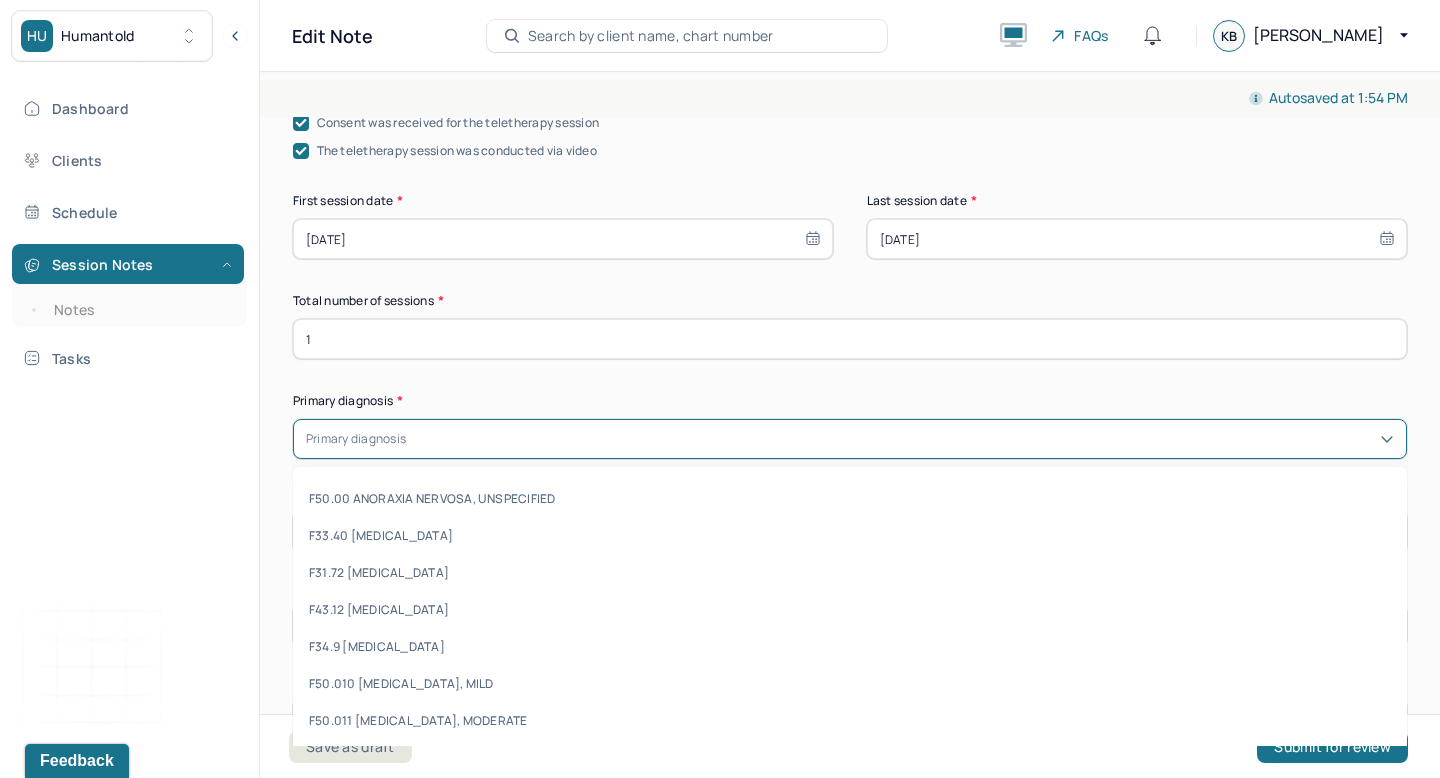 paste on "F50.9 [MEDICAL_DATA]" 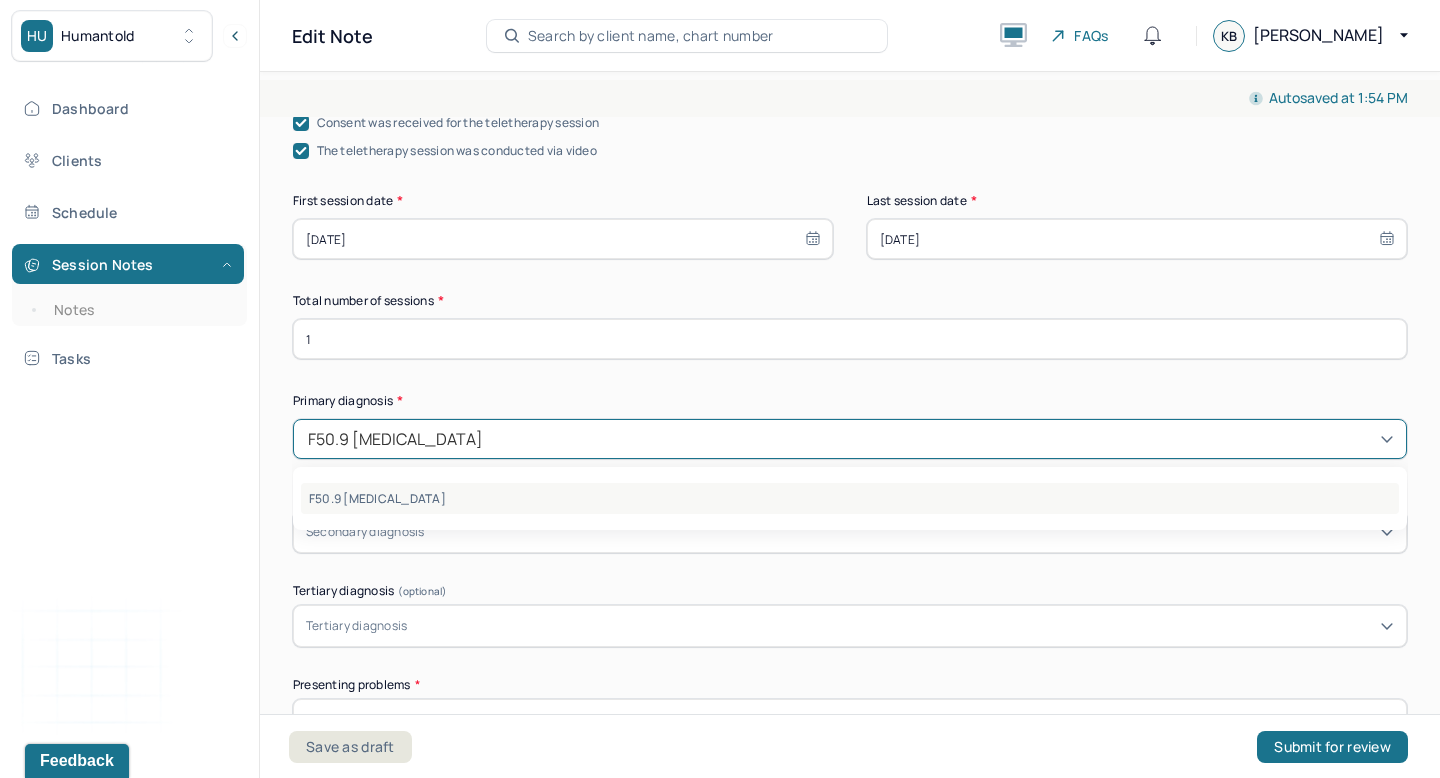 click on "F50.9 [MEDICAL_DATA]" at bounding box center (850, 498) 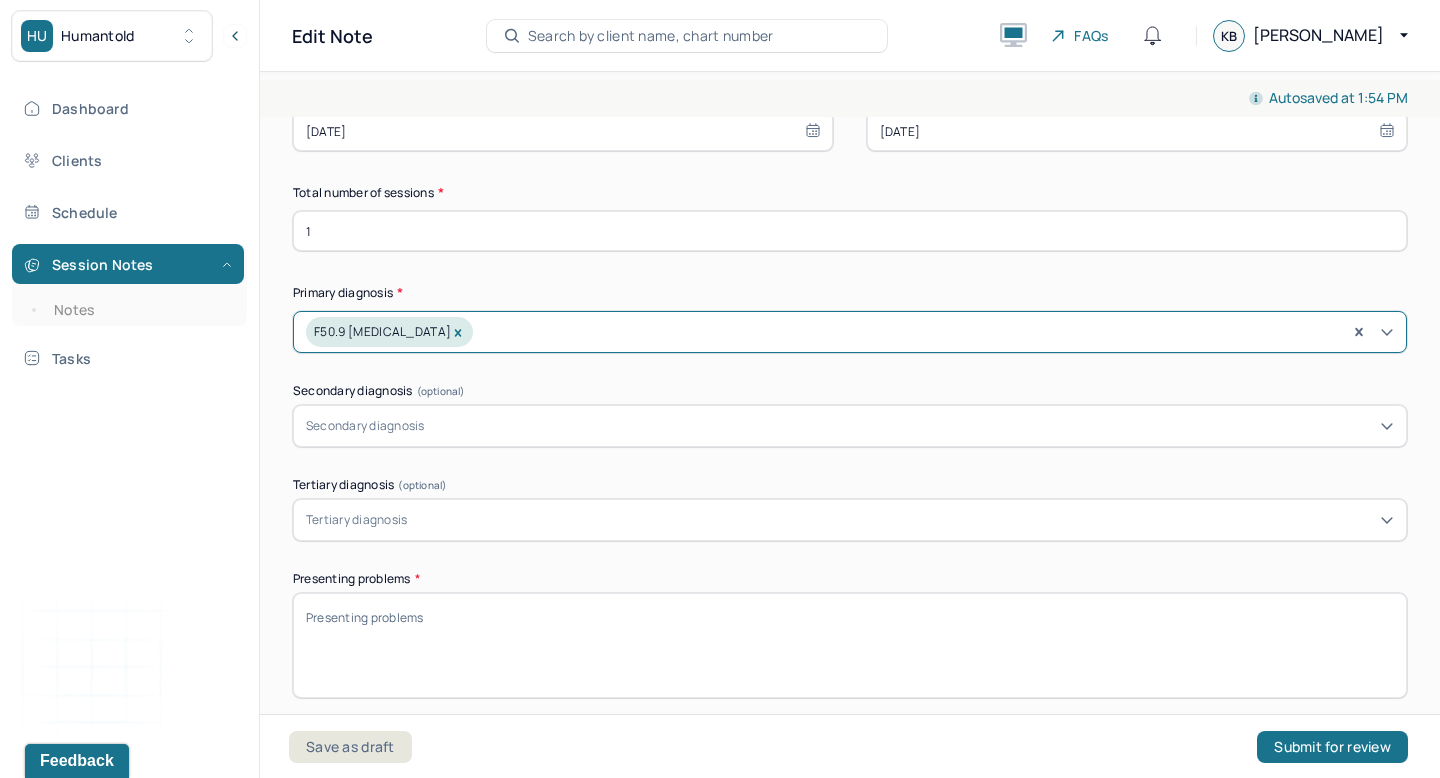 scroll, scrollTop: 604, scrollLeft: 0, axis: vertical 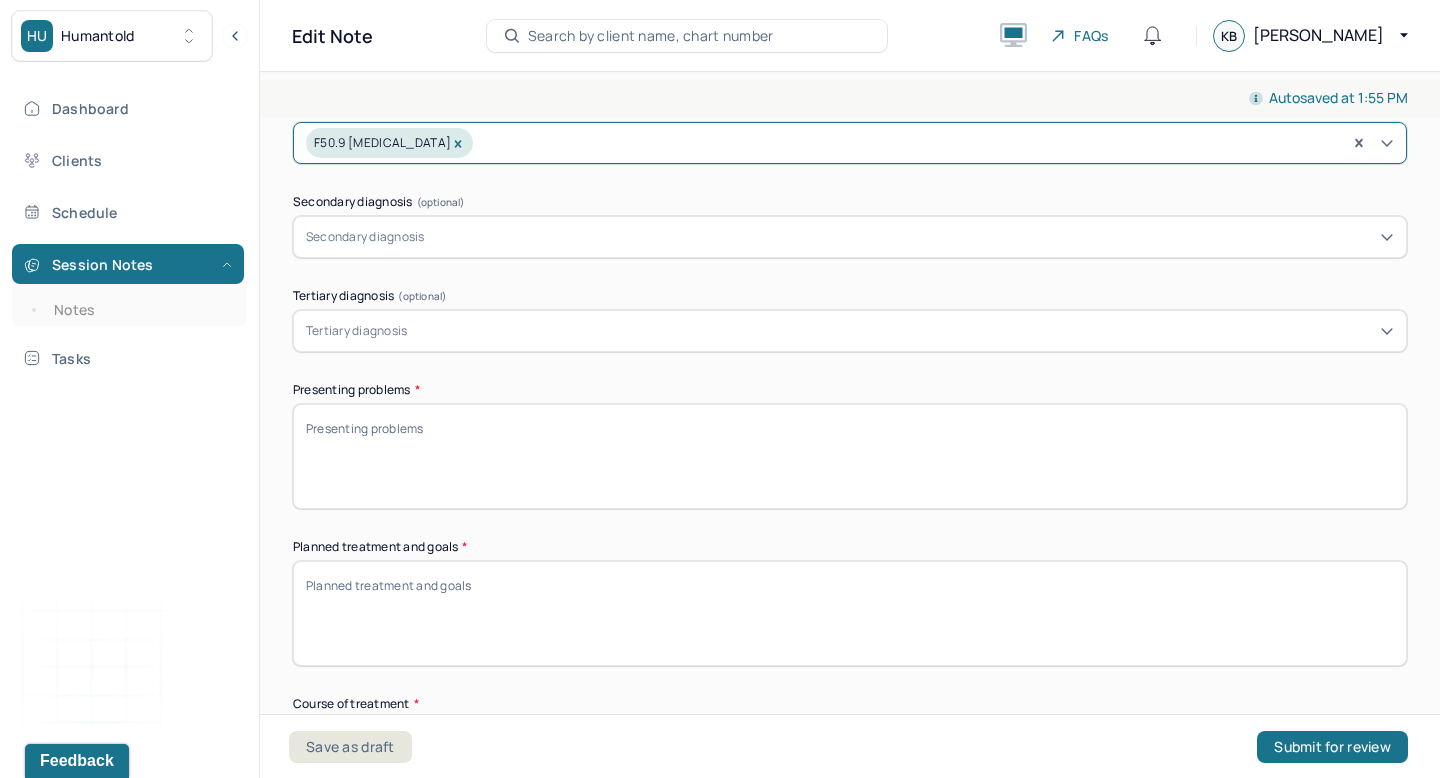 click on "Presenting problems *" at bounding box center [850, 456] 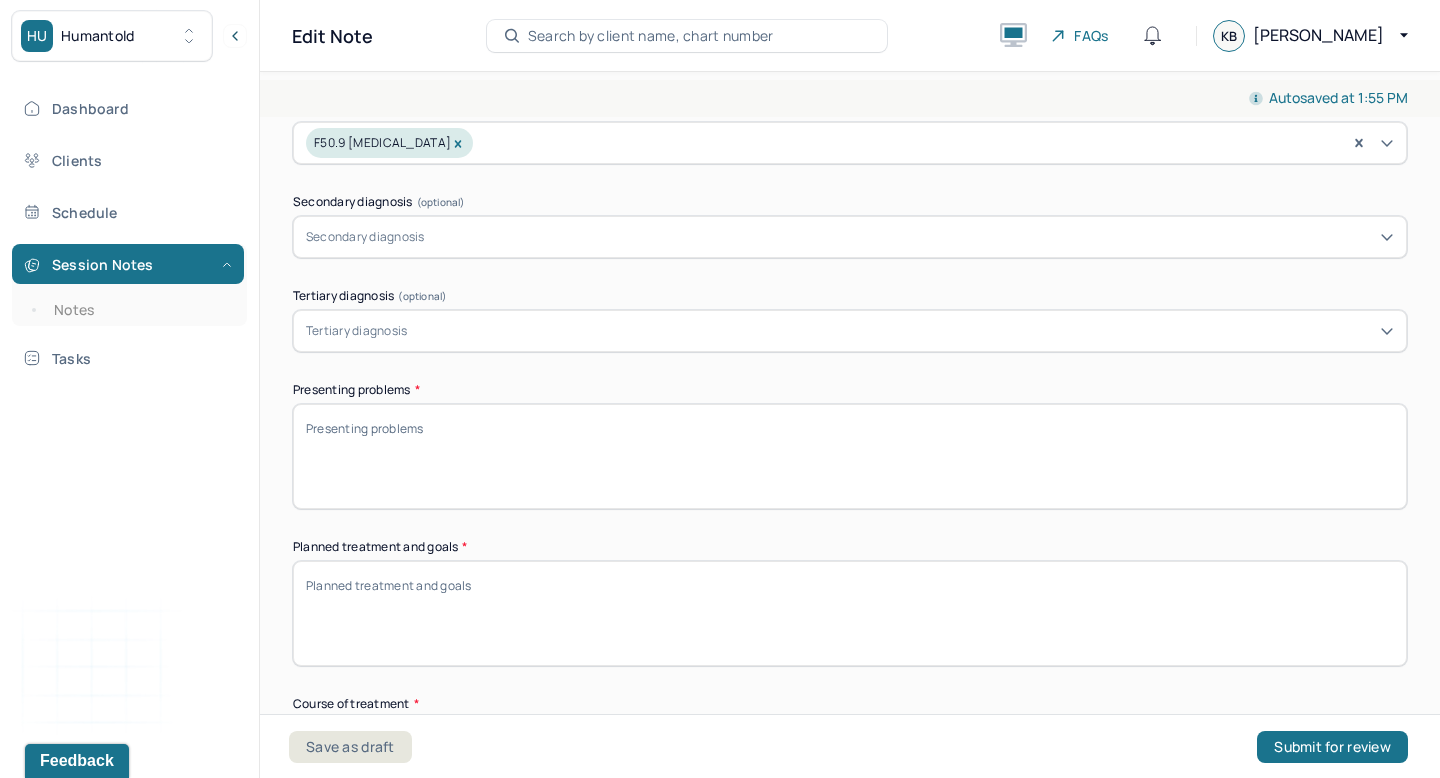 click on "Presenting problems *" at bounding box center [850, 456] 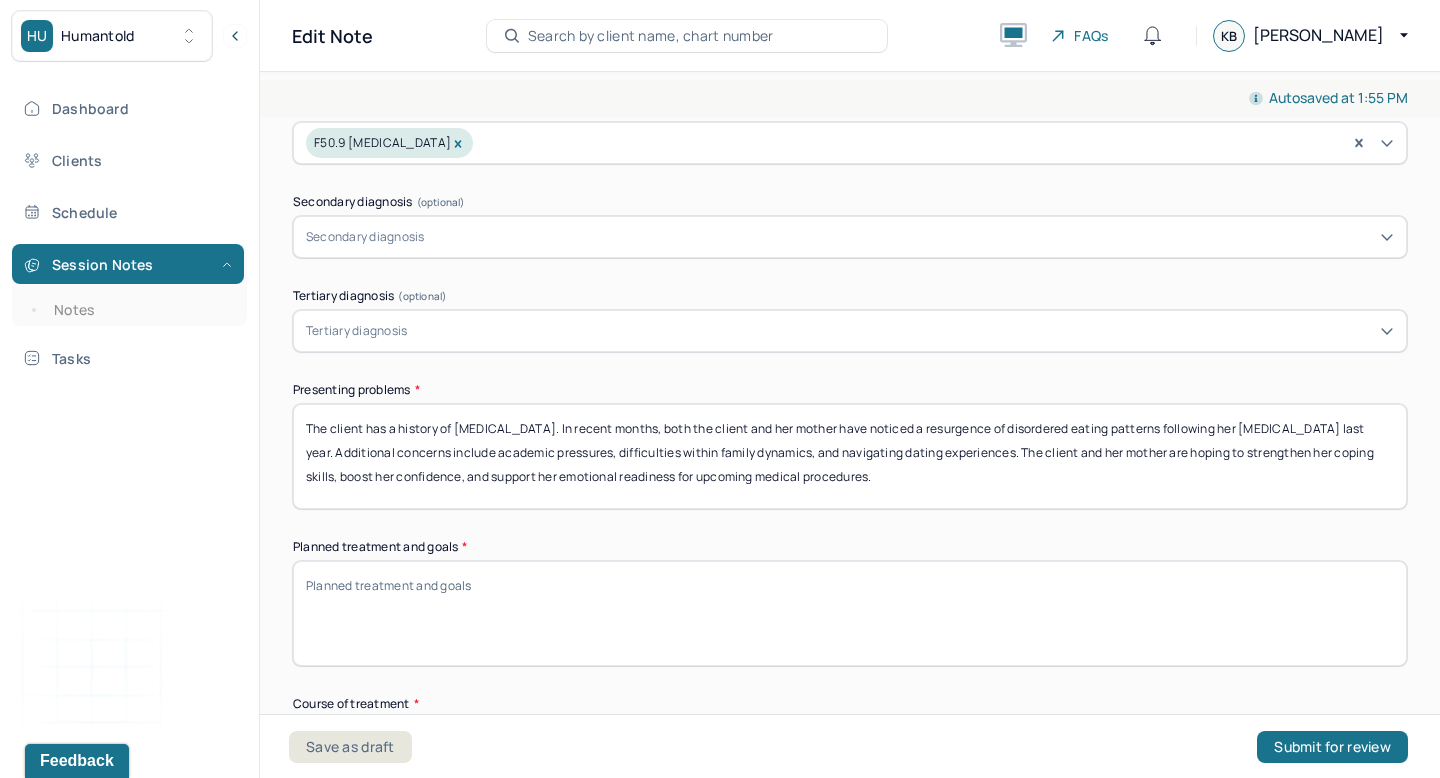 type on "The client has a history of Binge-Eating Disorder. In recent months, both the client and her mother have noticed a resurgence of disordered eating patterns following her gastric bypass surgery last year. Additional concerns include academic pressures, difficulties within family dynamics, and navigating dating experiences. The client and her mother are hoping to strengthen her coping skills, boost her confidence, and support her emotional readiness for upcoming medical procedures." 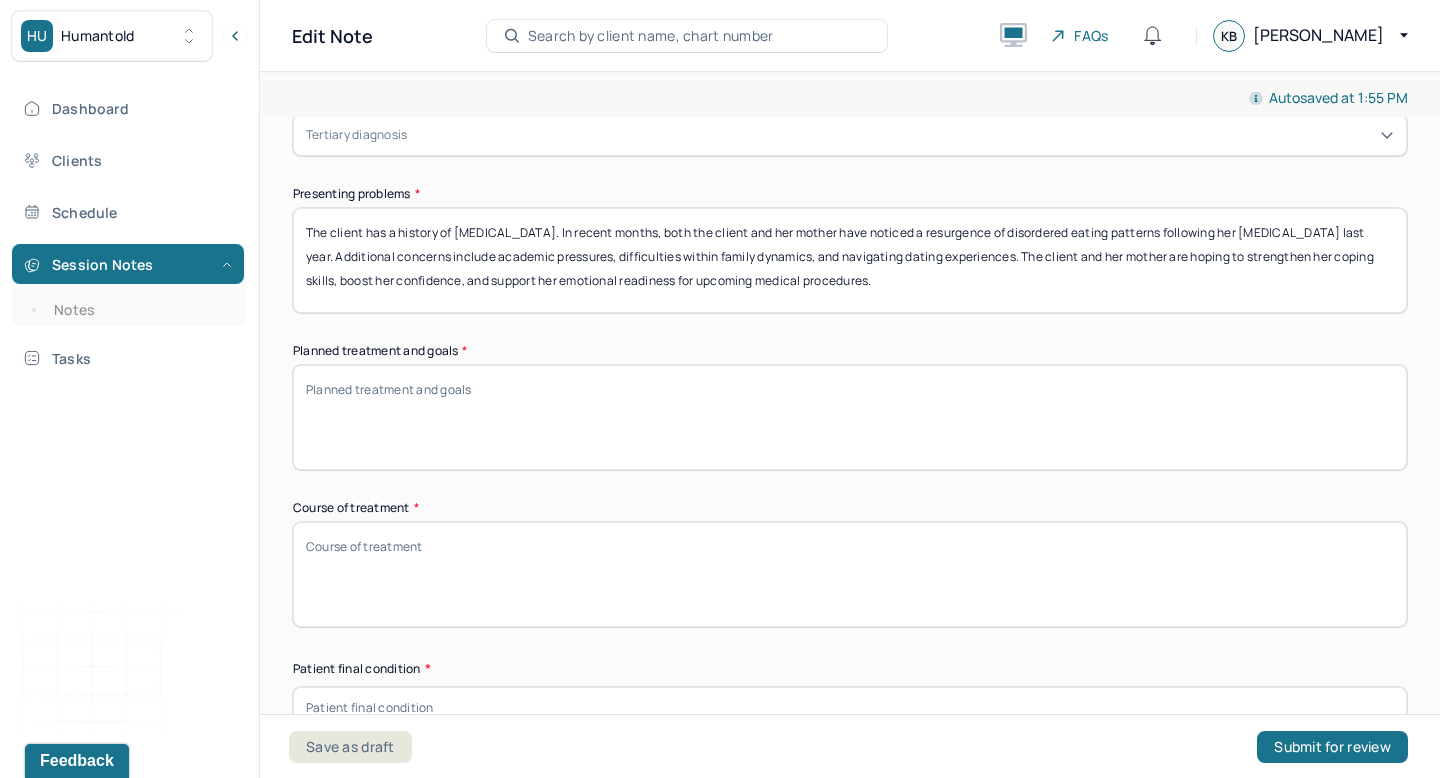 scroll, scrollTop: 1005, scrollLeft: 0, axis: vertical 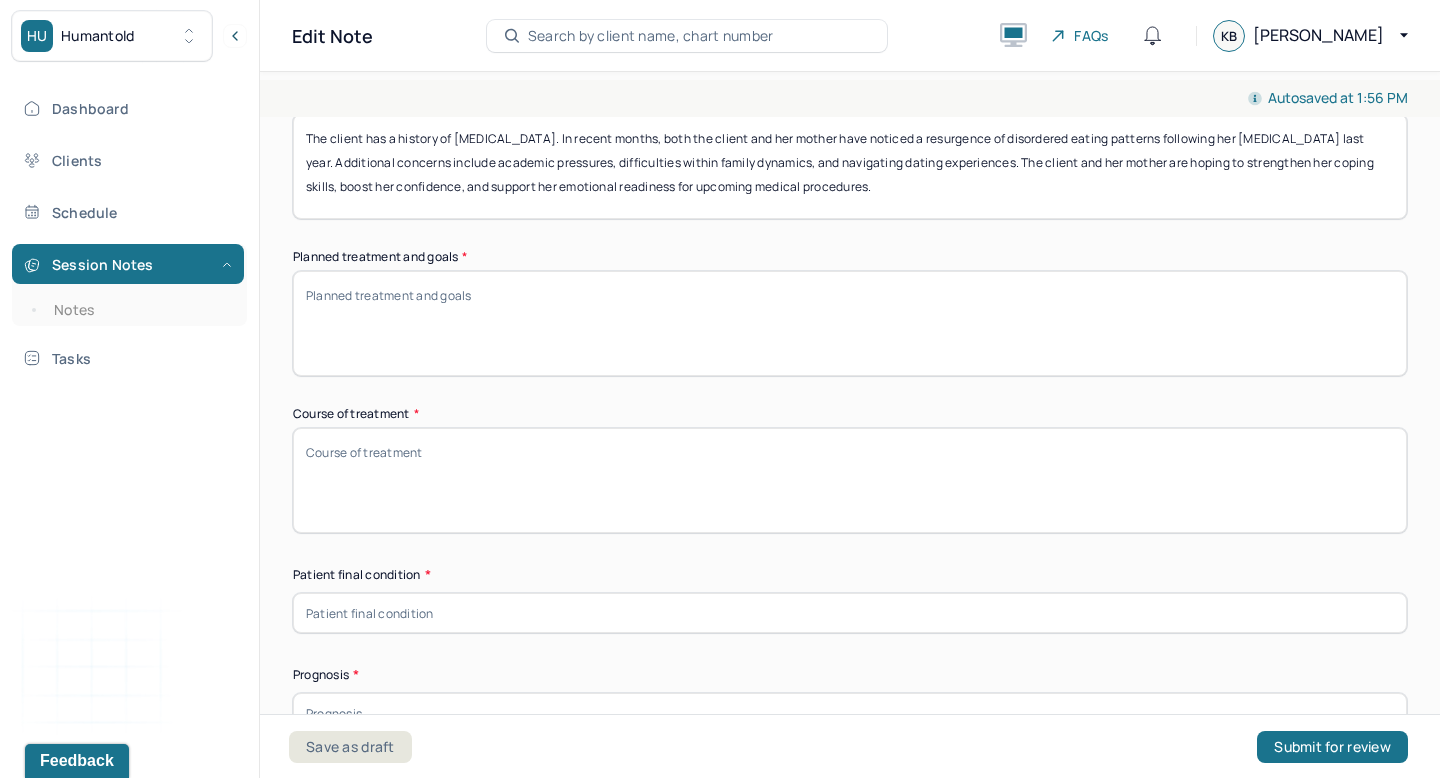 click on "Course of treatment *" at bounding box center [850, 480] 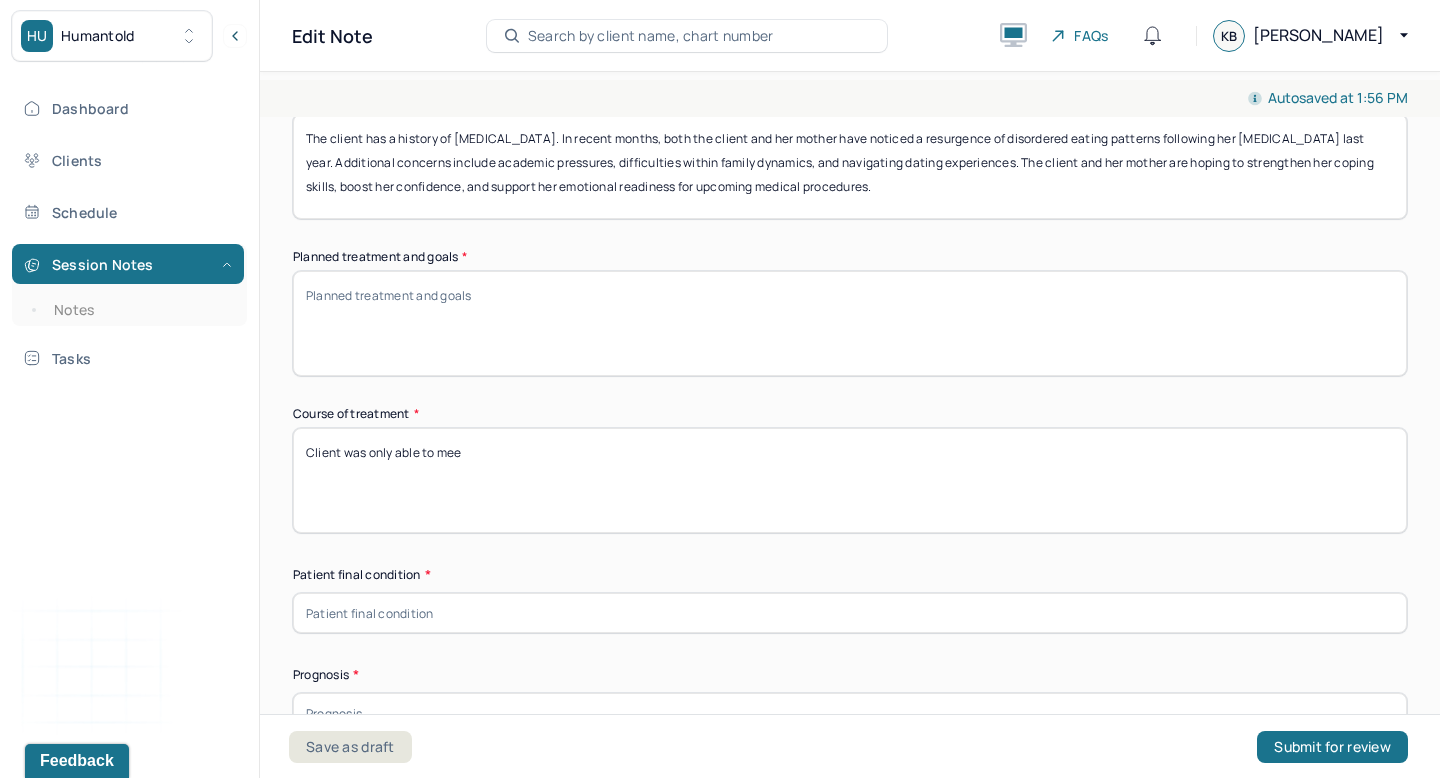 type on "Client was only able to meet" 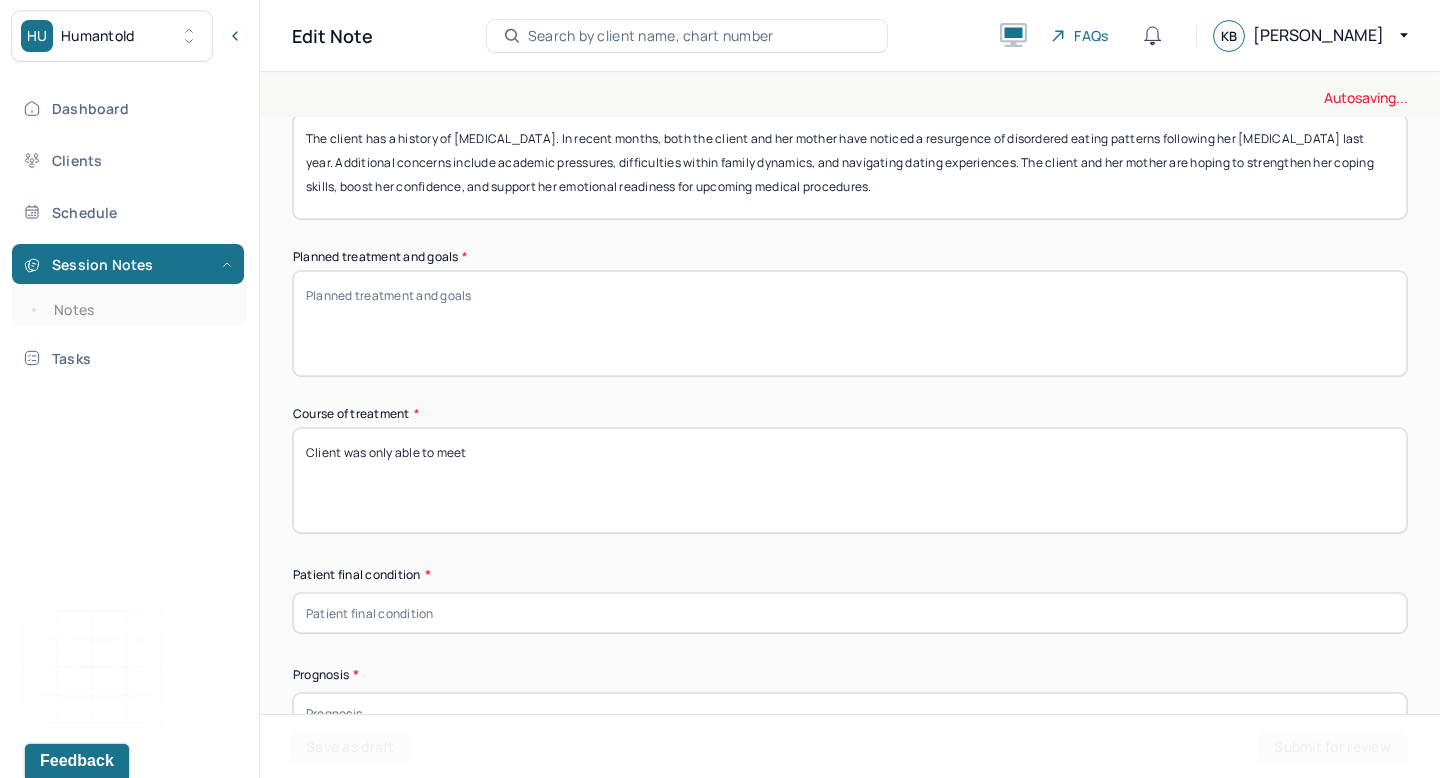 drag, startPoint x: 472, startPoint y: 457, endPoint x: 207, endPoint y: 454, distance: 265.01697 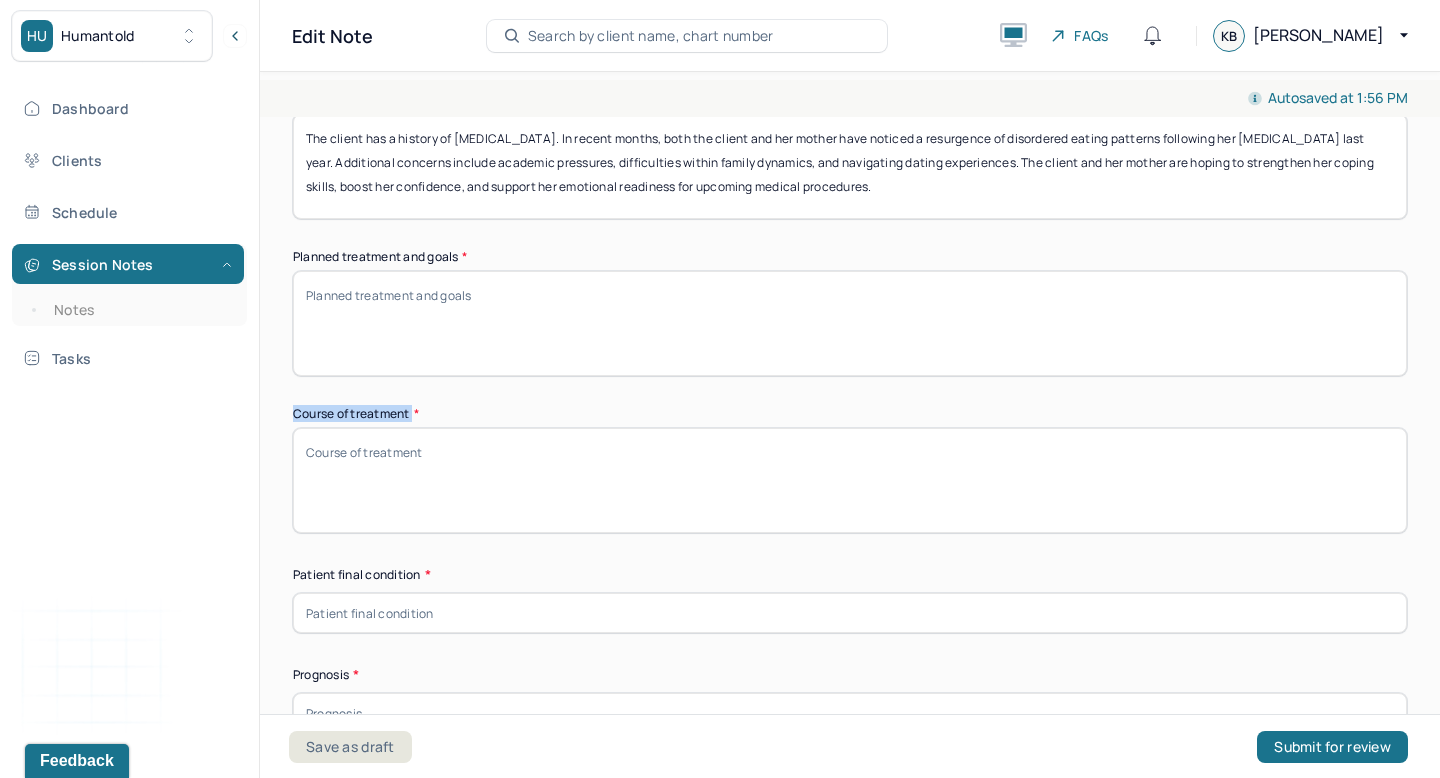 drag, startPoint x: 286, startPoint y: 405, endPoint x: 417, endPoint y: 405, distance: 131 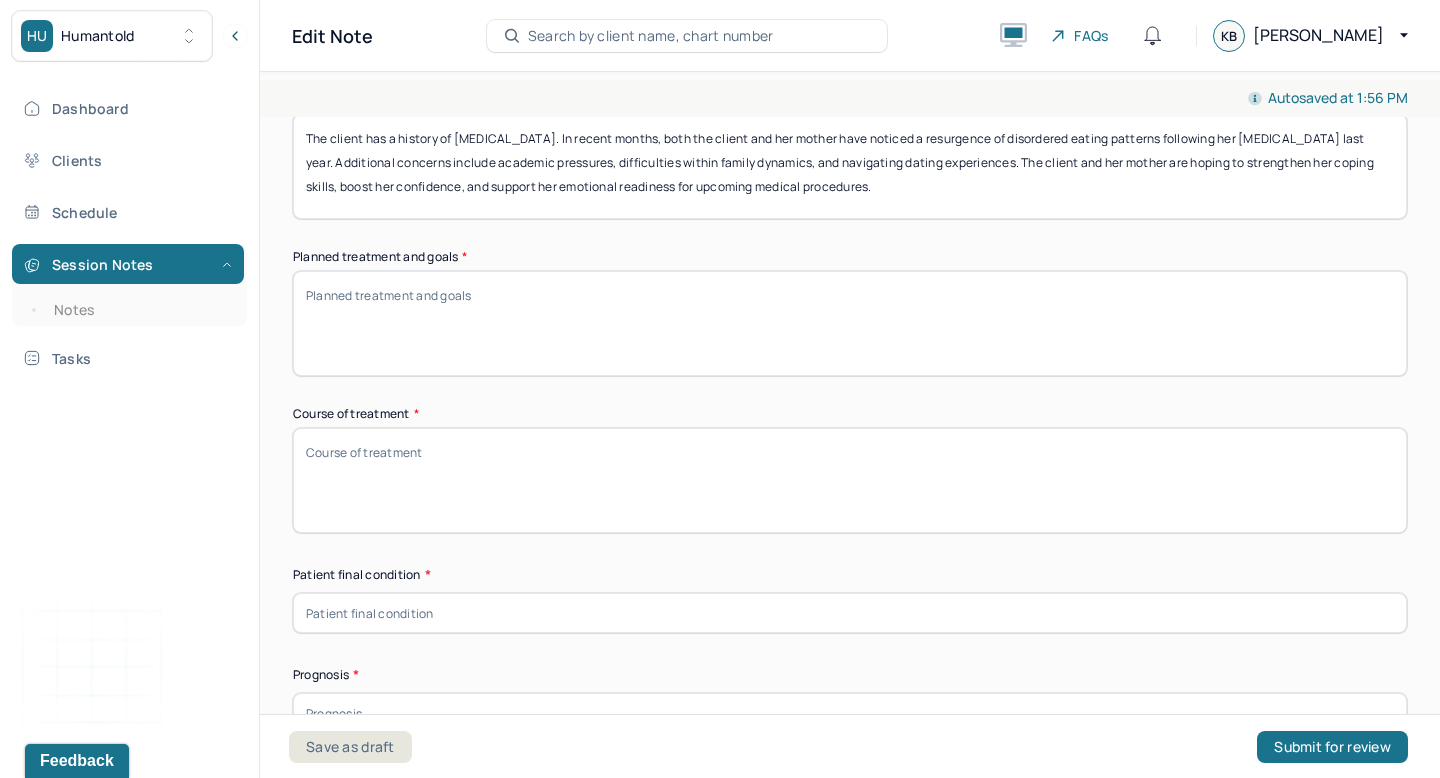 click on "Course of treatment *" at bounding box center [850, 480] 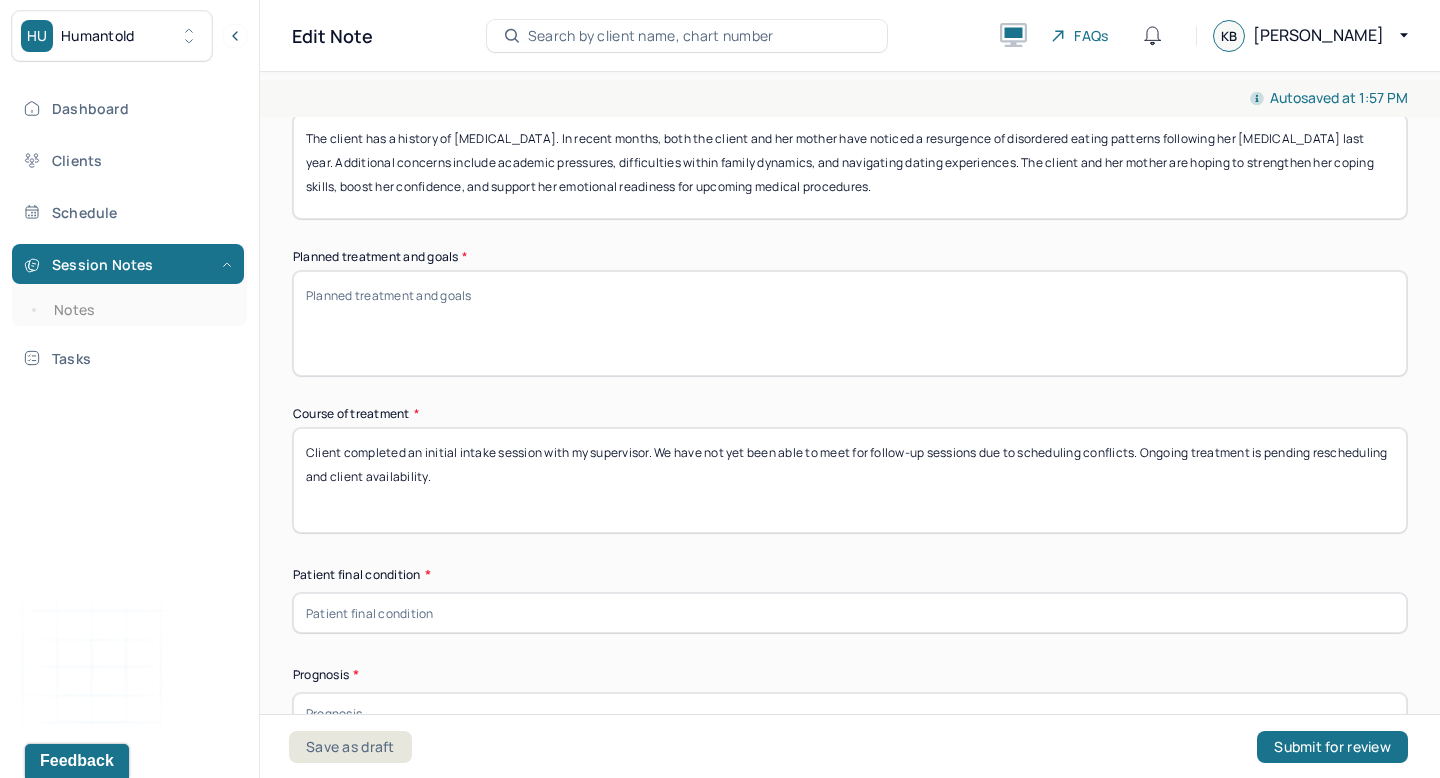 click on "Client completed an initial intake session with my supervisor. We have not yet been able to meet for follow-up sessions due to scheduling conflicts. Ongoing treatment is pending rescheduling and client availability." at bounding box center (850, 480) 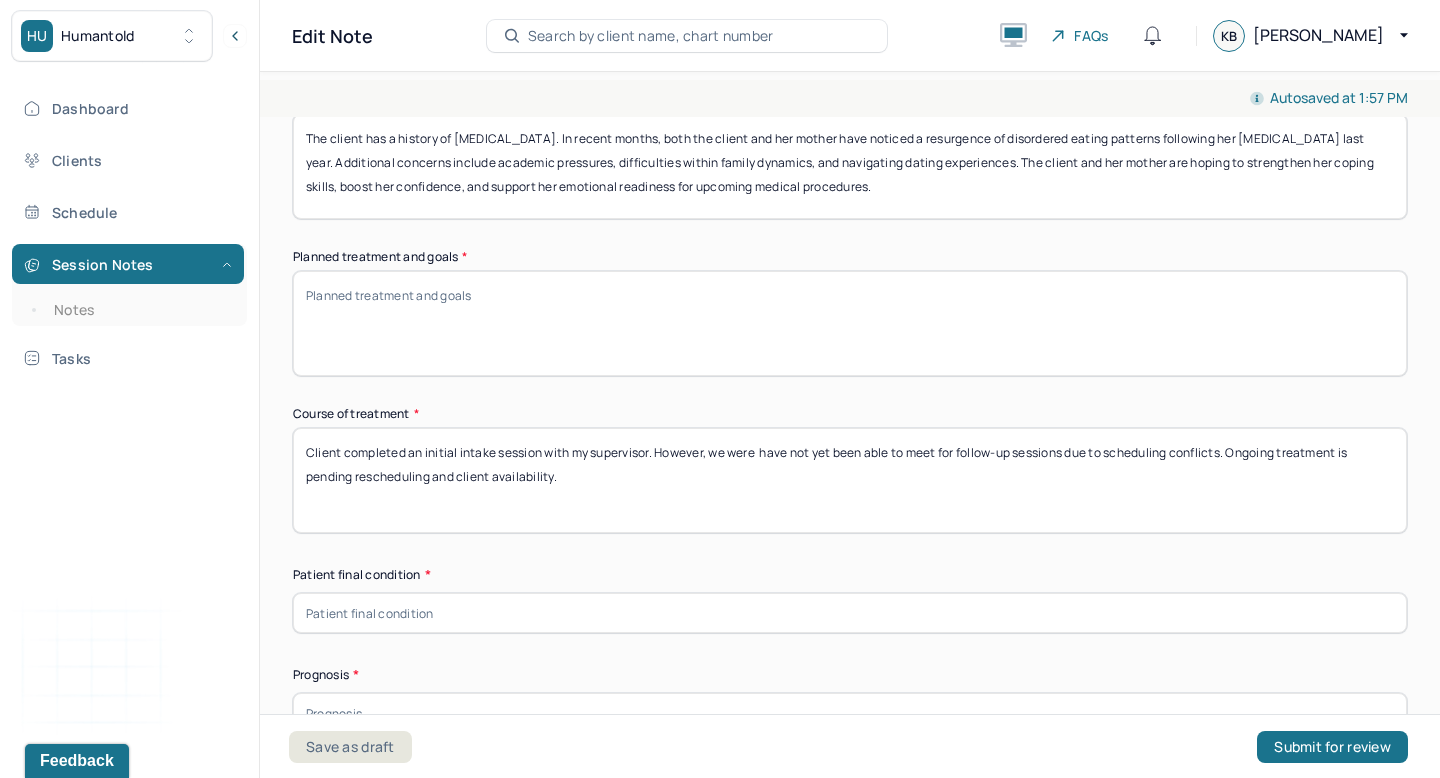 drag, startPoint x: 865, startPoint y: 450, endPoint x: 762, endPoint y: 445, distance: 103.121284 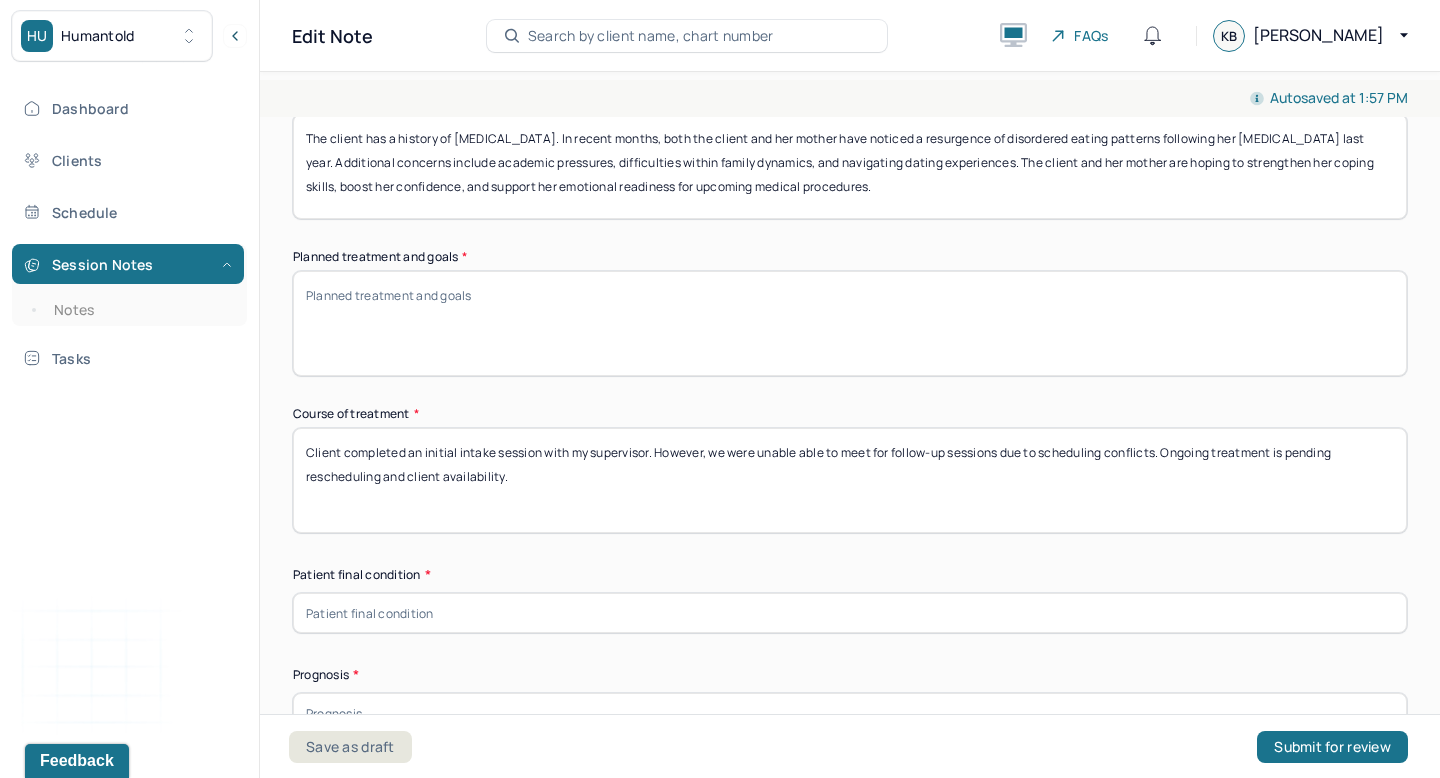 drag, startPoint x: 1167, startPoint y: 453, endPoint x: 1002, endPoint y: 445, distance: 165.19383 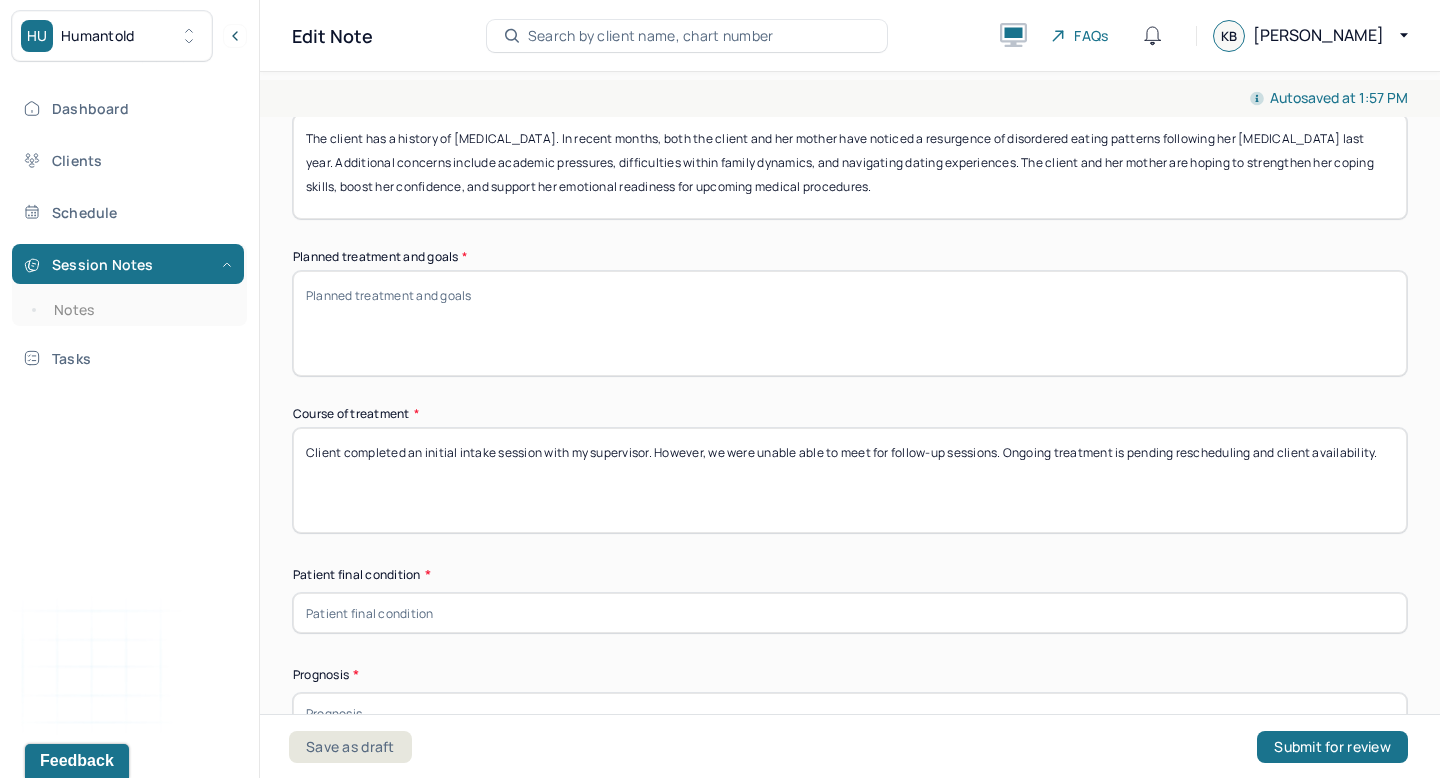 drag, startPoint x: 1012, startPoint y: 449, endPoint x: 1397, endPoint y: 441, distance: 385.0831 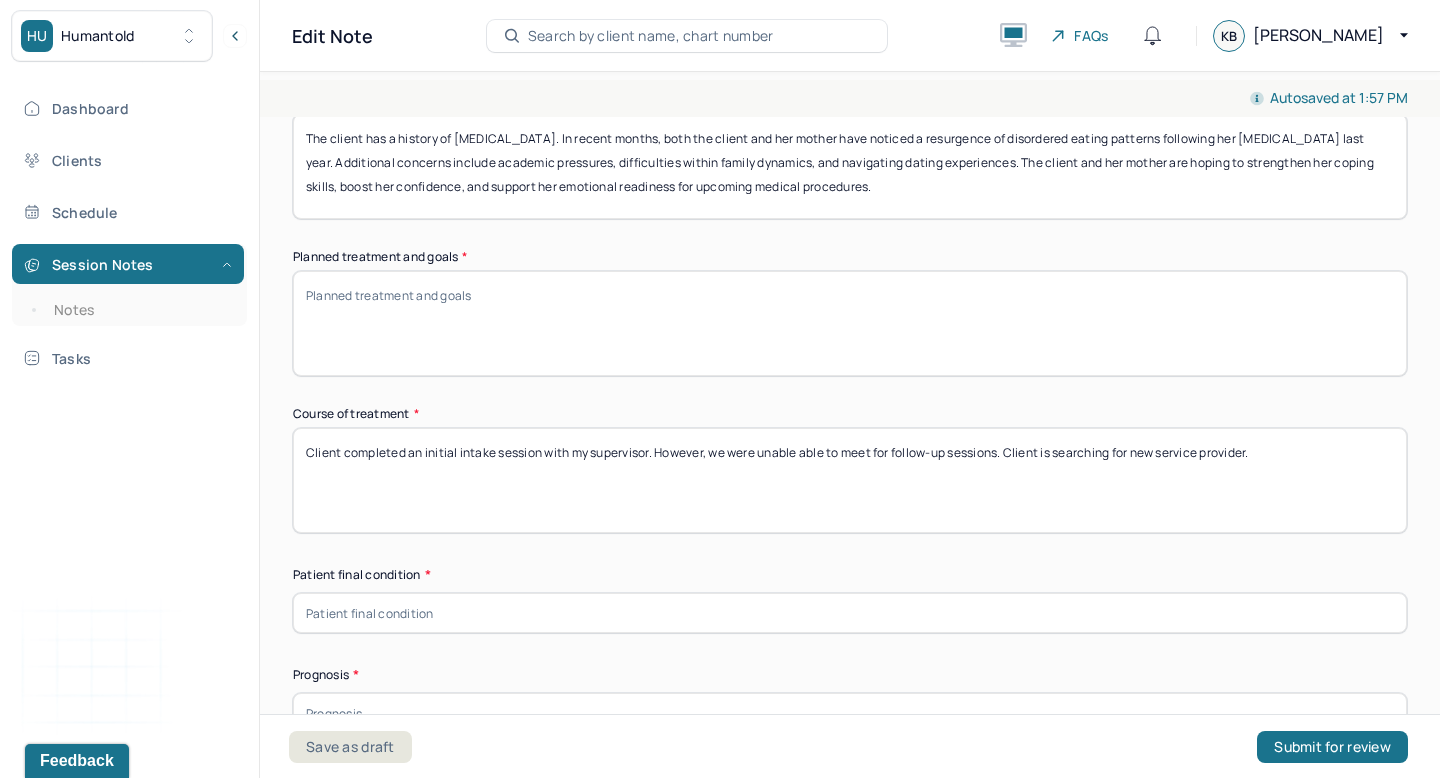 type on "Client completed an initial intake session with my supervisor. However, we were unable able to meet for follow-up sessions. Client is searching for new service provider." 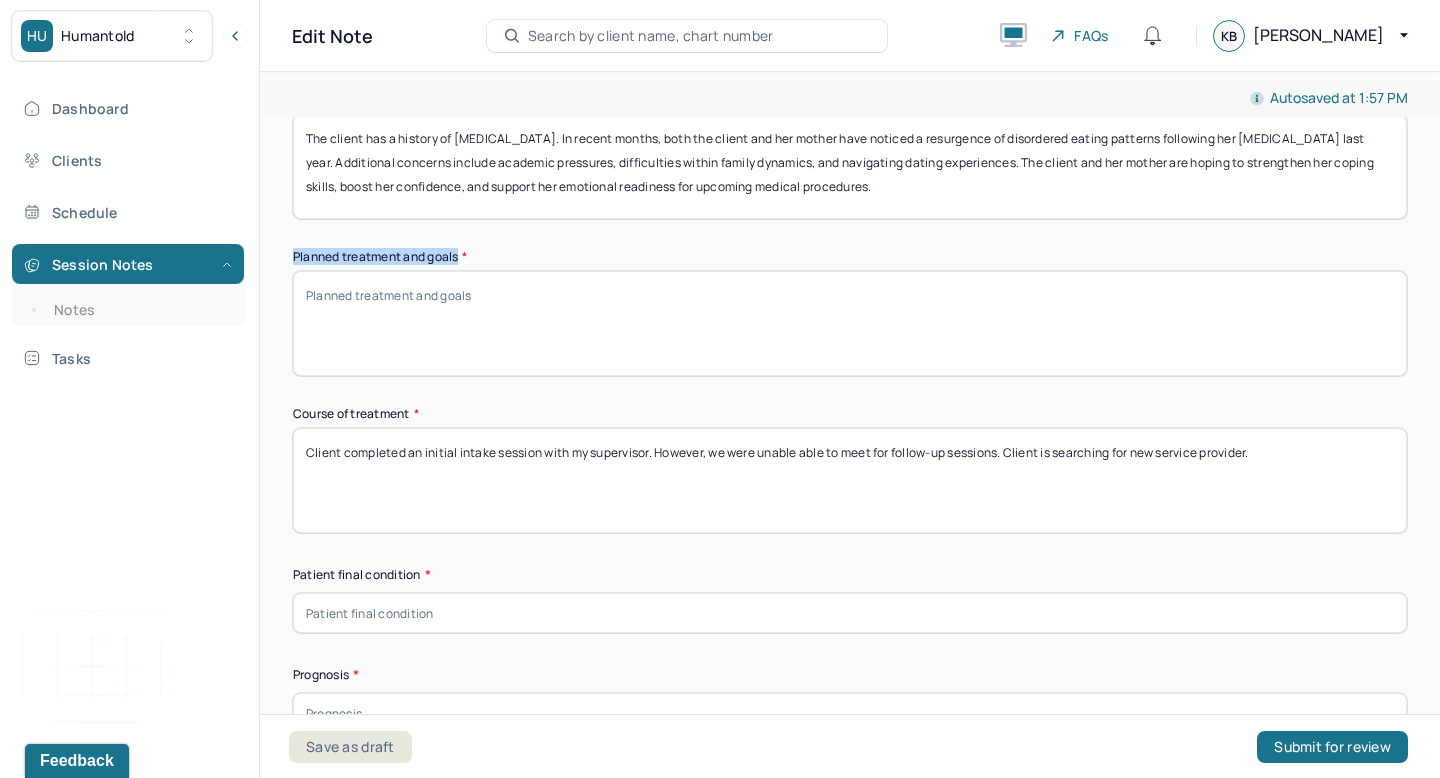 drag, startPoint x: 294, startPoint y: 253, endPoint x: 464, endPoint y: 254, distance: 170.00294 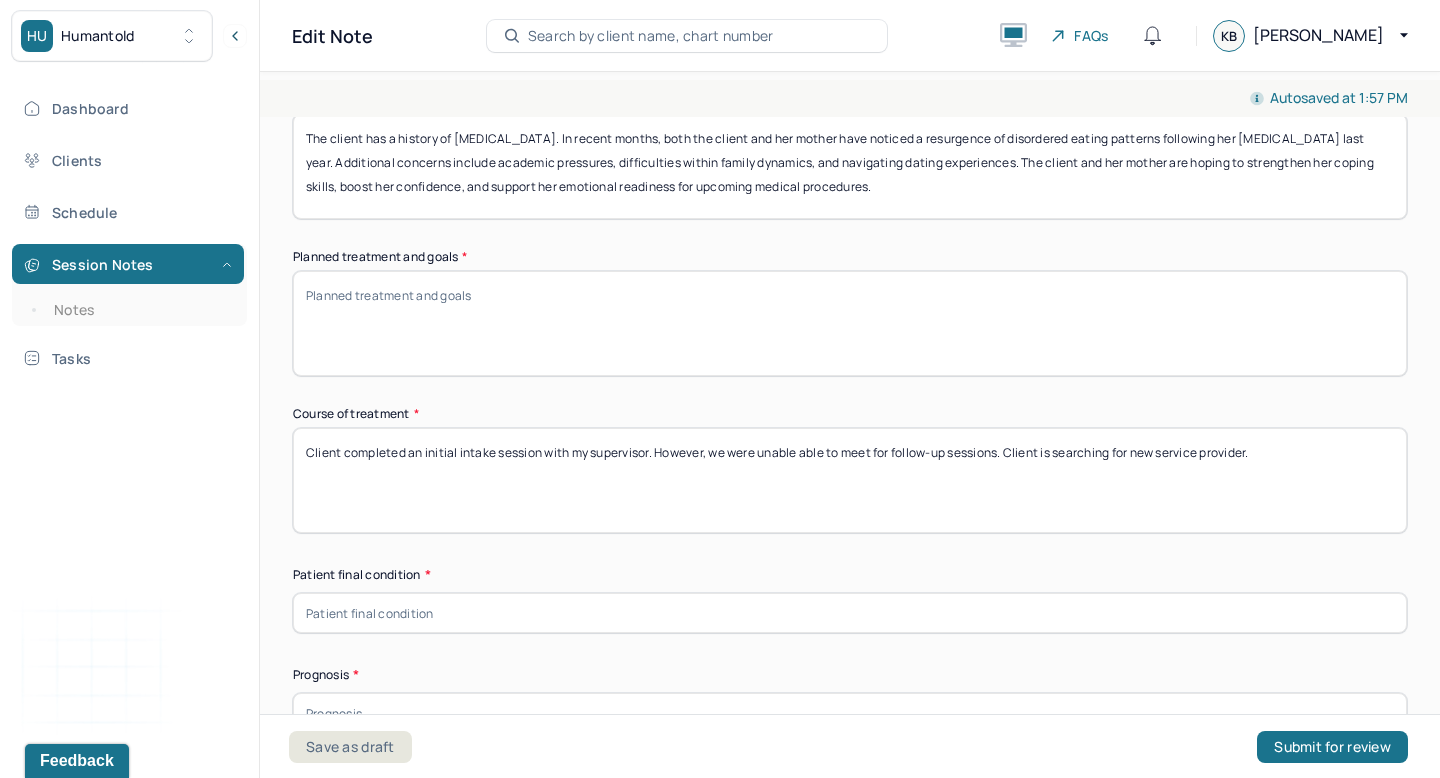 click on "Planned treatment and goals *" at bounding box center [850, 323] 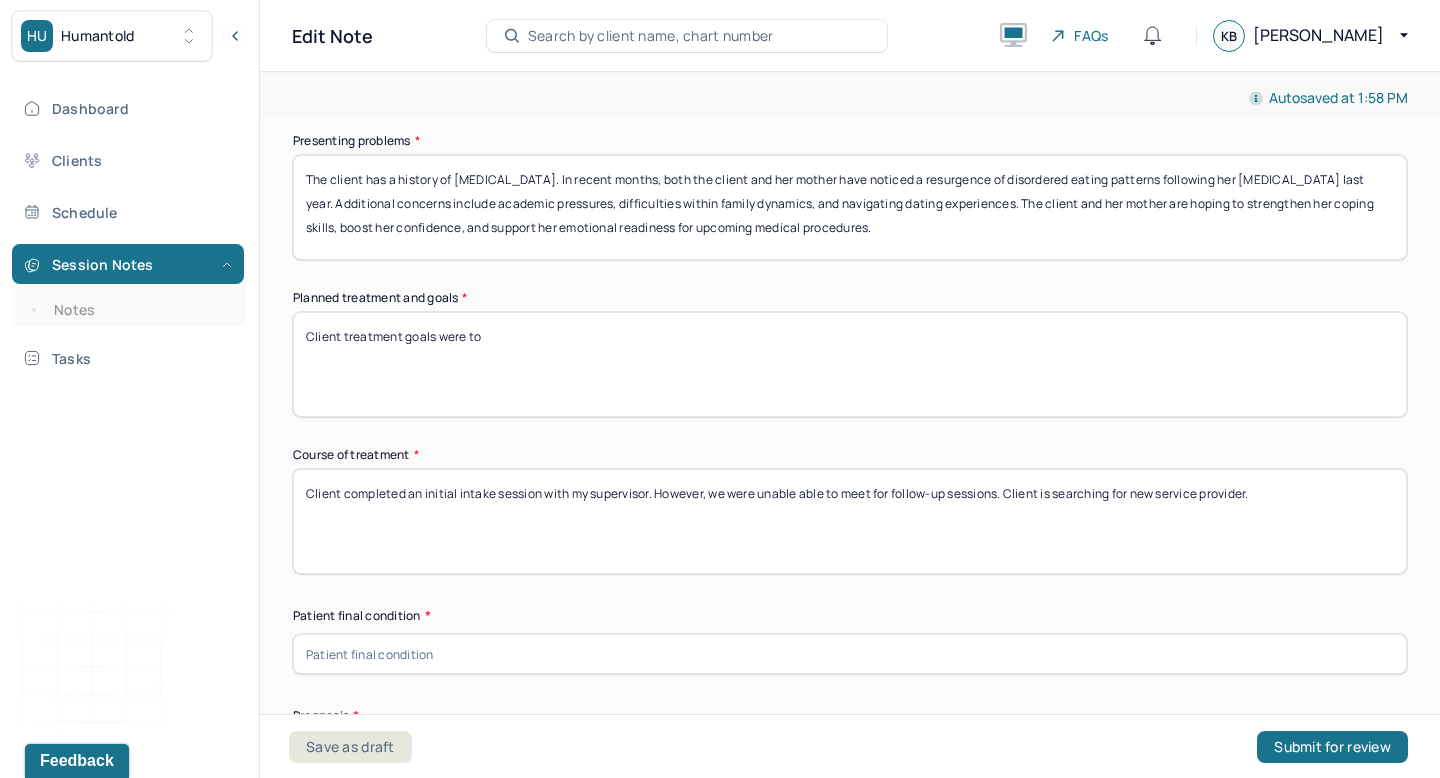 paste on "Improve emotional regulation skills" 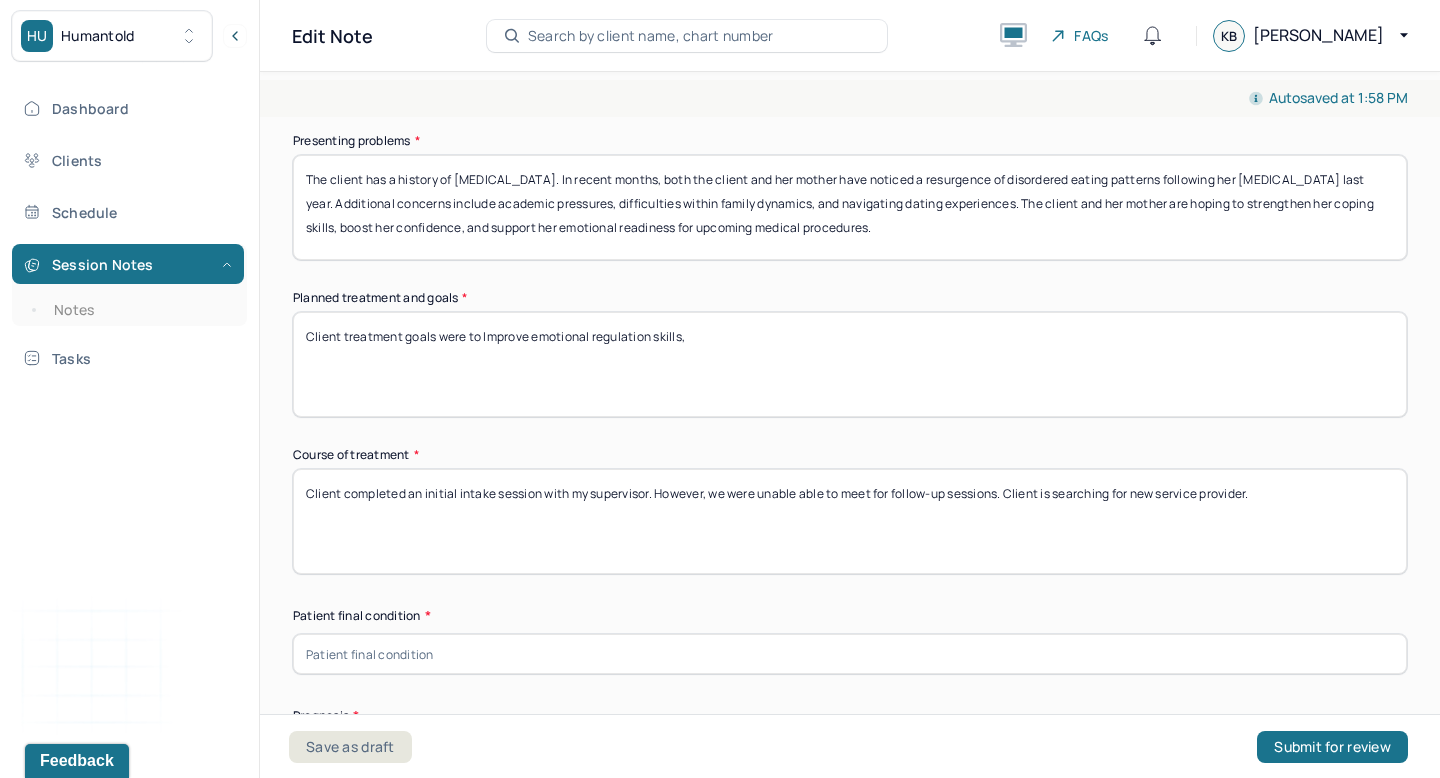 paste on "Reduce reliance on disordered eating behaviors" 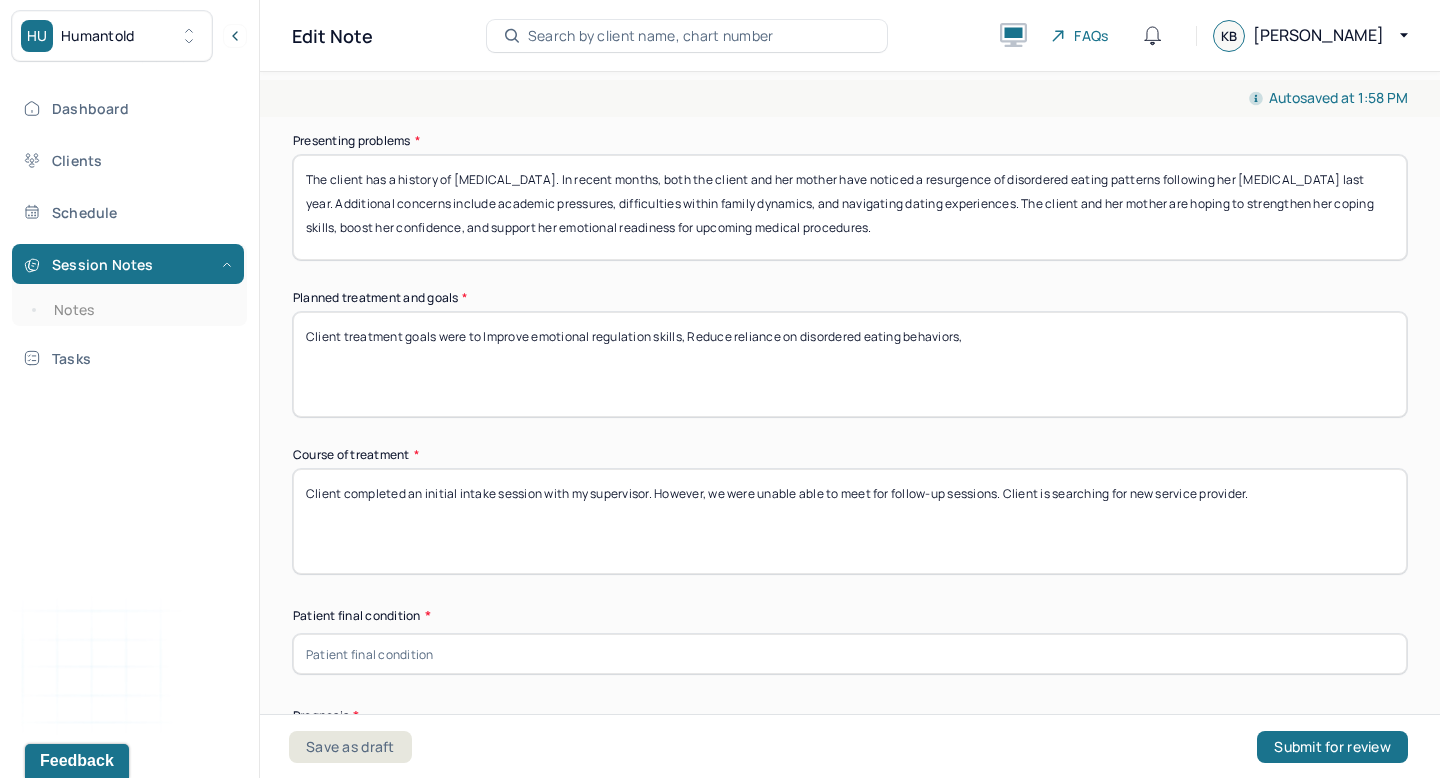 paste on "Reduce reliance on disordered eating behaviors" 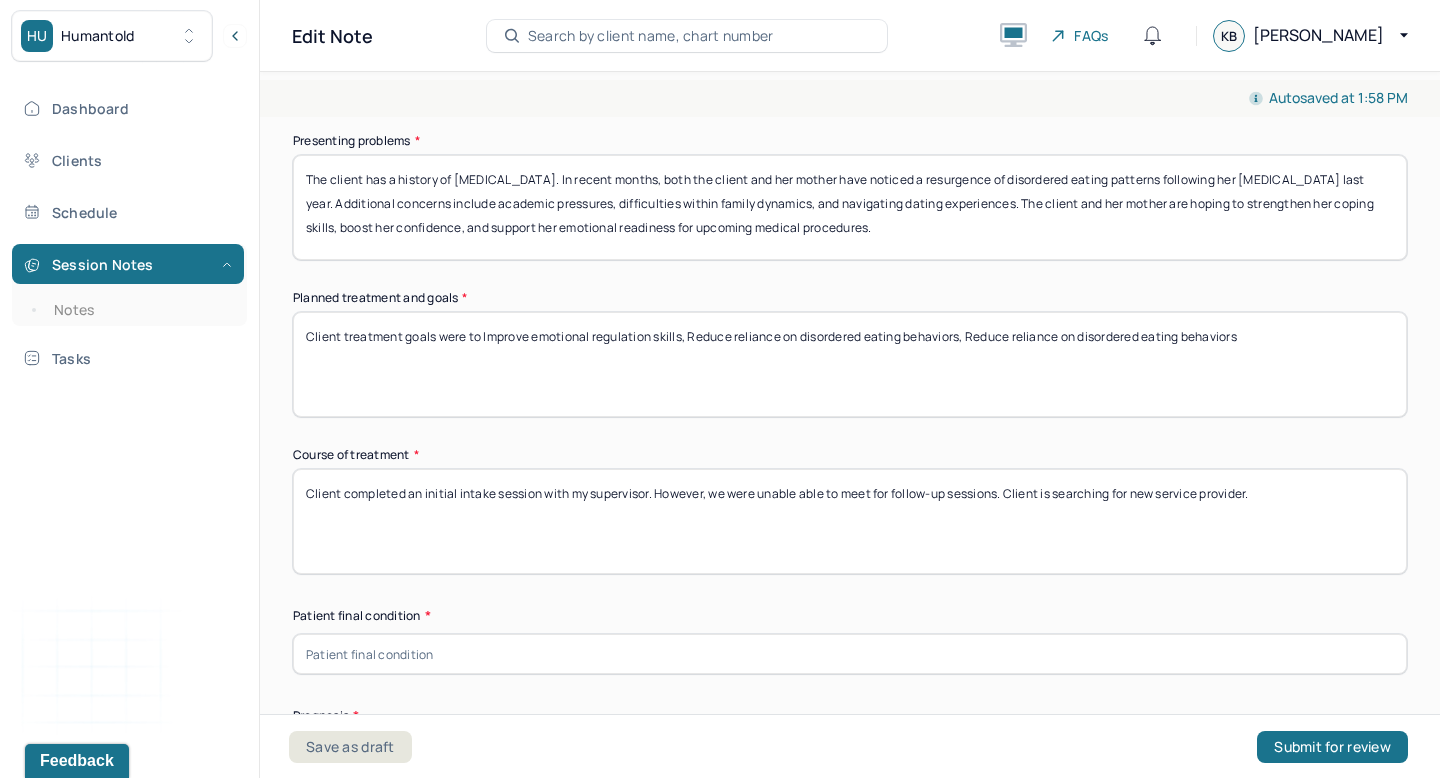 drag, startPoint x: 1248, startPoint y: 330, endPoint x: 972, endPoint y: 317, distance: 276.306 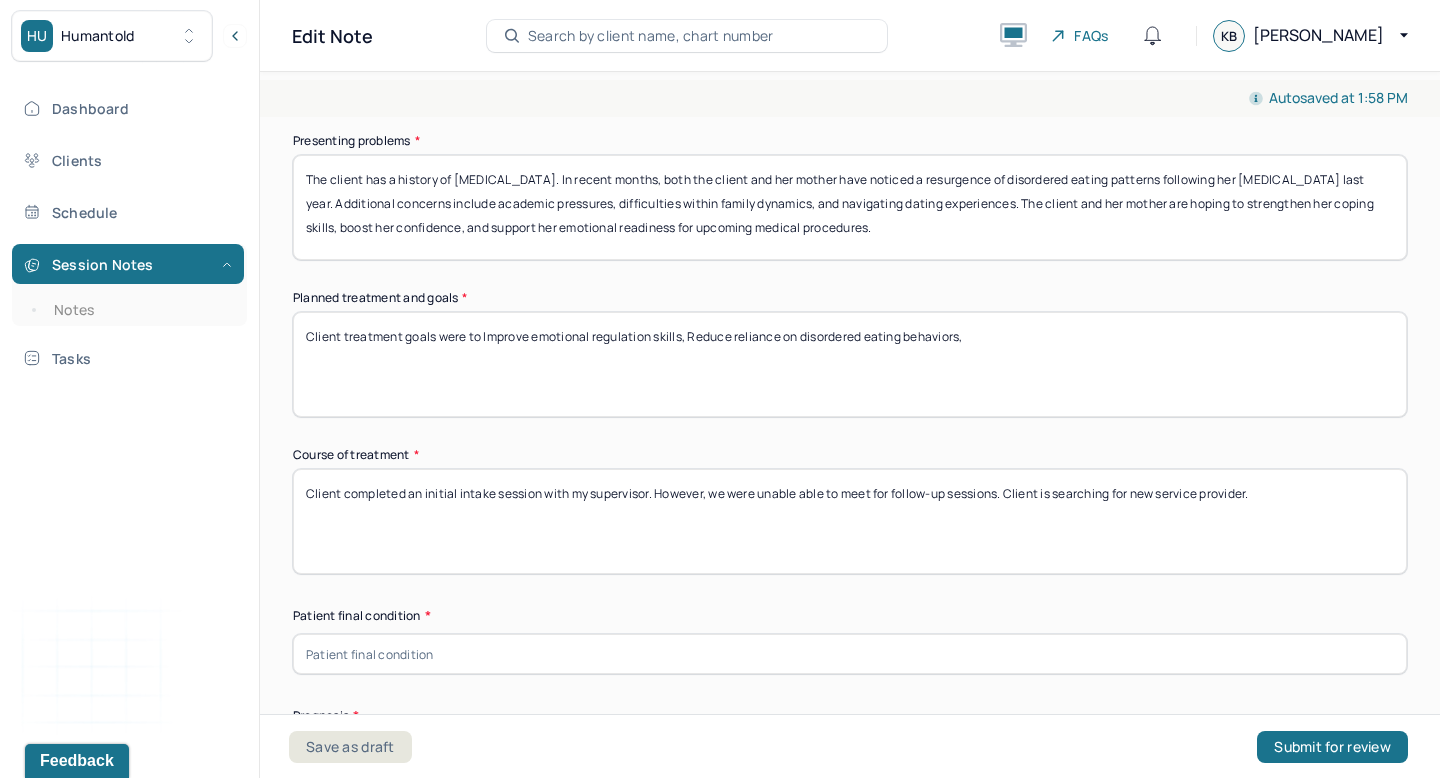 click on "Client treatment goals were to Improve emotional regulation skills, Reduce reliance on disordered eating behaviors, Reduce reliance on disordered eating behaviors" at bounding box center (850, 364) 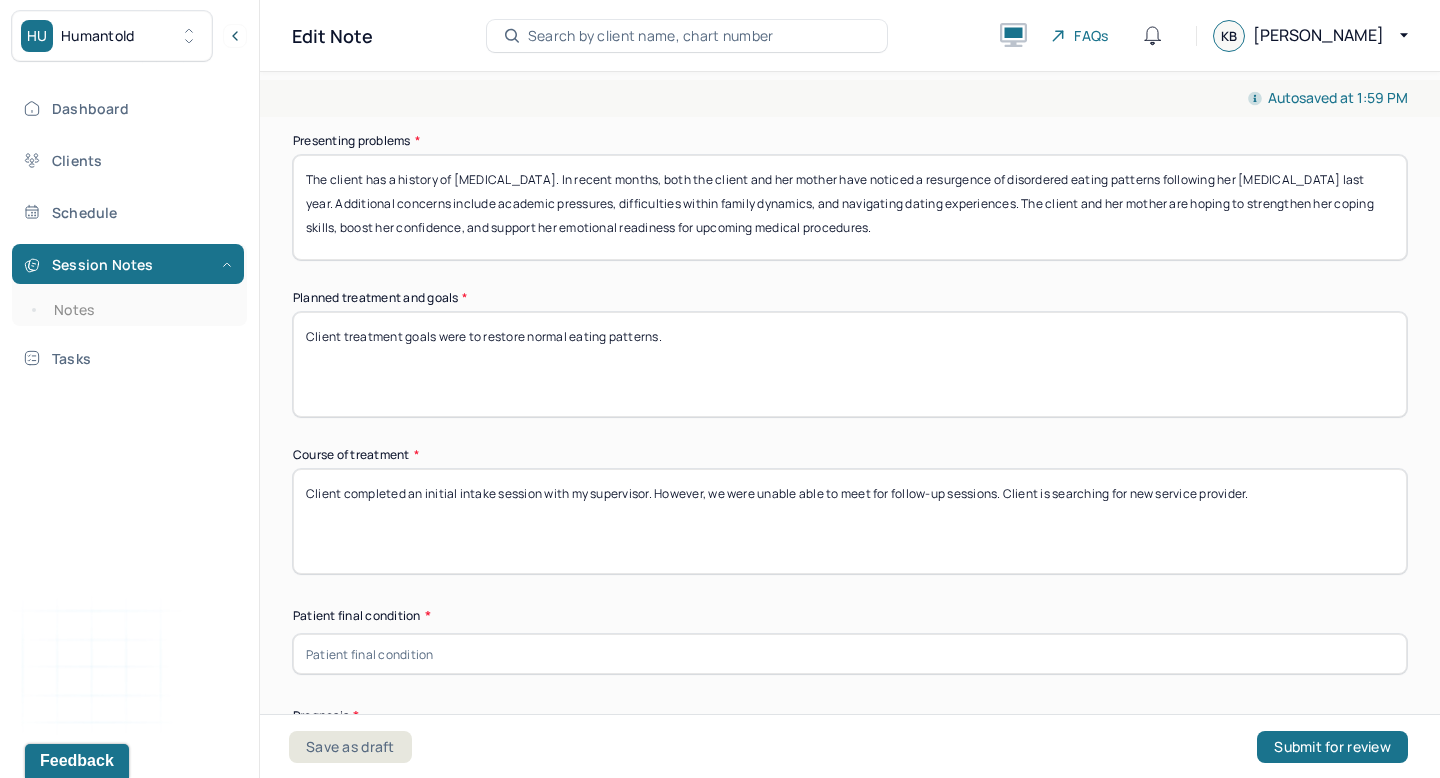 click on "Client treatment goals were to Restore normal eating patterns." at bounding box center [850, 364] 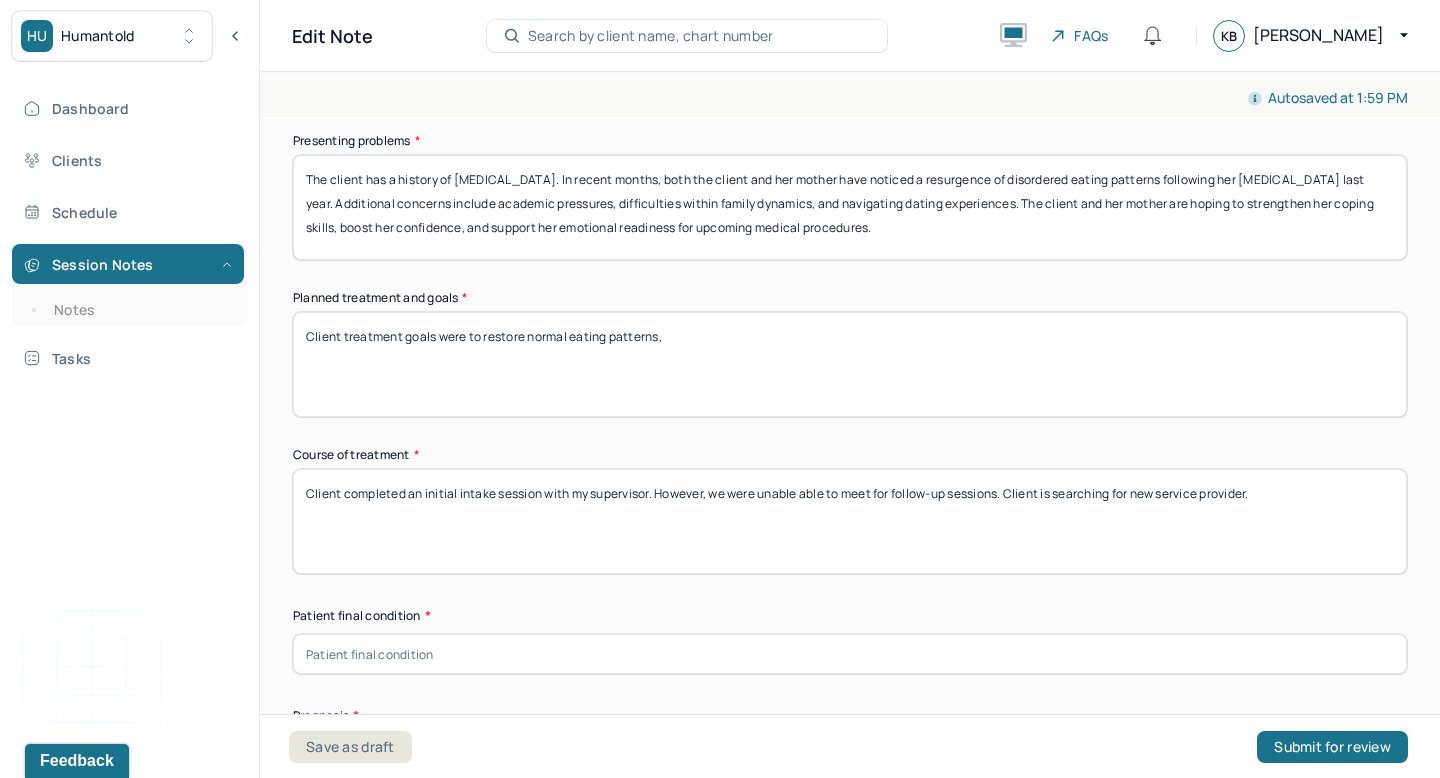 paste on "Explore and process stressors." 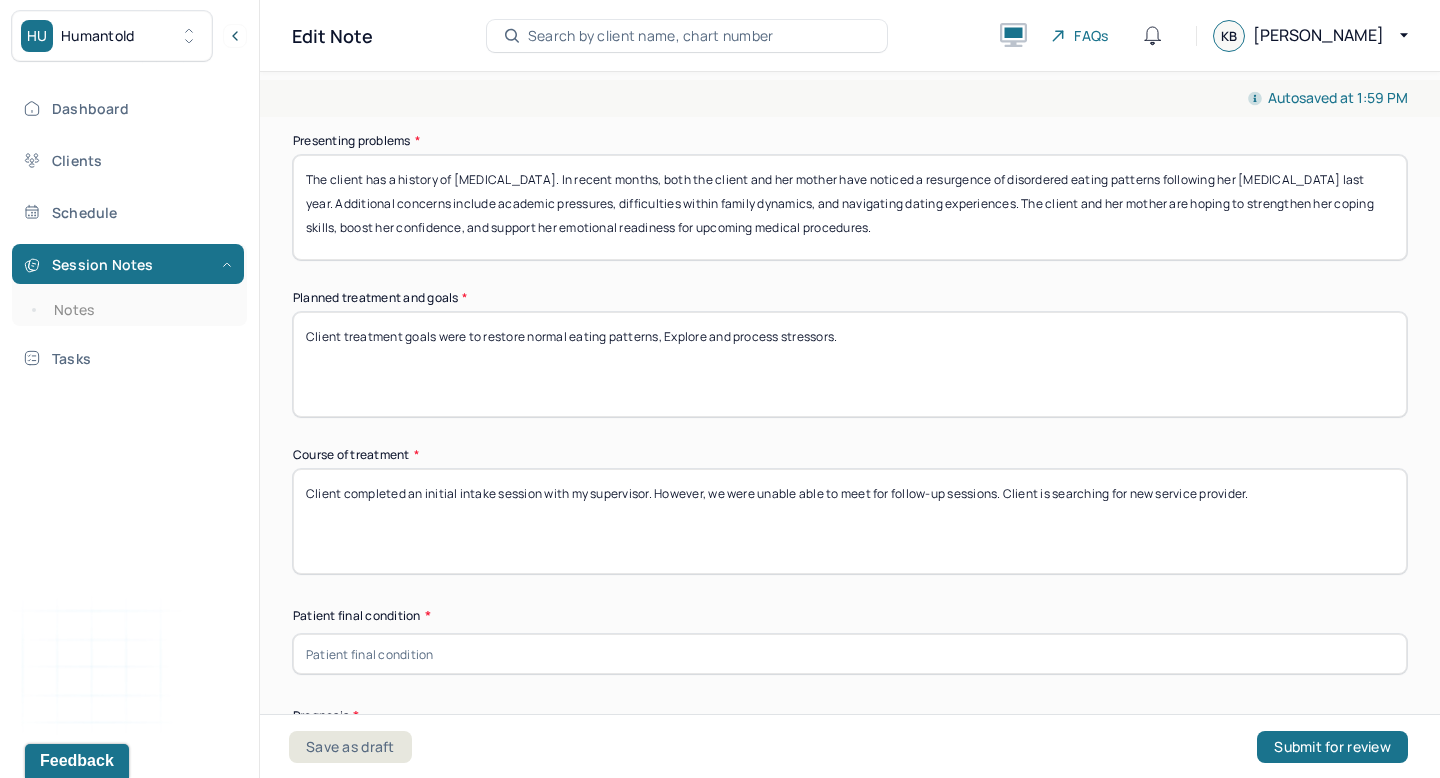 click on "Client treatment goals were to restore normal eating patterns, Explore and process stressors." at bounding box center (850, 364) 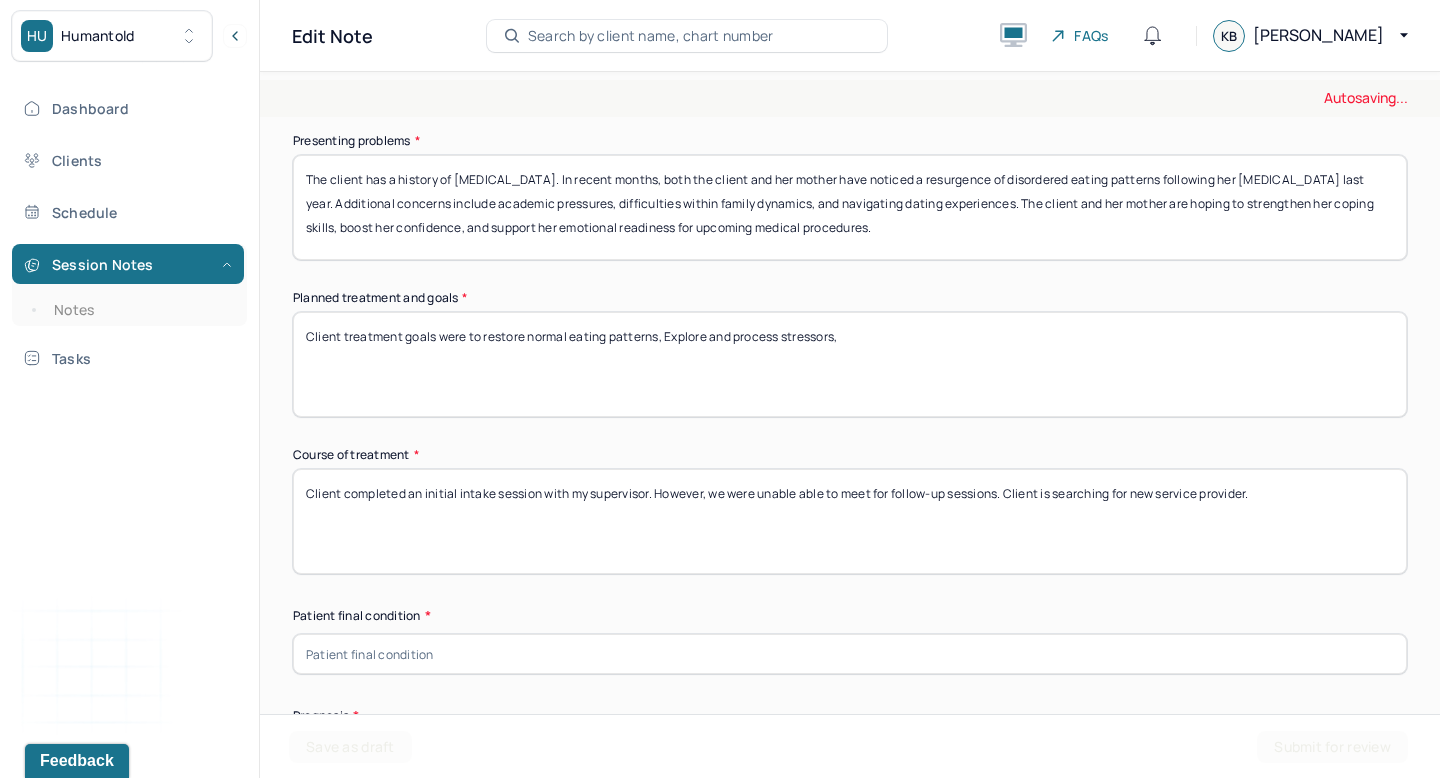 paste on "Learn and implement healthy coping mechanisms and improve self-confidence." 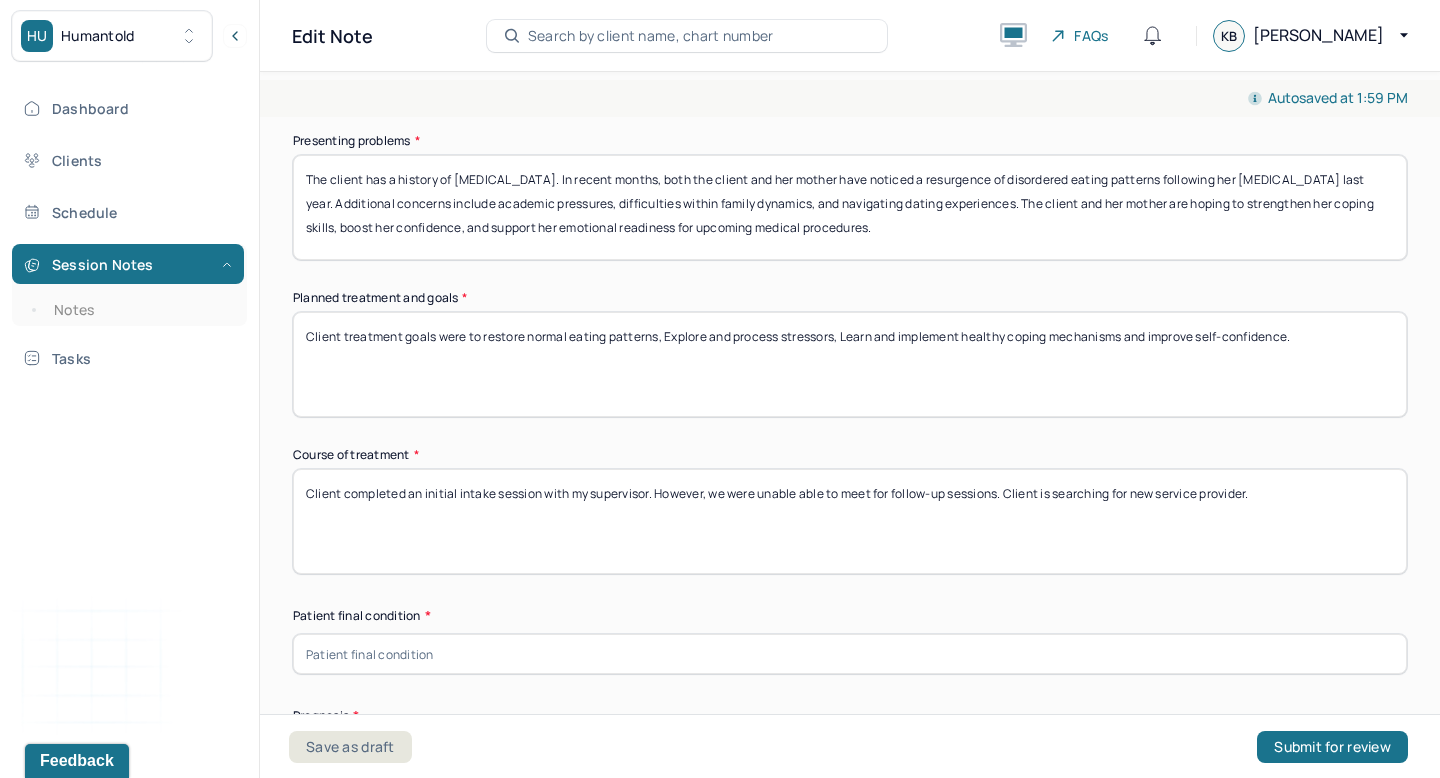 click on "Client treatment goals were to restore normal eating patterns, Explore and process stressors," at bounding box center (850, 364) 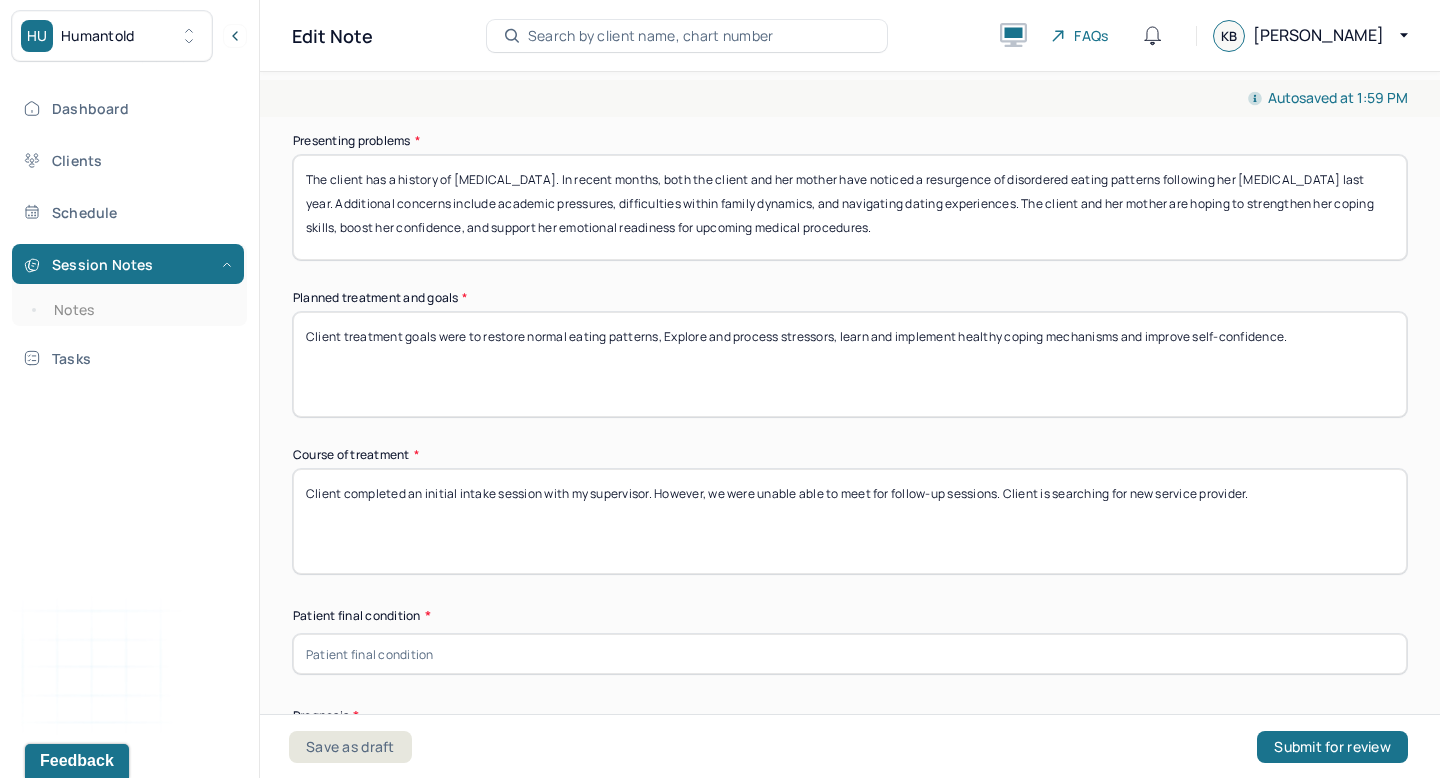 click on "Client treatment goals were to restore normal eating patterns, Explore and process stressors," at bounding box center [850, 364] 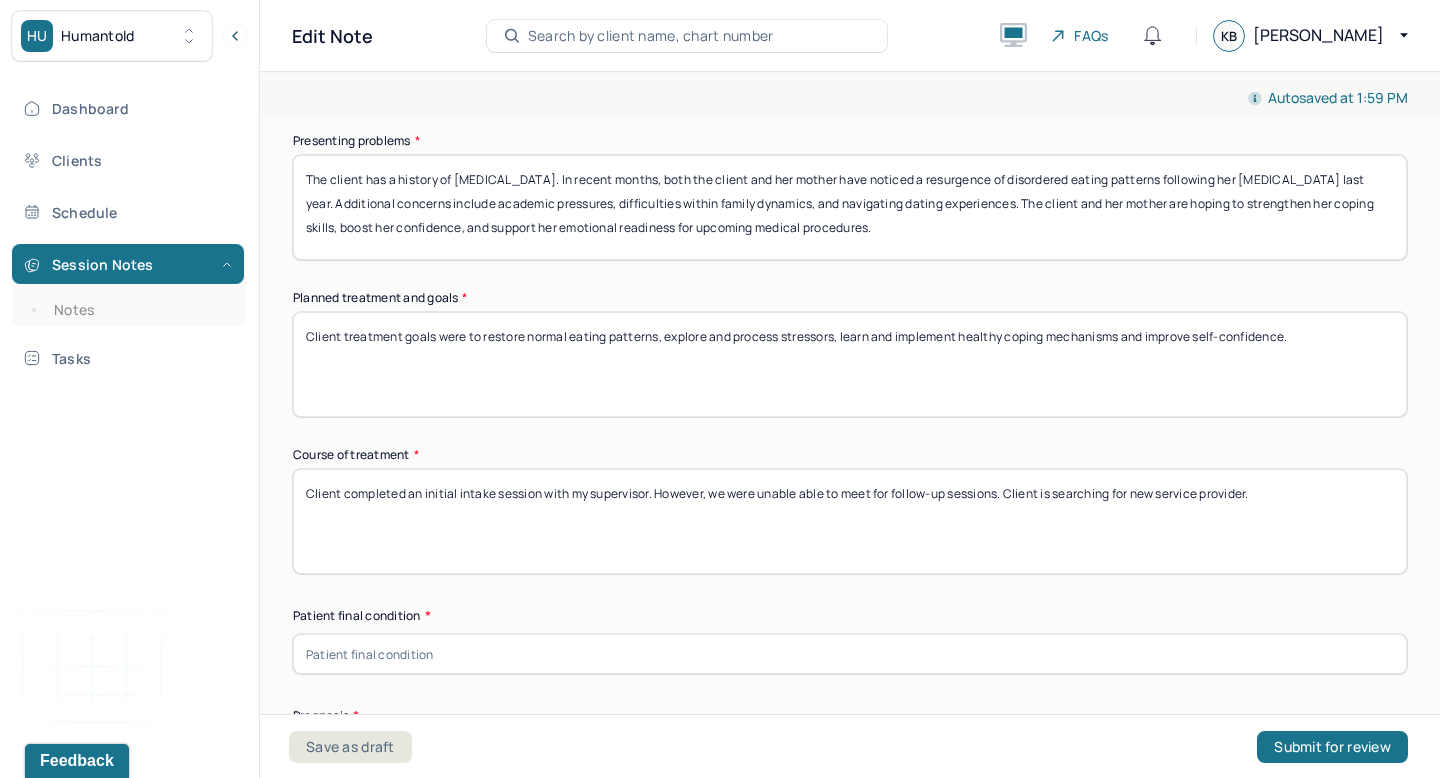 click on "Client treatment goals were to restore normal eating patterns, Explore and process stressors," at bounding box center [850, 364] 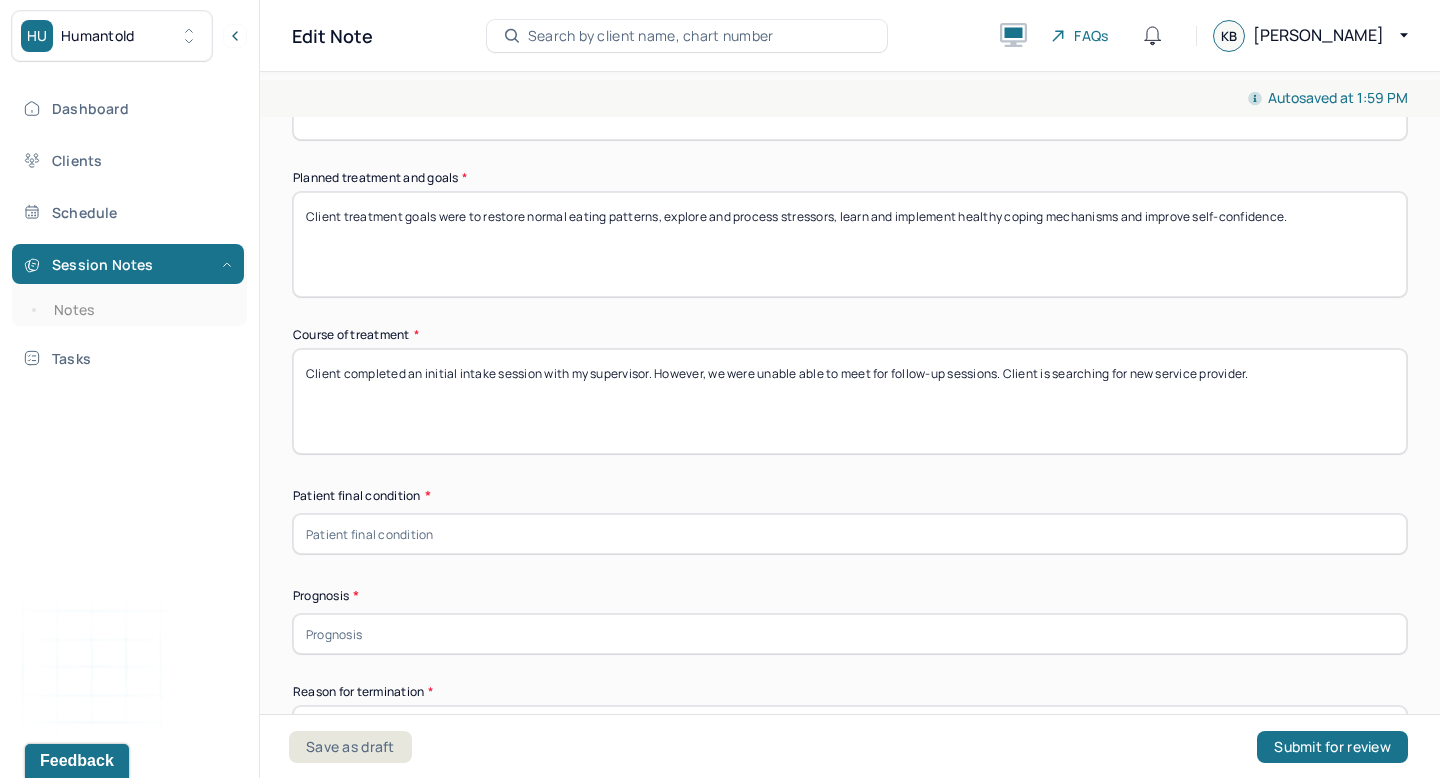 scroll, scrollTop: 1160, scrollLeft: 0, axis: vertical 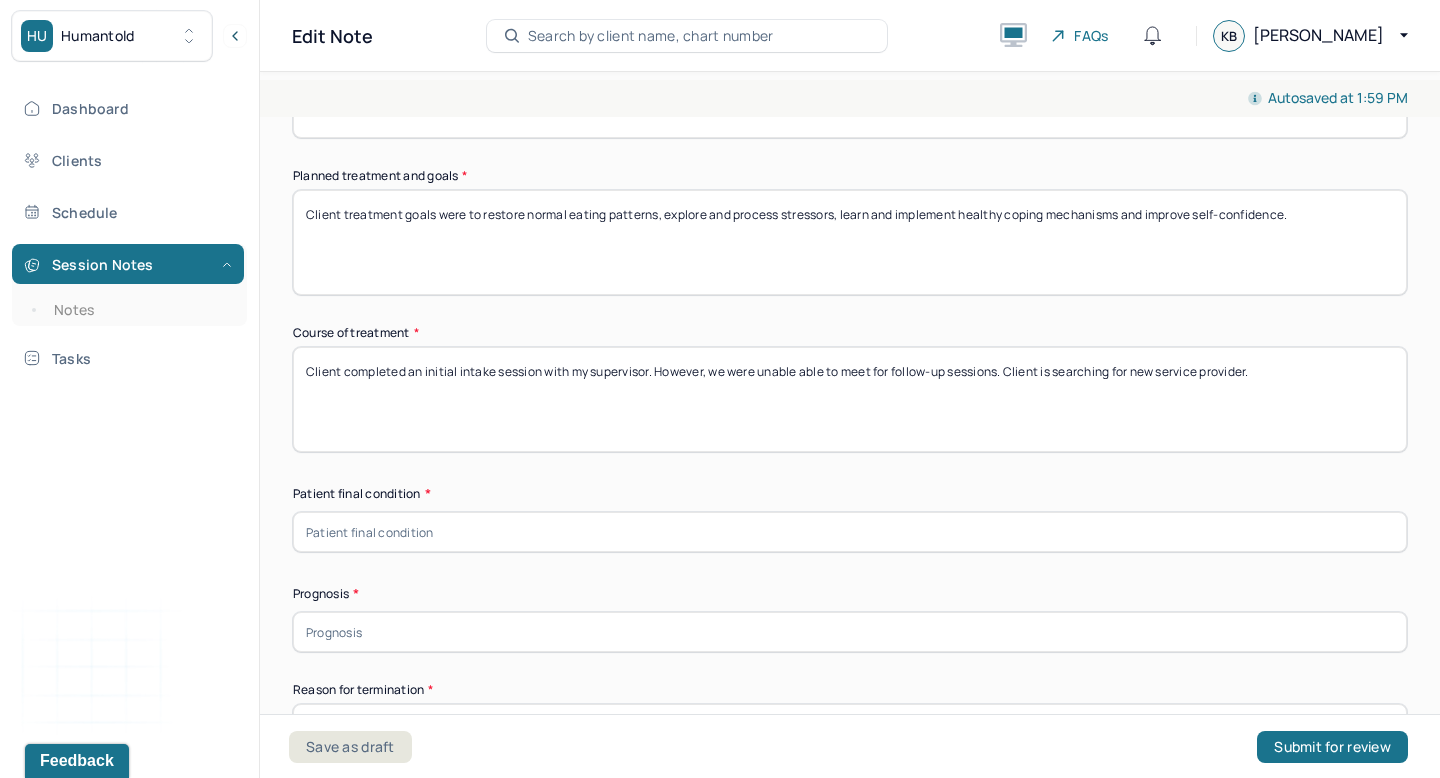 type on "Client treatment goals were to restore normal eating patterns, explore and process stressors, learn and implement healthy coping mechanisms and improve self-confidence." 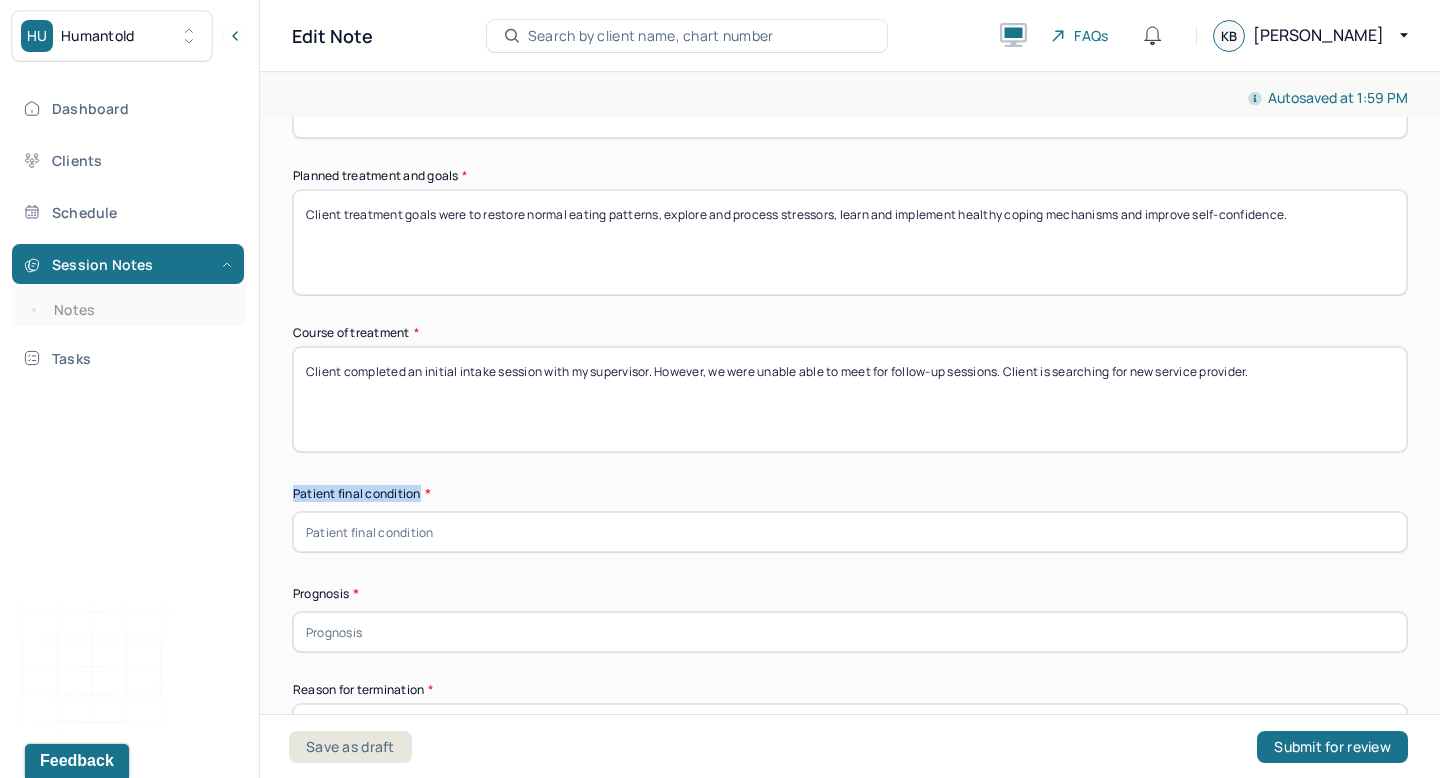 drag, startPoint x: 795, startPoint y: 520, endPoint x: 423, endPoint y: 489, distance: 373.28943 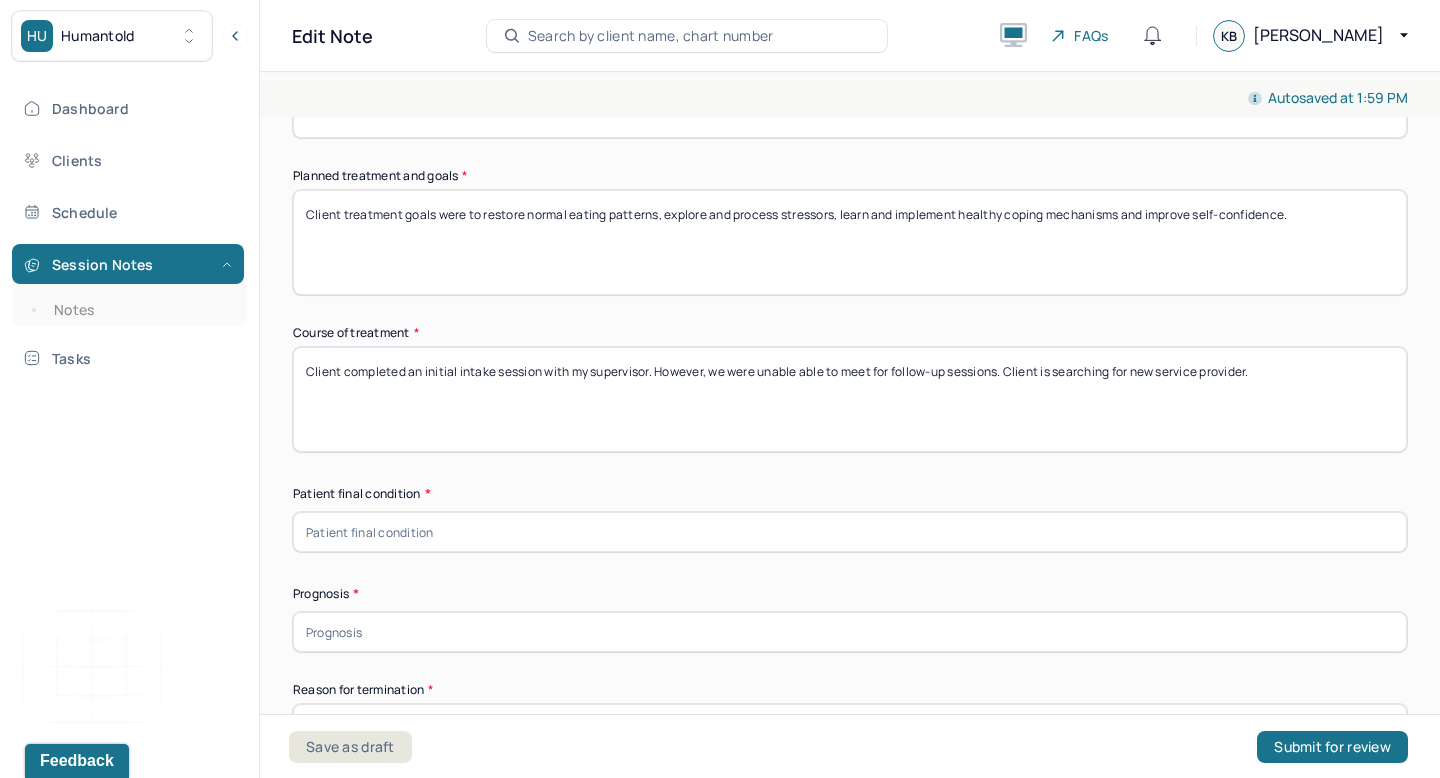 click on "Appointment location * Teletherapy Client Teletherapy Location Home Office Other Provider Teletherapy Location Home Office Other Consent was received for the teletherapy session The teletherapy session was conducted via video First session date * 05/08/2025 Last session date * 06/18/2025 Total number of sessions * 1 Primary diagnosis * F50.9 UNSPECIFIED FEEDING OR EATING DISORDER Secondary diagnosis (optional) Secondary diagnosis Tertiary diagnosis (optional) Tertiary diagnosis Presenting problems * The client has a history of Binge-Eating Disorder. In recent months, both the client and her mother have noticed a resurgence of disordered eating patterns following her gastric bypass surgery last year. Additional concerns include academic pressures, difficulties within family dynamics, and navigating dating experiences. The client and her mother are hoping to strengthen her coping skills, boost her confidence, and support her emotional readiness for upcoming medical procedures. Planned treatment and goals * * *" at bounding box center (850, 272) 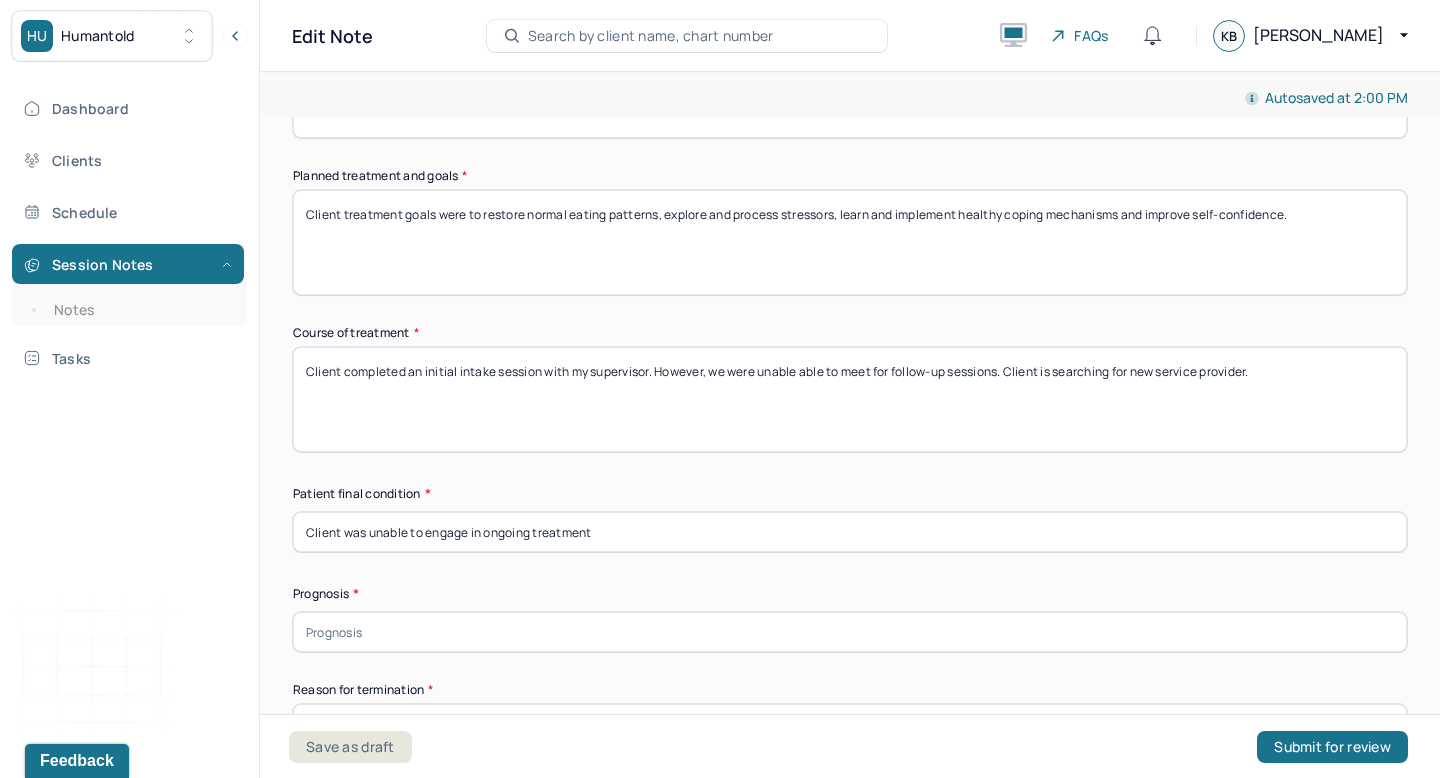 paste on "Presenting concerns remain active, and continued therapeutic support is recommended to address disordered eating behaviors, academic stress, and interpersonal challenges." 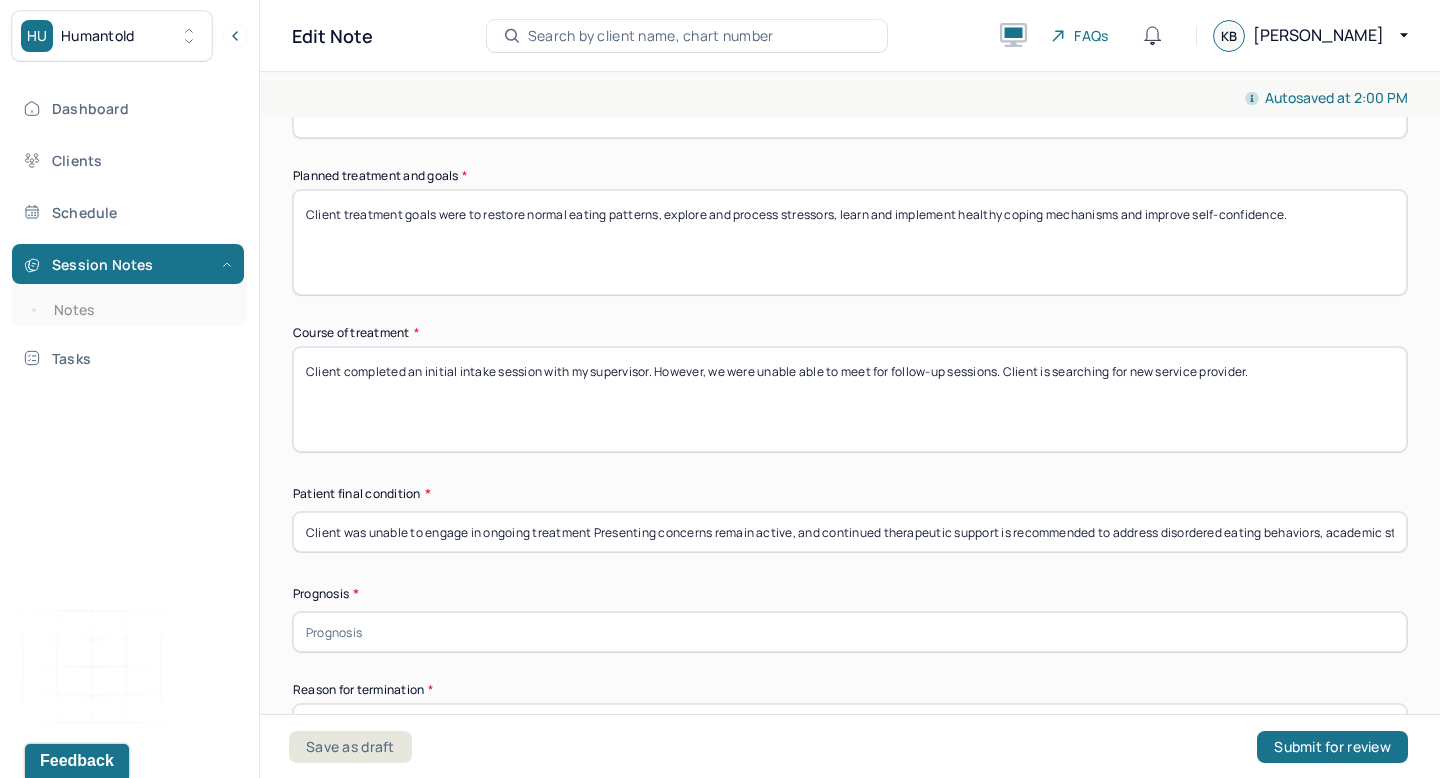 scroll, scrollTop: 0, scrollLeft: 208, axis: horizontal 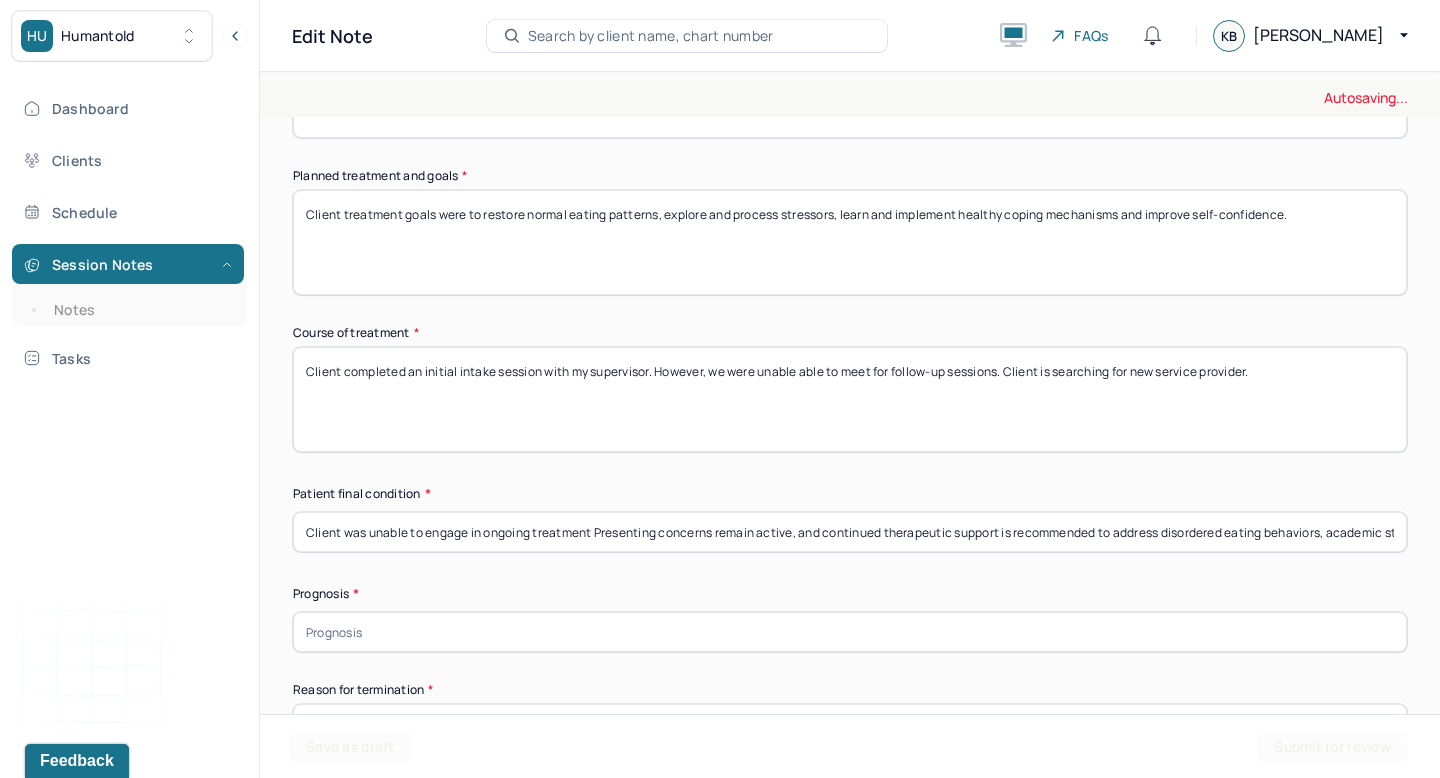 drag, startPoint x: 358, startPoint y: 528, endPoint x: 182, endPoint y: 528, distance: 176 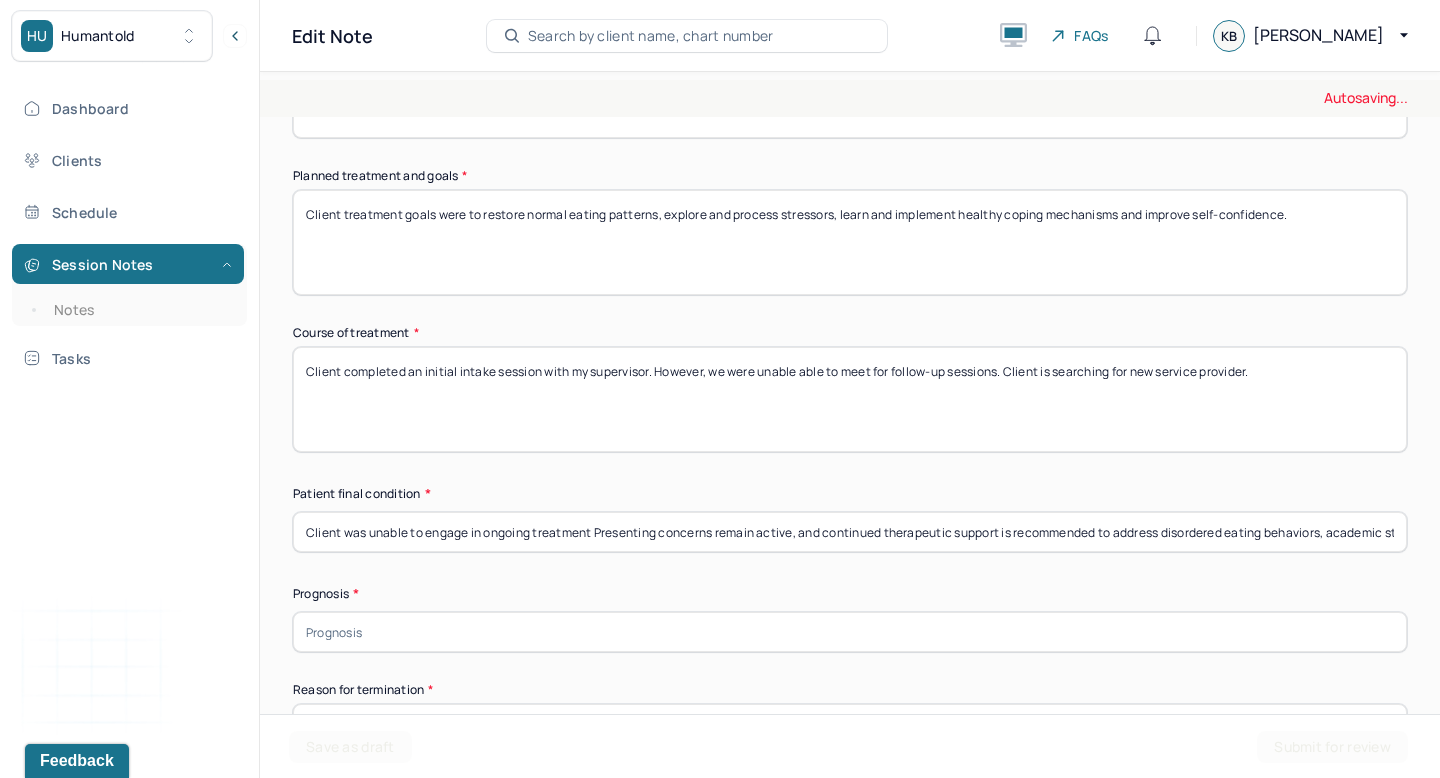 click on "HU Humantold       Dashboard Clients Schedule Session Notes Notes Tasks KB Kendra   Bispham-Evelyn provider   Logout Edit Note   Search by client name, chart number     FAQs     KB Kendra Autosaving... Appointment Details     Client name Madisyn Jewett Date of service -- Time 4:00pm - 5:00pm Duration 1hr Appointment type child therapy Provider name Kendra Bispham-Evelyn Modifier 1 95 Telemedicine Note type Termination note Appointment Details     Client name Madisyn Jewett Date of service Time 4:00pm - 5:00pm Duration 1hr Appointment type child therapy Provider name Kendra Bispham-Evelyn Modifier 1 95 Telemedicine Note type Termination note Appointment location * Teletherapy Client Teletherapy Location Home Office Other Provider Teletherapy Location Home Office Other Consent was received for the teletherapy session The teletherapy session was conducted via video First session date * 05/08/2025 Last session date * 06/18/2025 Total number of sessions * 1 Primary diagnosis * Secondary diagnosis (optional) * *" at bounding box center (720, 389) 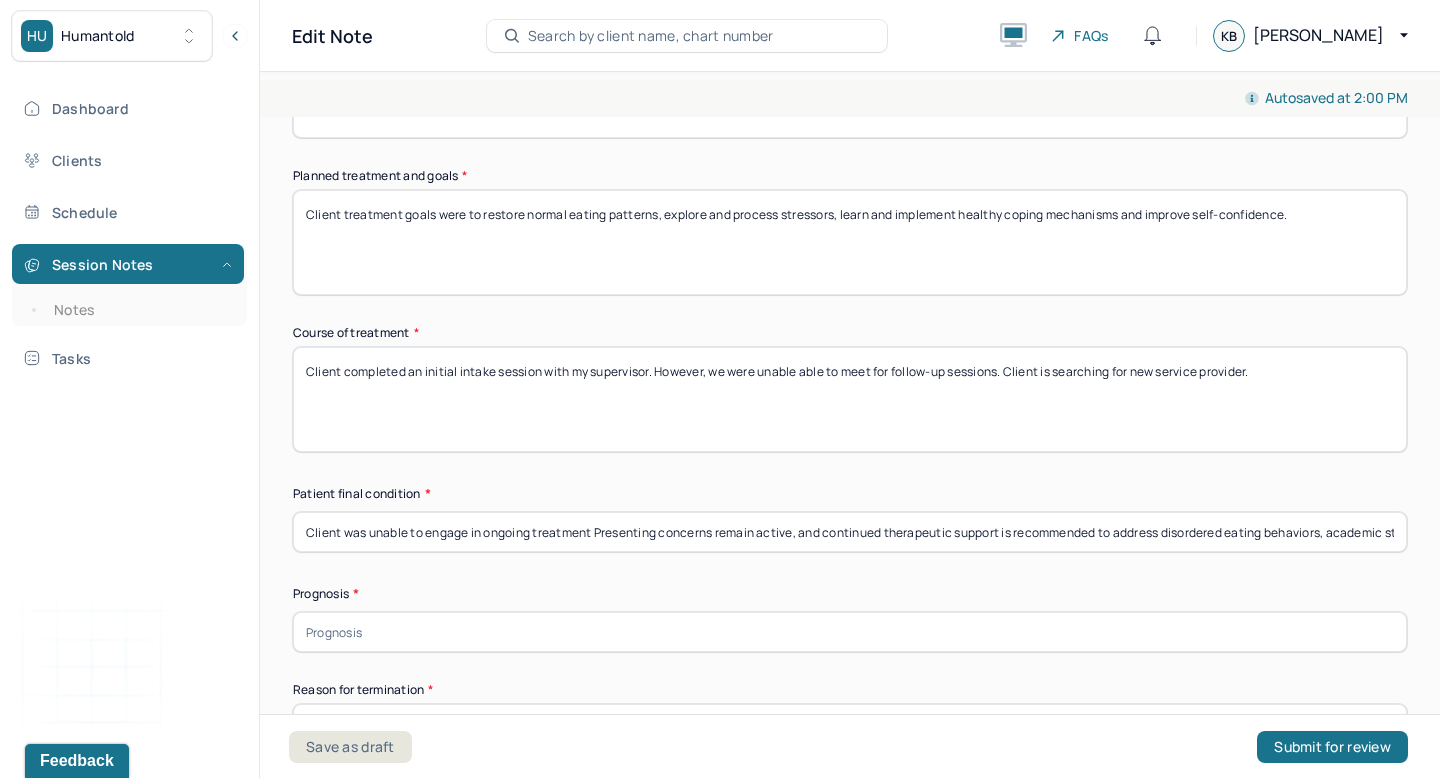 click on "Client was unable to engage in ongoing treatment Presenting concerns remain active, and continued therapeutic support is recommended to address disordered eating behaviors, academic stress, and interpersonal challenges." at bounding box center [850, 532] 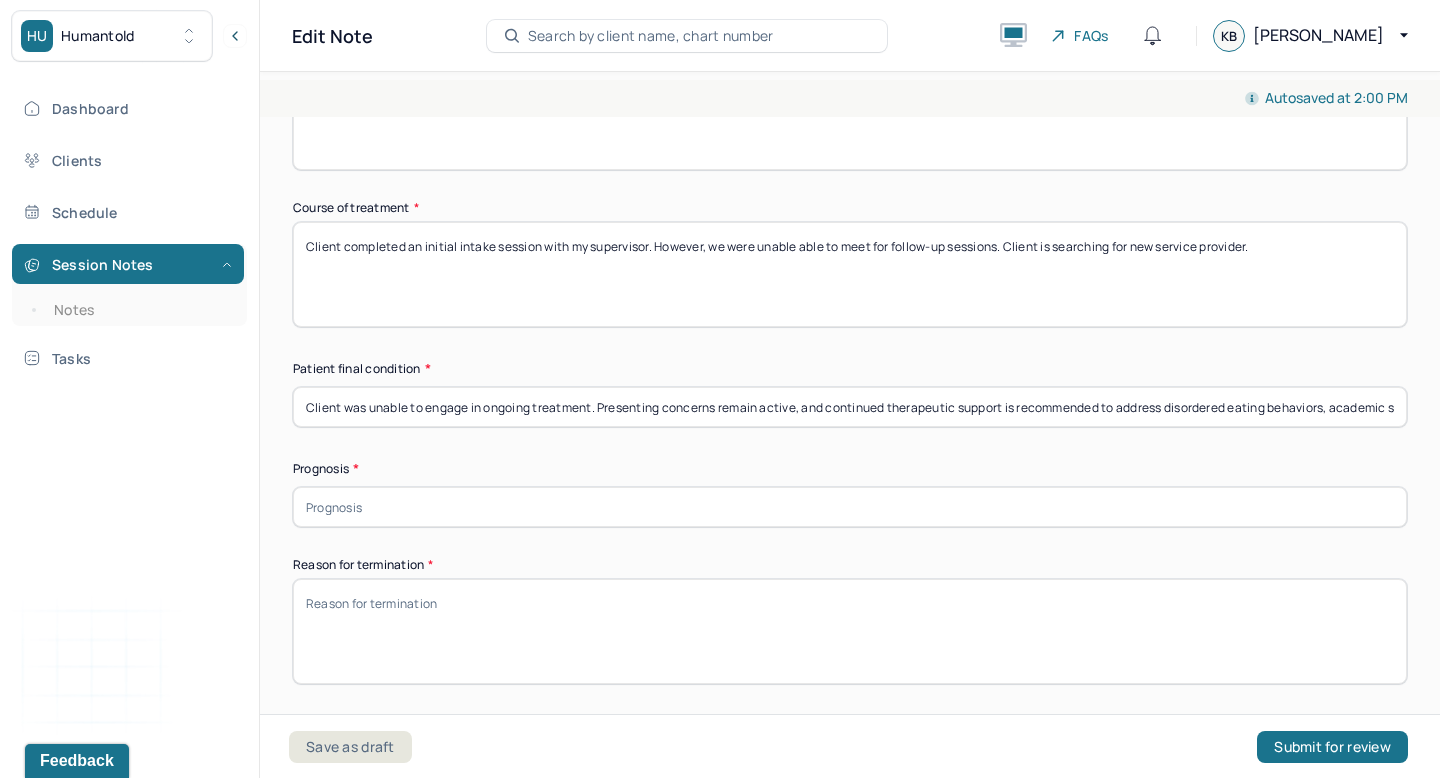 scroll, scrollTop: 1301, scrollLeft: 0, axis: vertical 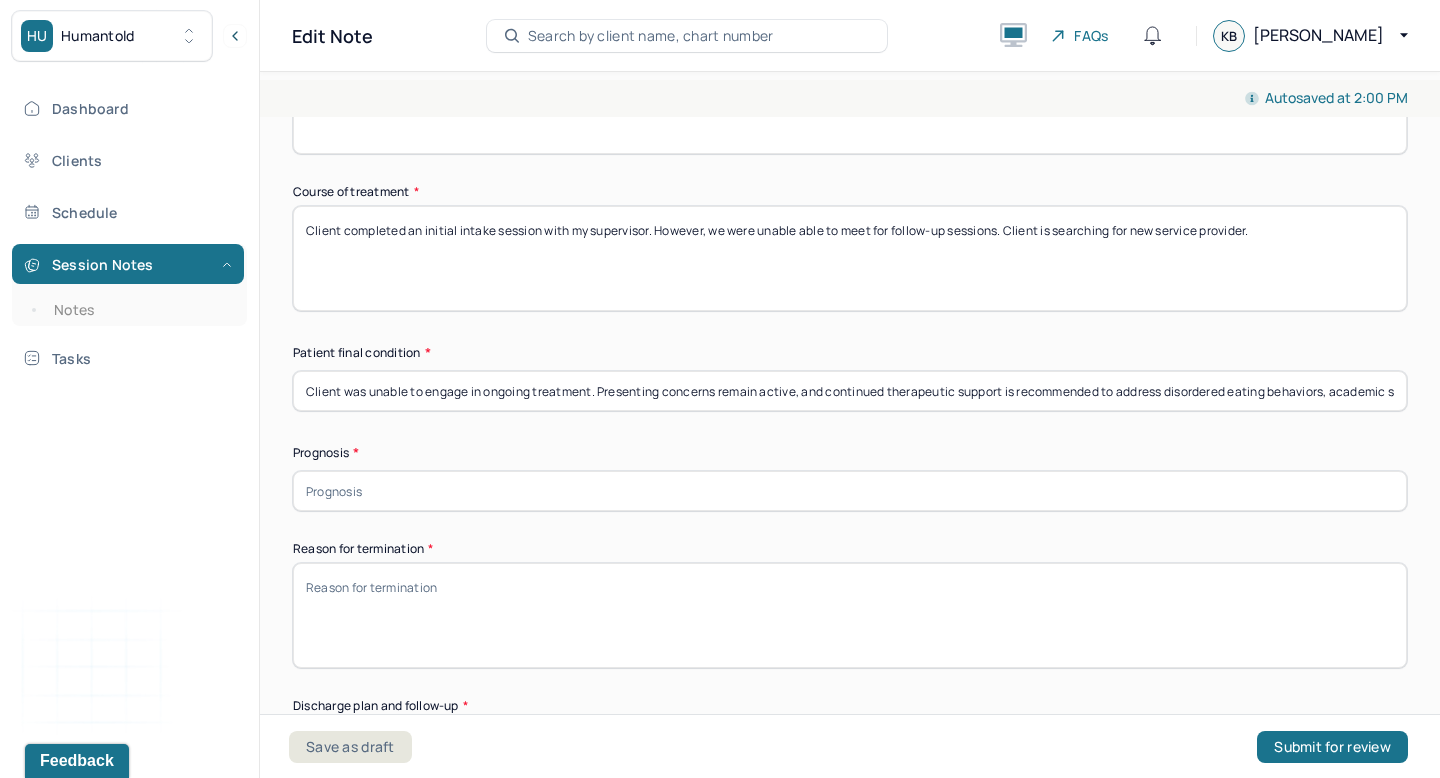 type on "Client was unable to engage in ongoing treatment. Presenting concerns remain active, and continued therapeutic support is recommended to address disordered eating behaviors, academic stress, and interpersonal challenges." 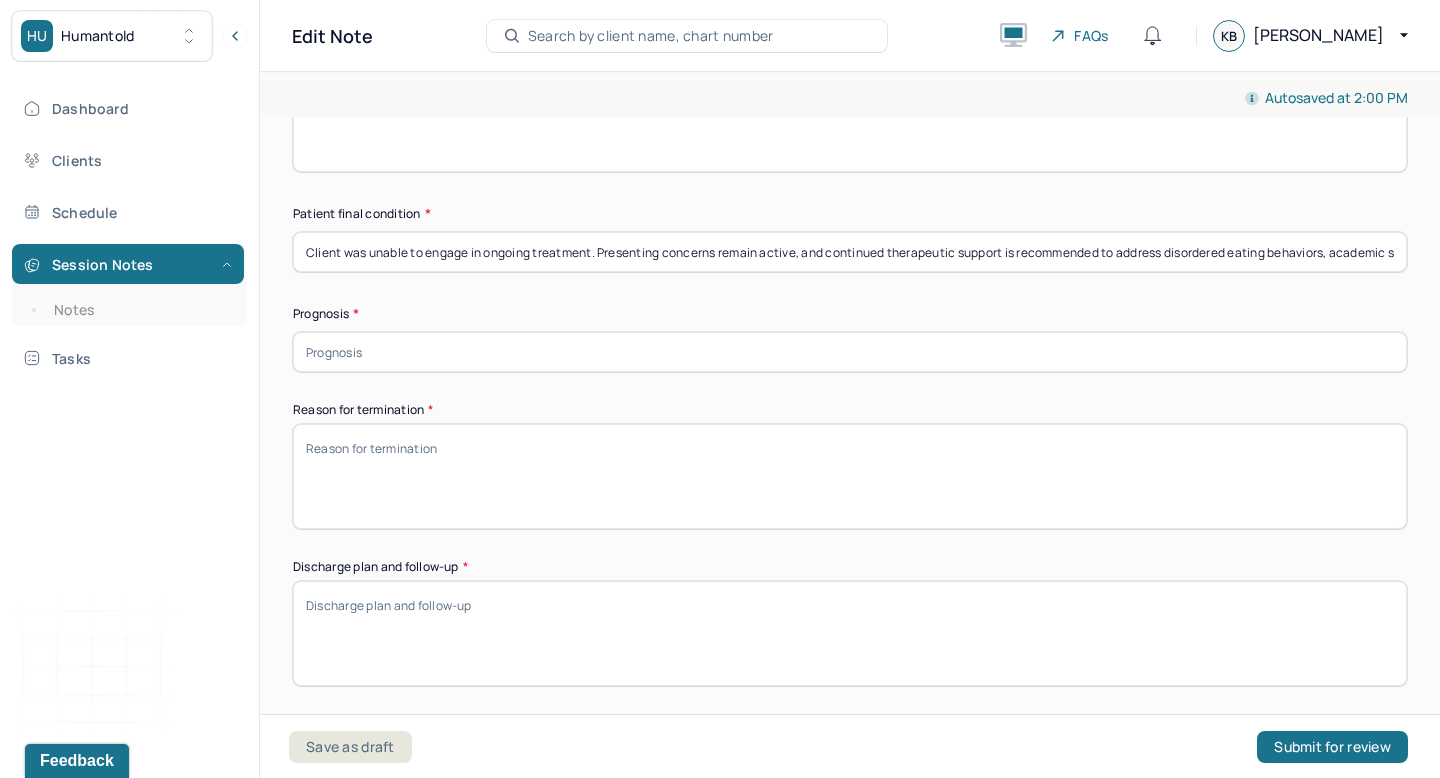 scroll, scrollTop: 1441, scrollLeft: 0, axis: vertical 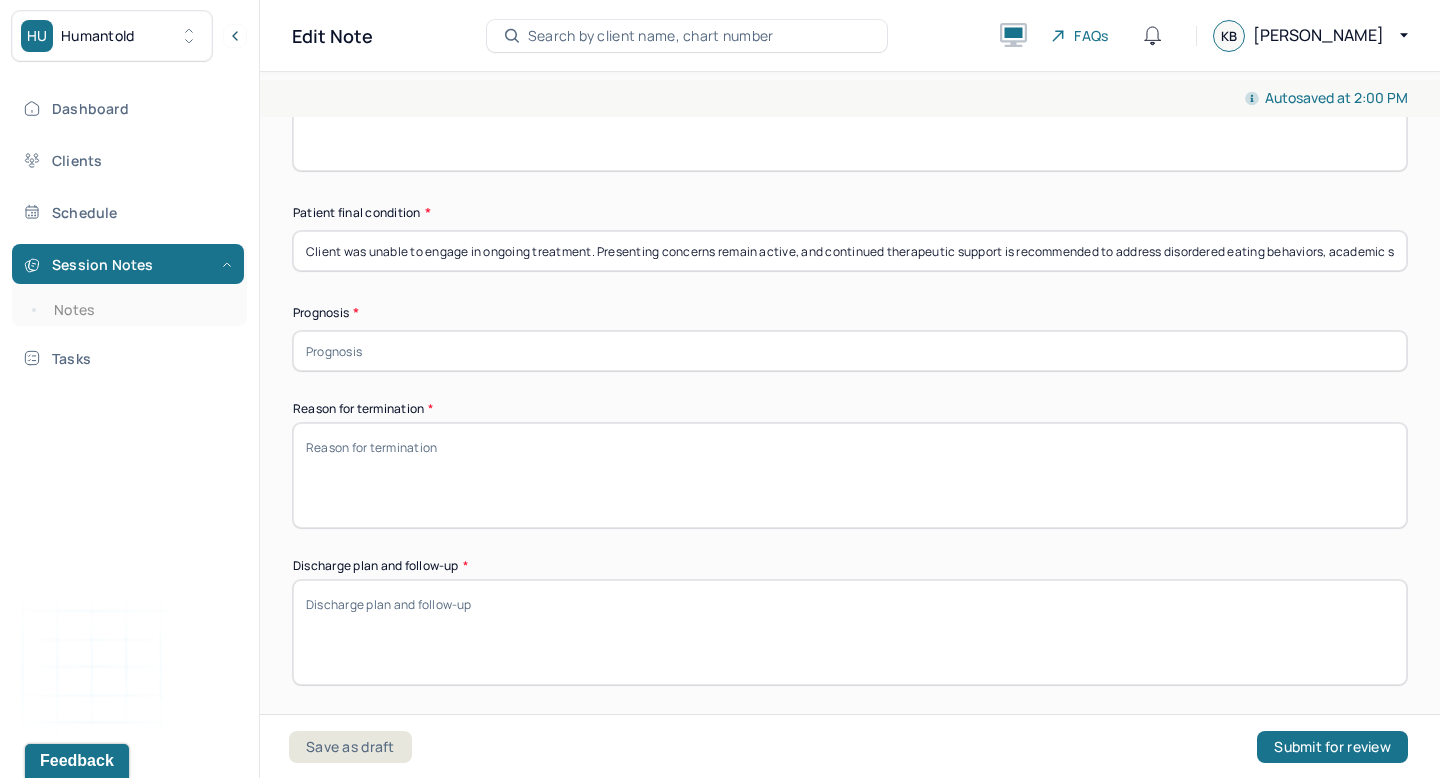 click on "Reason for termination *" at bounding box center (850, 475) 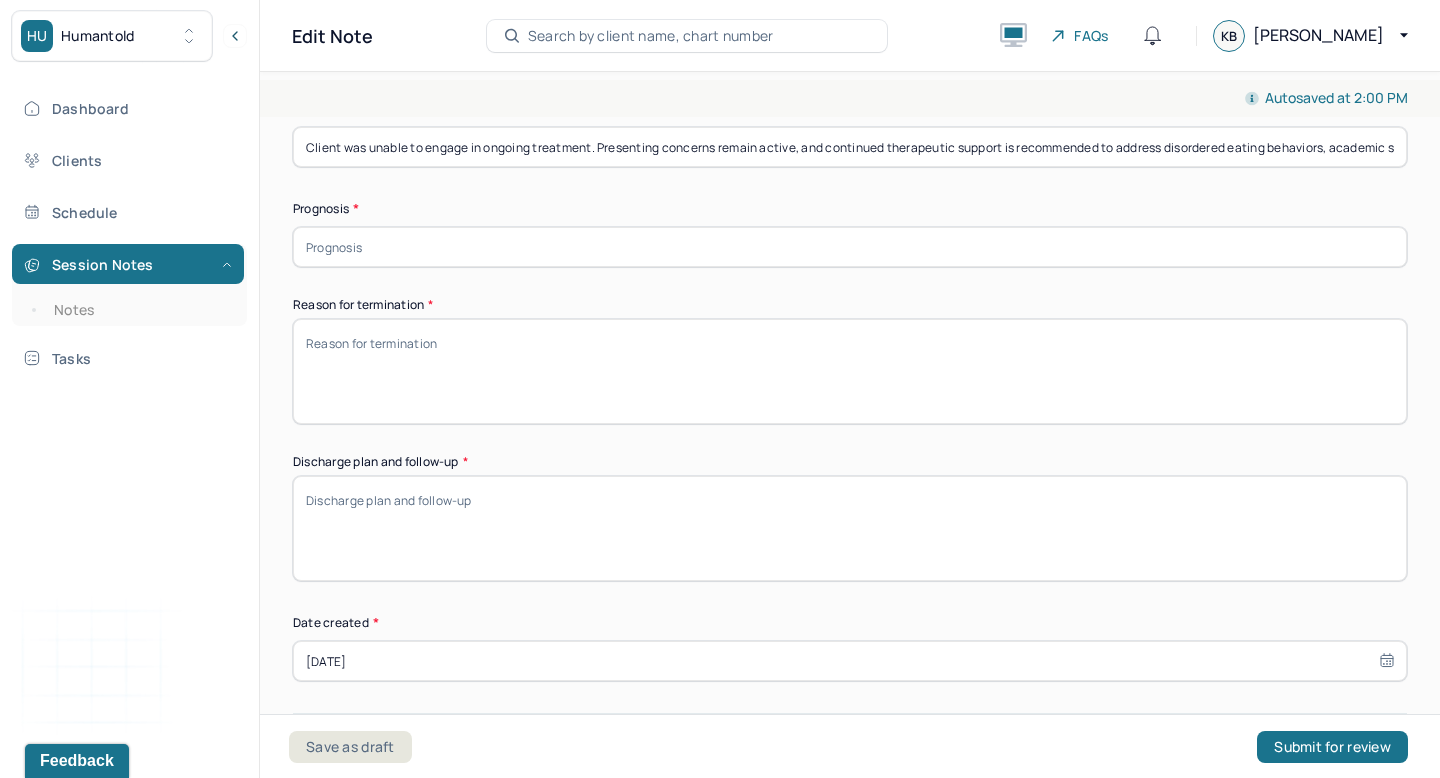 scroll, scrollTop: 1543, scrollLeft: 0, axis: vertical 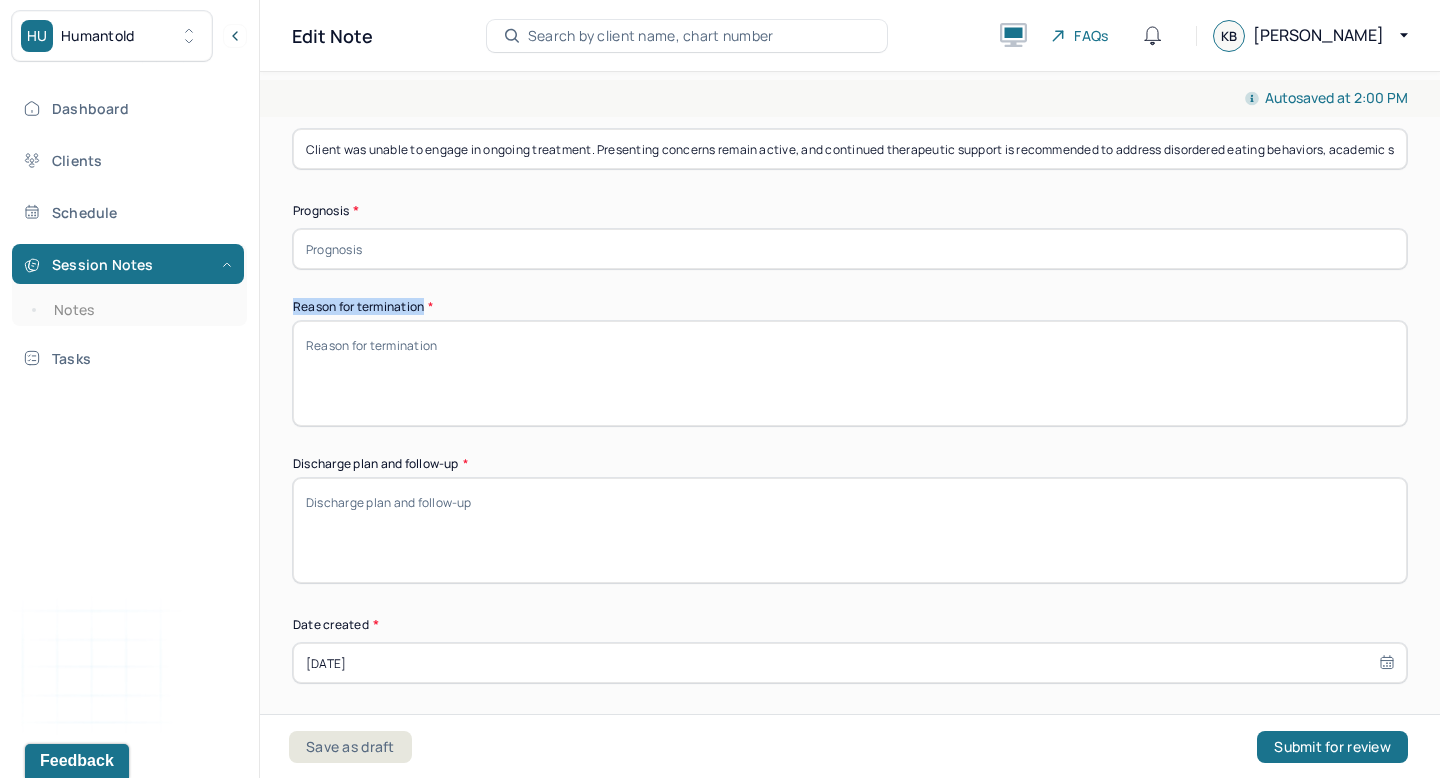 drag, startPoint x: 292, startPoint y: 297, endPoint x: 424, endPoint y: 301, distance: 132.0606 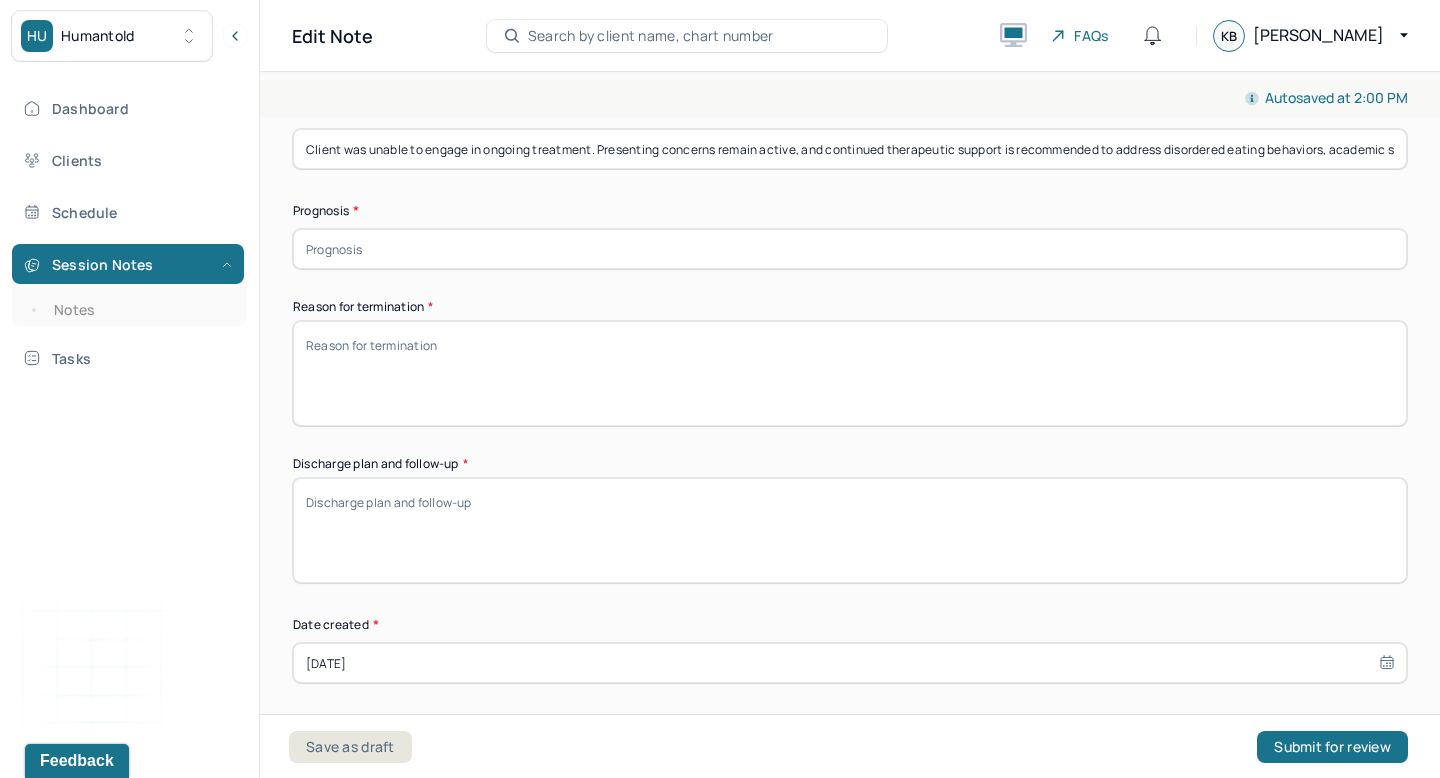 click on "Reason for termination *" at bounding box center [850, 373] 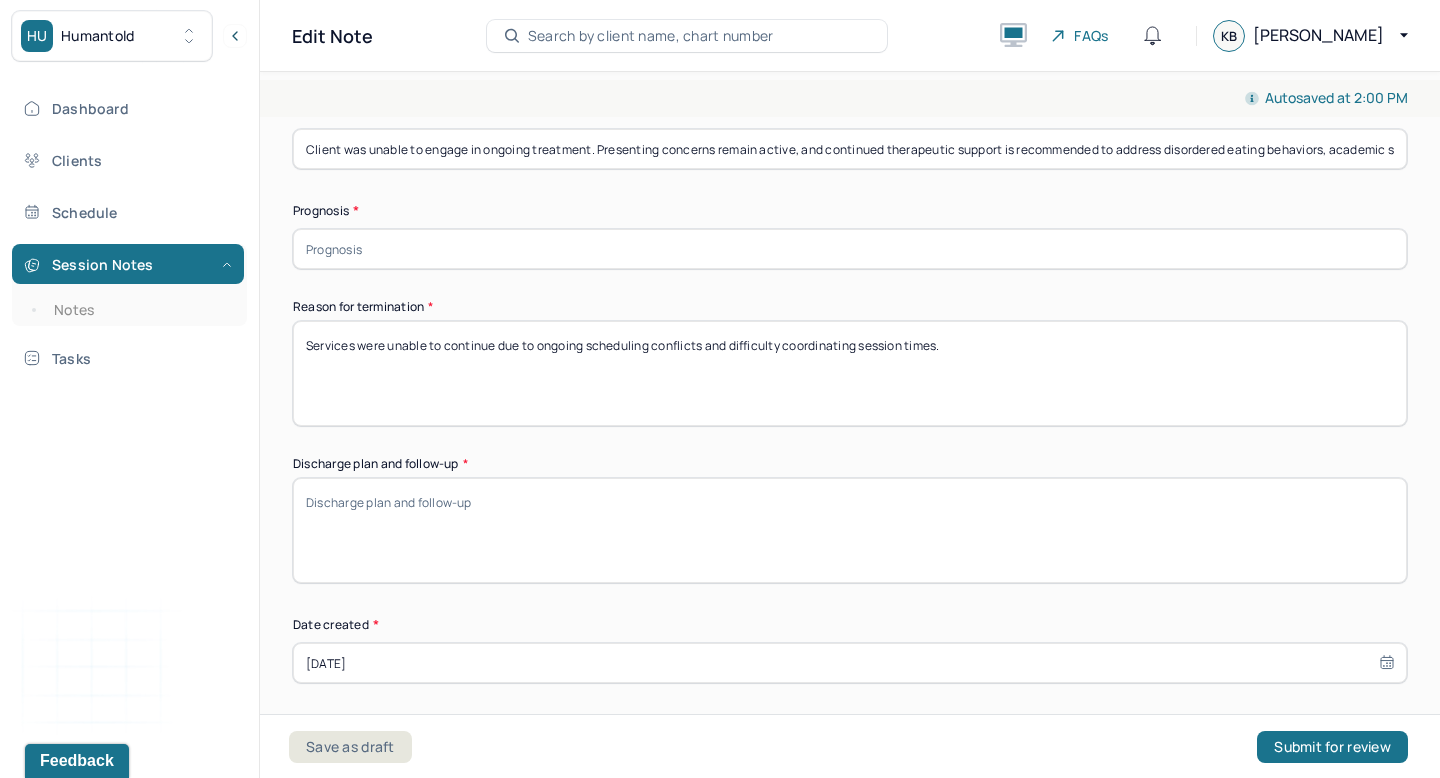 type on "Services were unable to continue due to ongoing scheduling conflicts and difficulty coordinating session times." 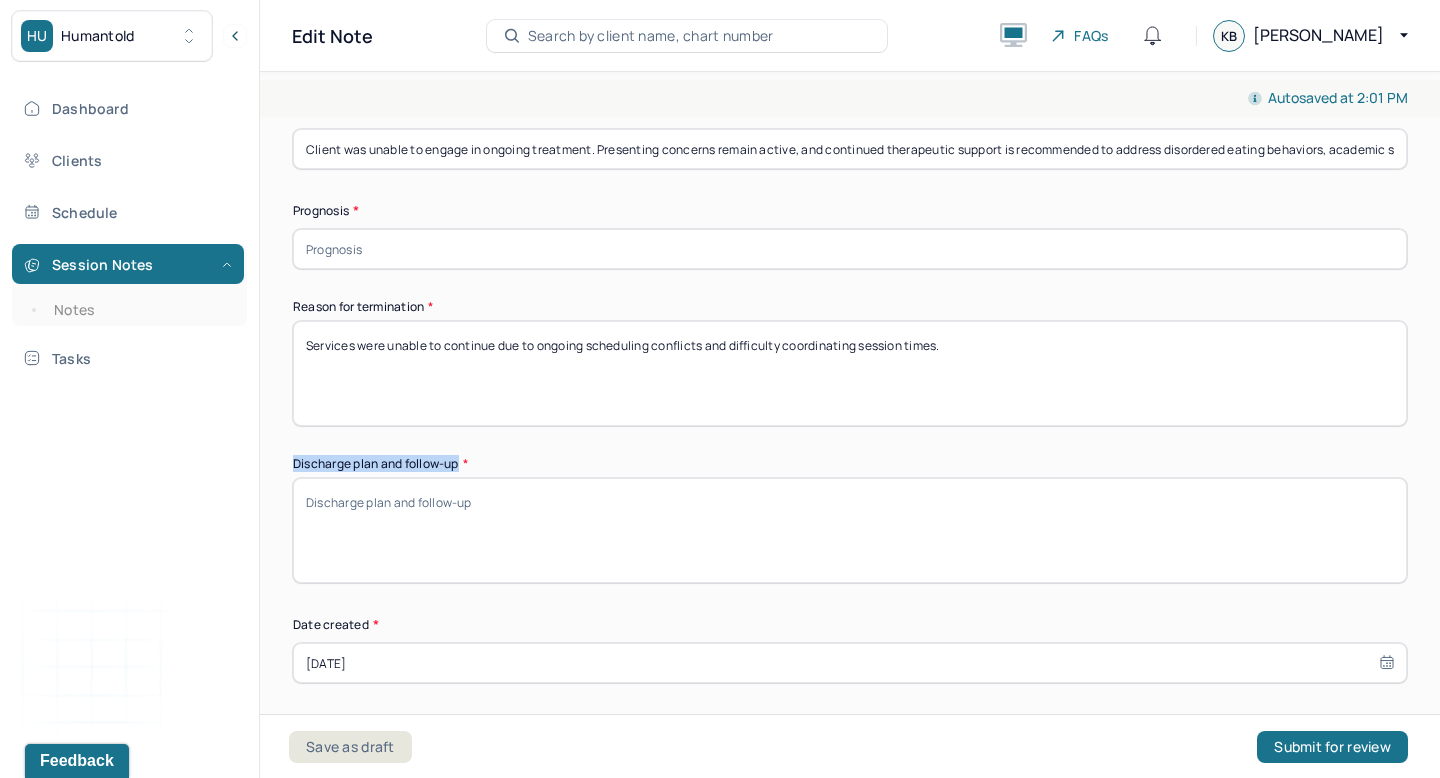 drag, startPoint x: 294, startPoint y: 461, endPoint x: 461, endPoint y: 460, distance: 167.00299 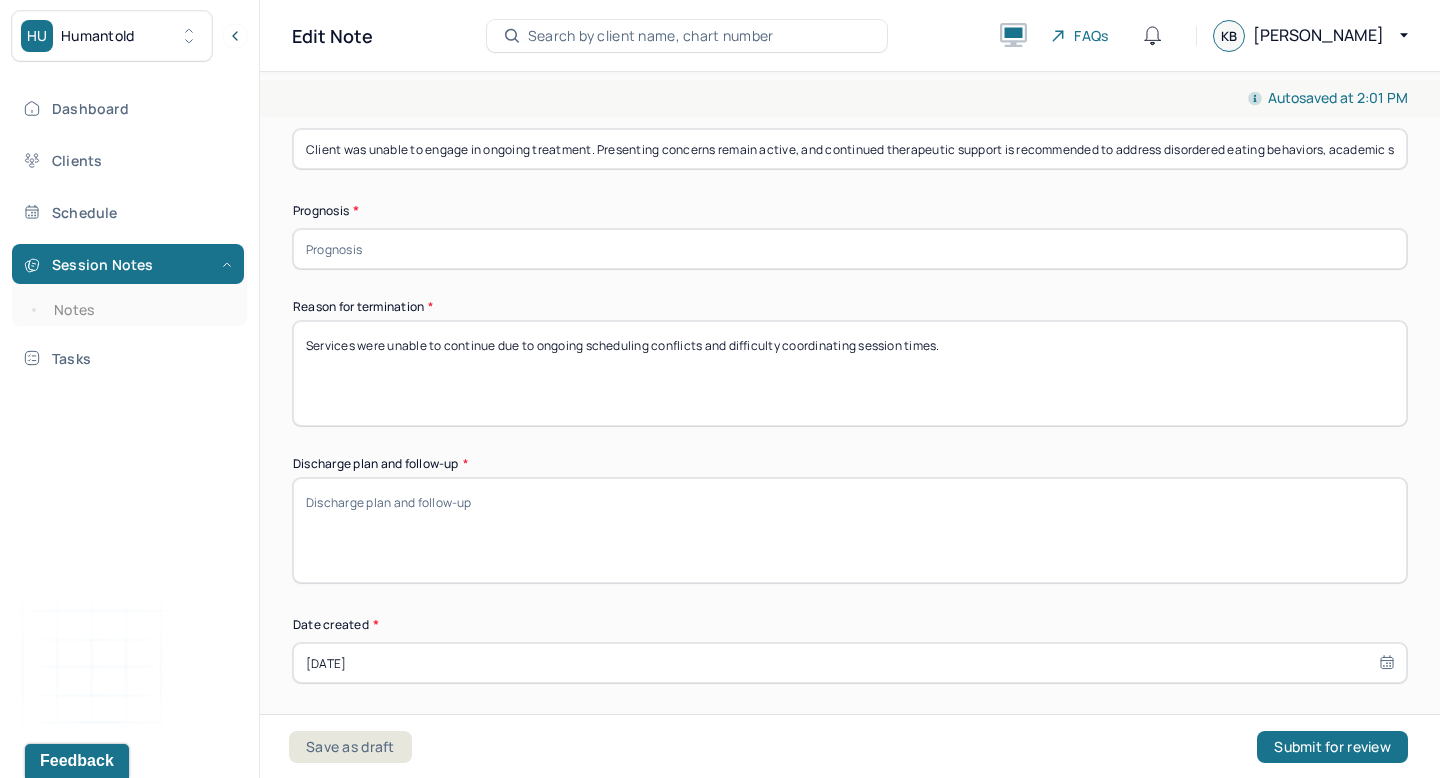 click on "Discharge plan and follow-up *" at bounding box center [850, 530] 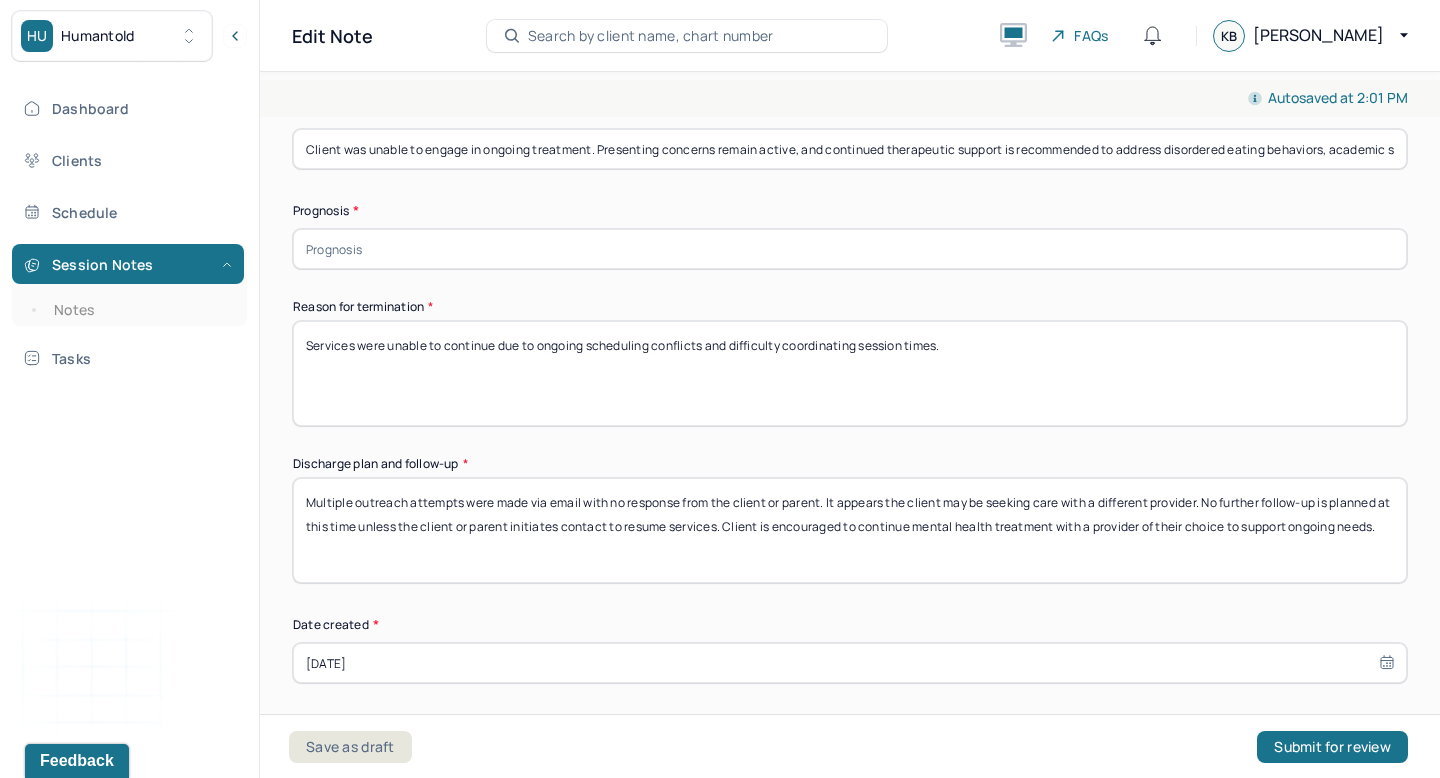 scroll, scrollTop: 0, scrollLeft: 0, axis: both 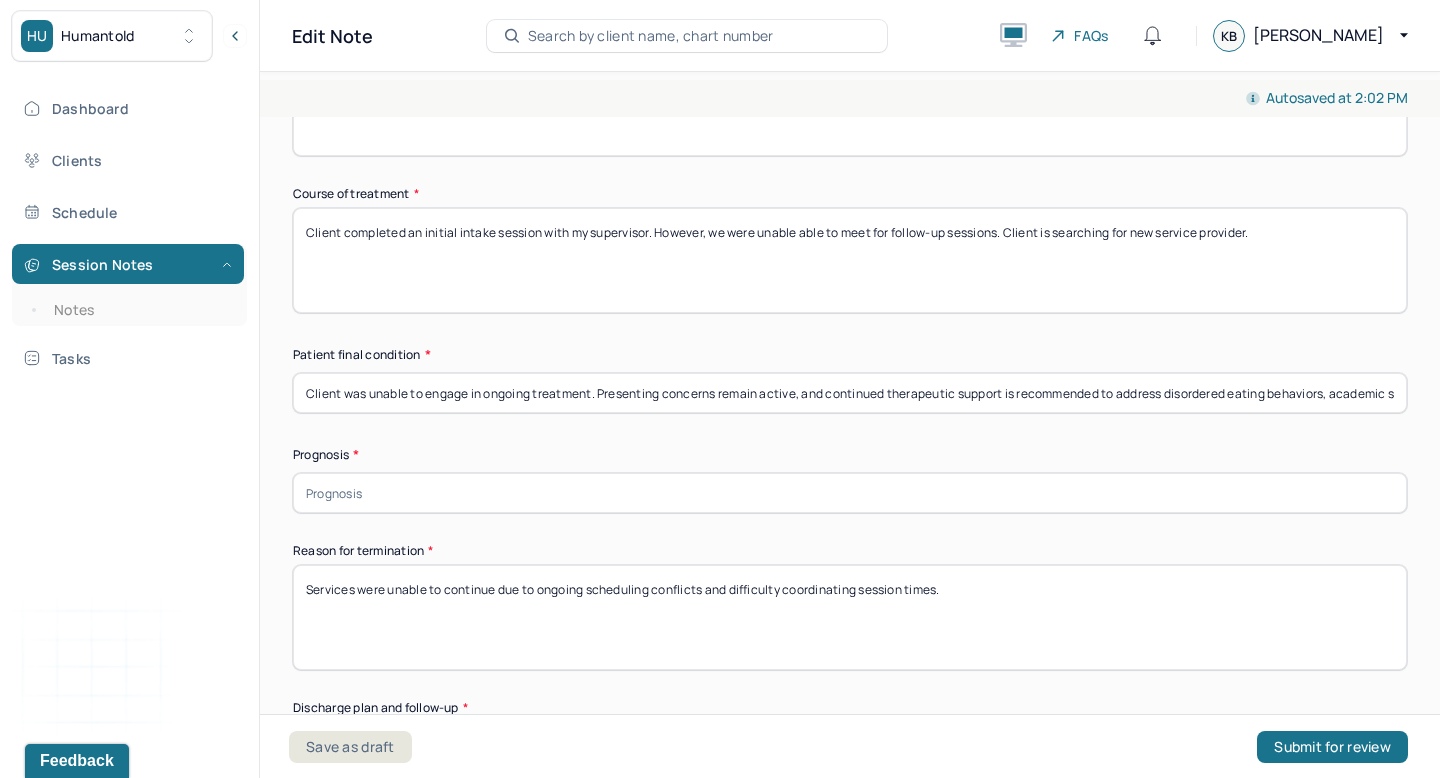 type on "Multiple outreach attempts were made via email with no response from the client or parent. It appears the client may be seeking care with a different provider. No further follow-up is planned at this time unless the client or parent initiates contact to resume services. Client is encouraged to continue mental health treatment with a provider of their choice to support ongoing needs." 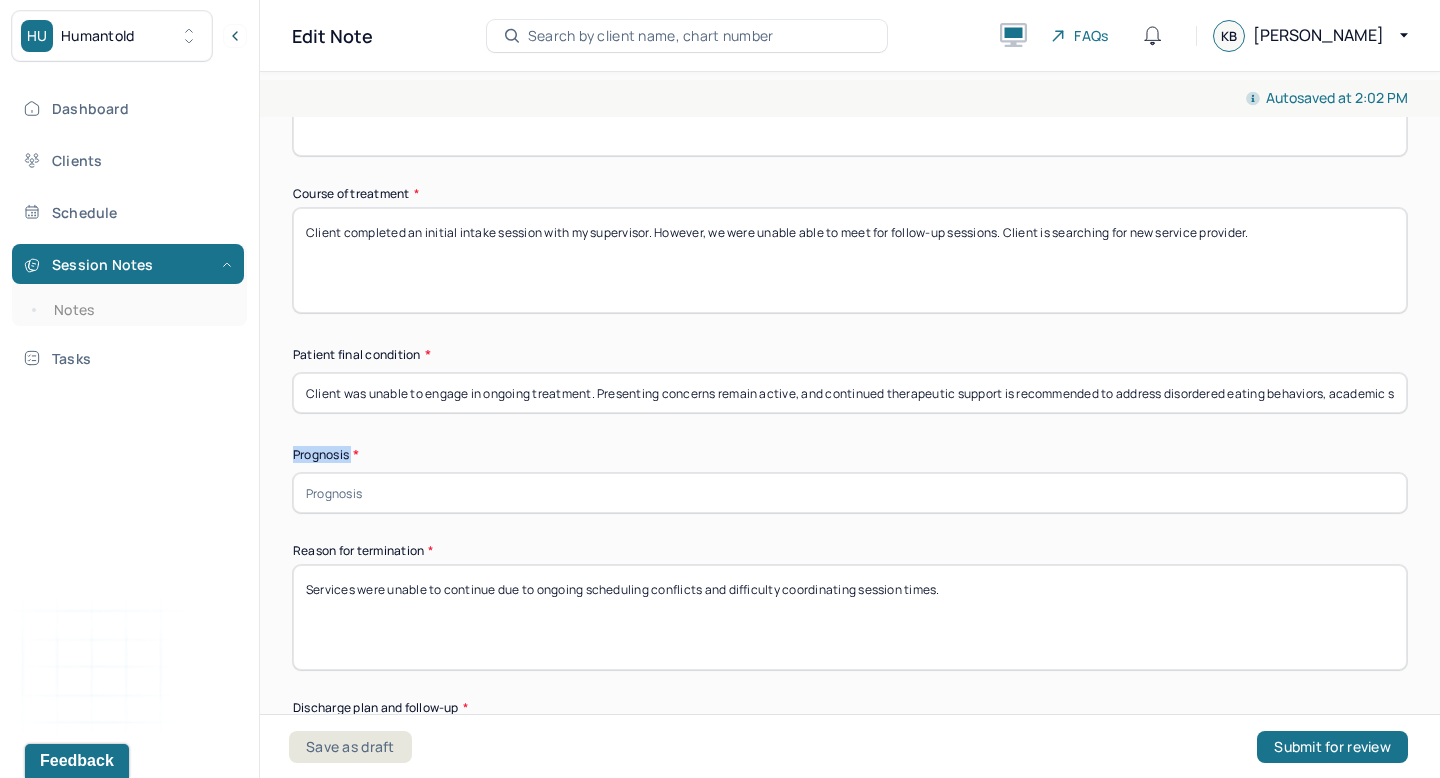 drag, startPoint x: 287, startPoint y: 448, endPoint x: 355, endPoint y: 452, distance: 68.117546 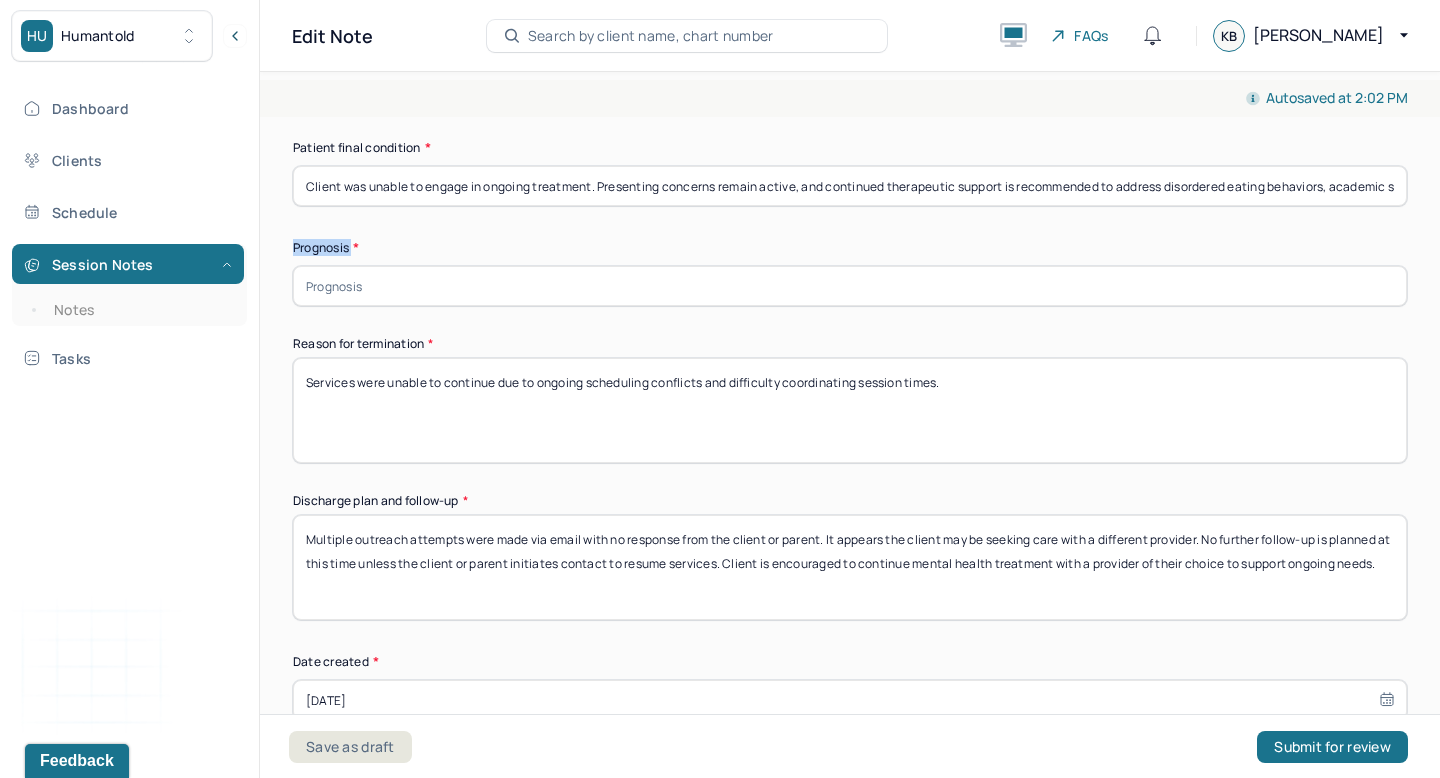 scroll, scrollTop: 1501, scrollLeft: 0, axis: vertical 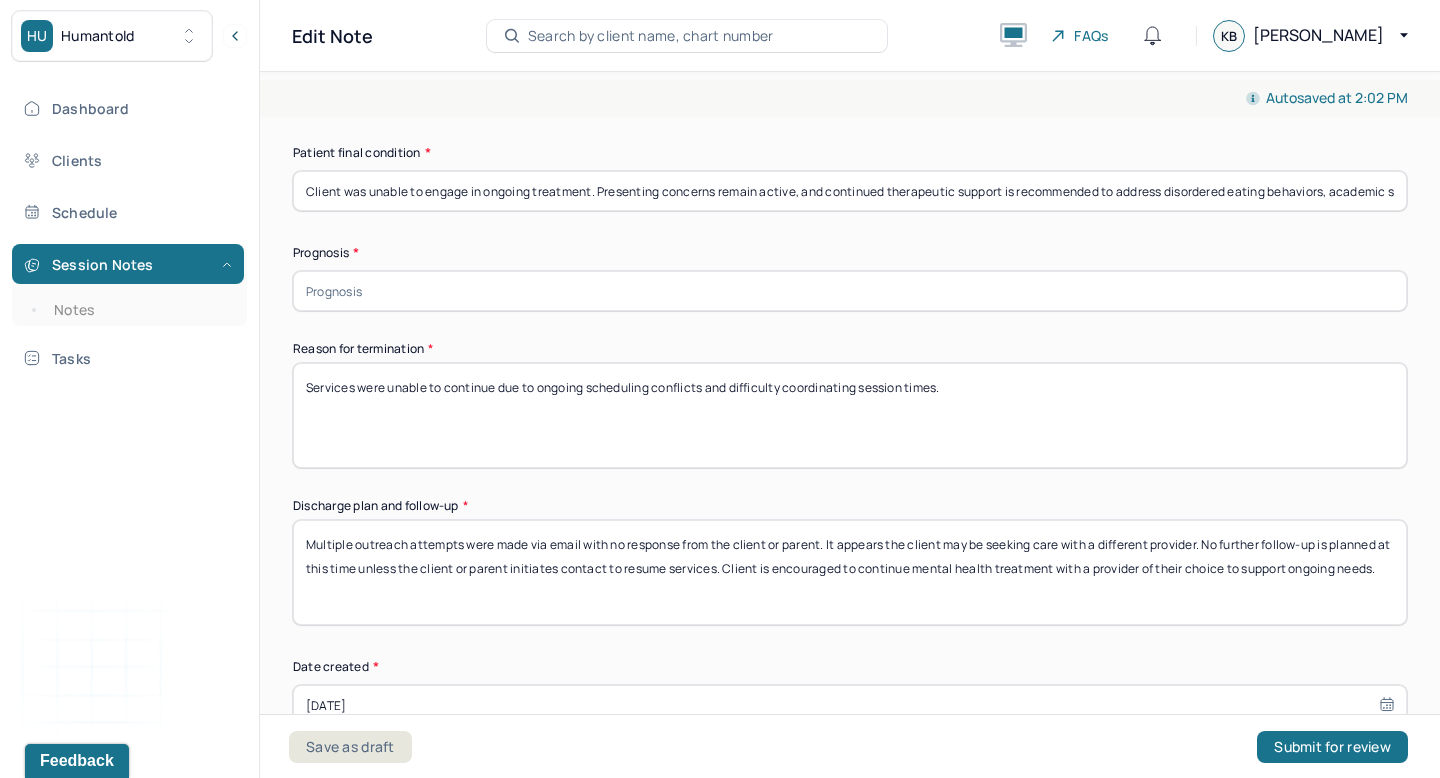 click at bounding box center [850, 291] 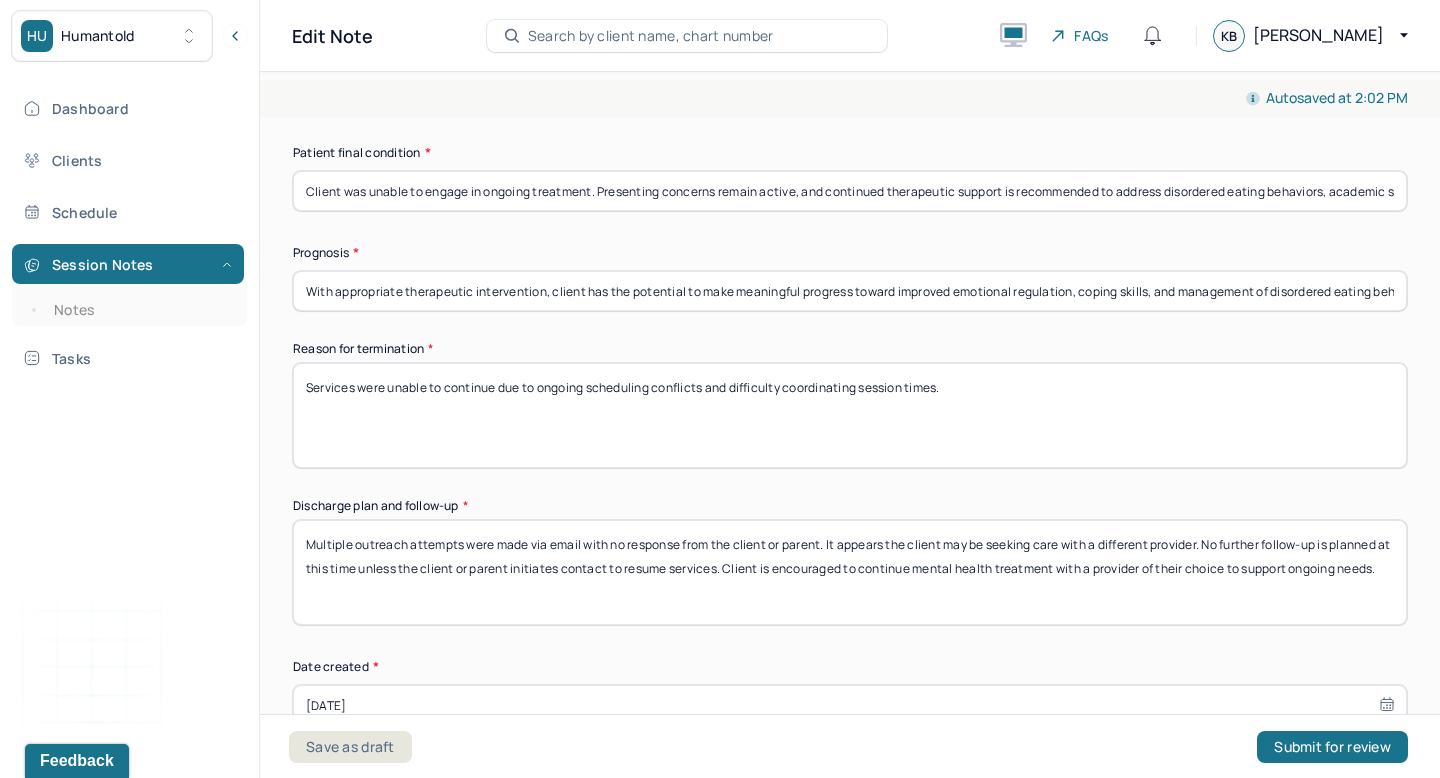 scroll, scrollTop: 0, scrollLeft: 42, axis: horizontal 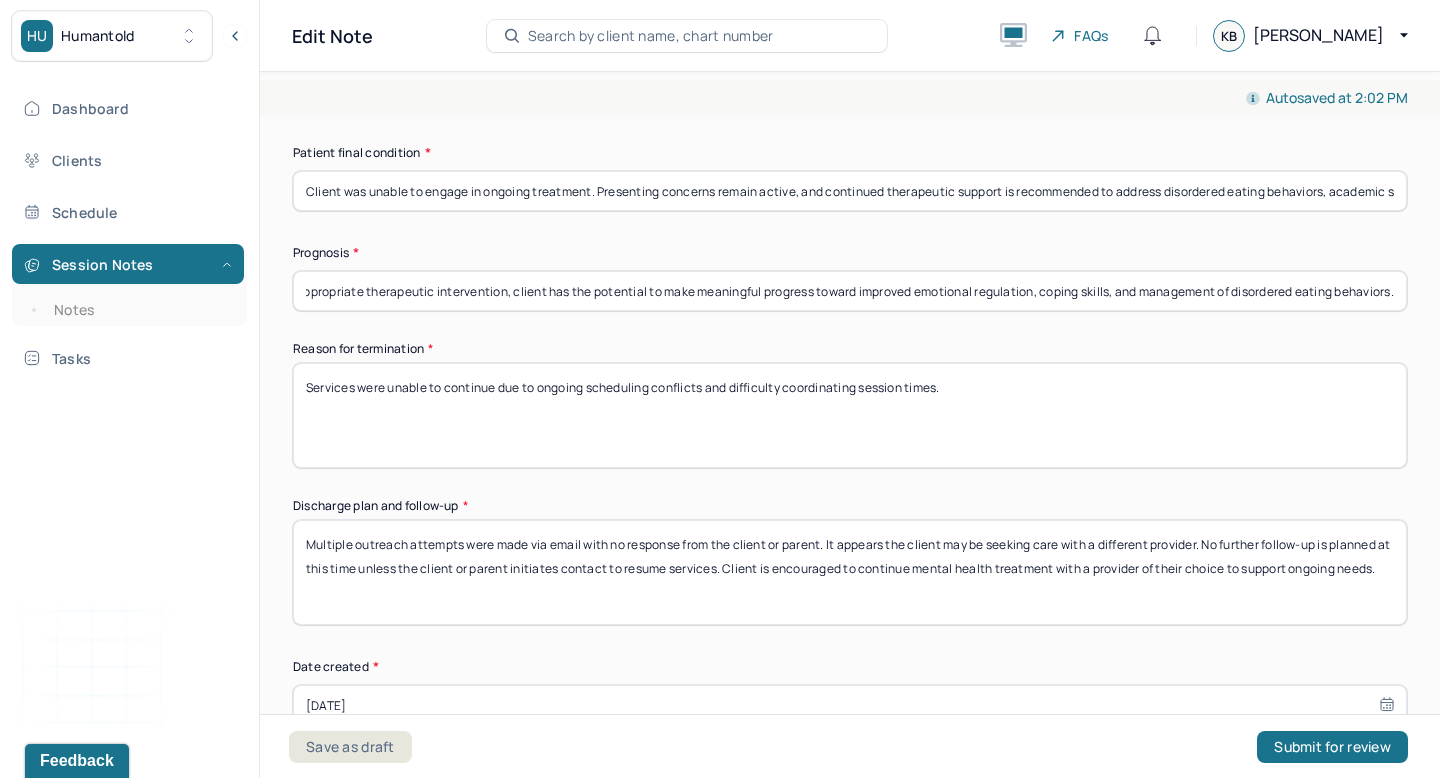type on "With appropriate therapeutic intervention, client has the potential to make meaningful progress toward improved emotional regulation, coping skills, and management of disordered eating behaviors." 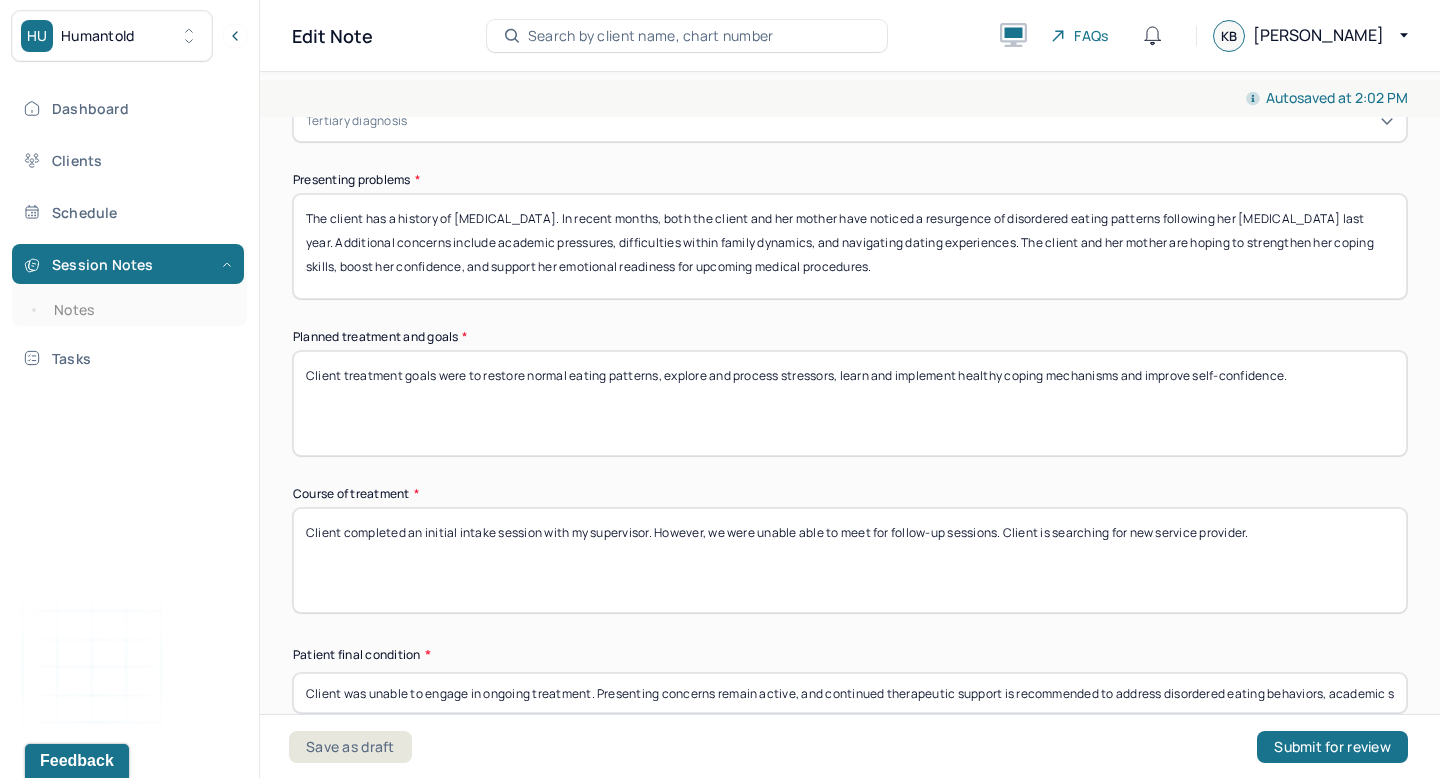 scroll, scrollTop: 1001, scrollLeft: 0, axis: vertical 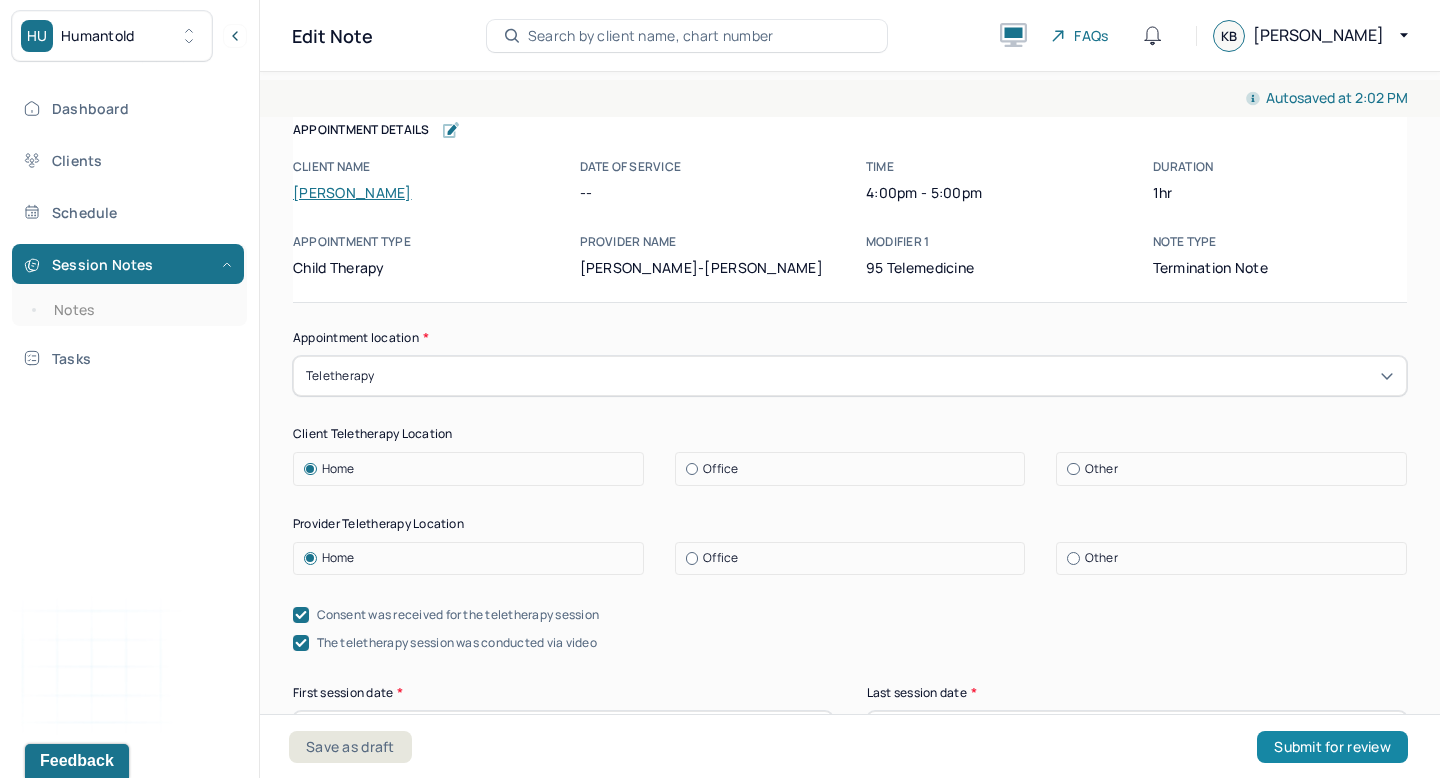 click on "Submit for review" at bounding box center (1332, 747) 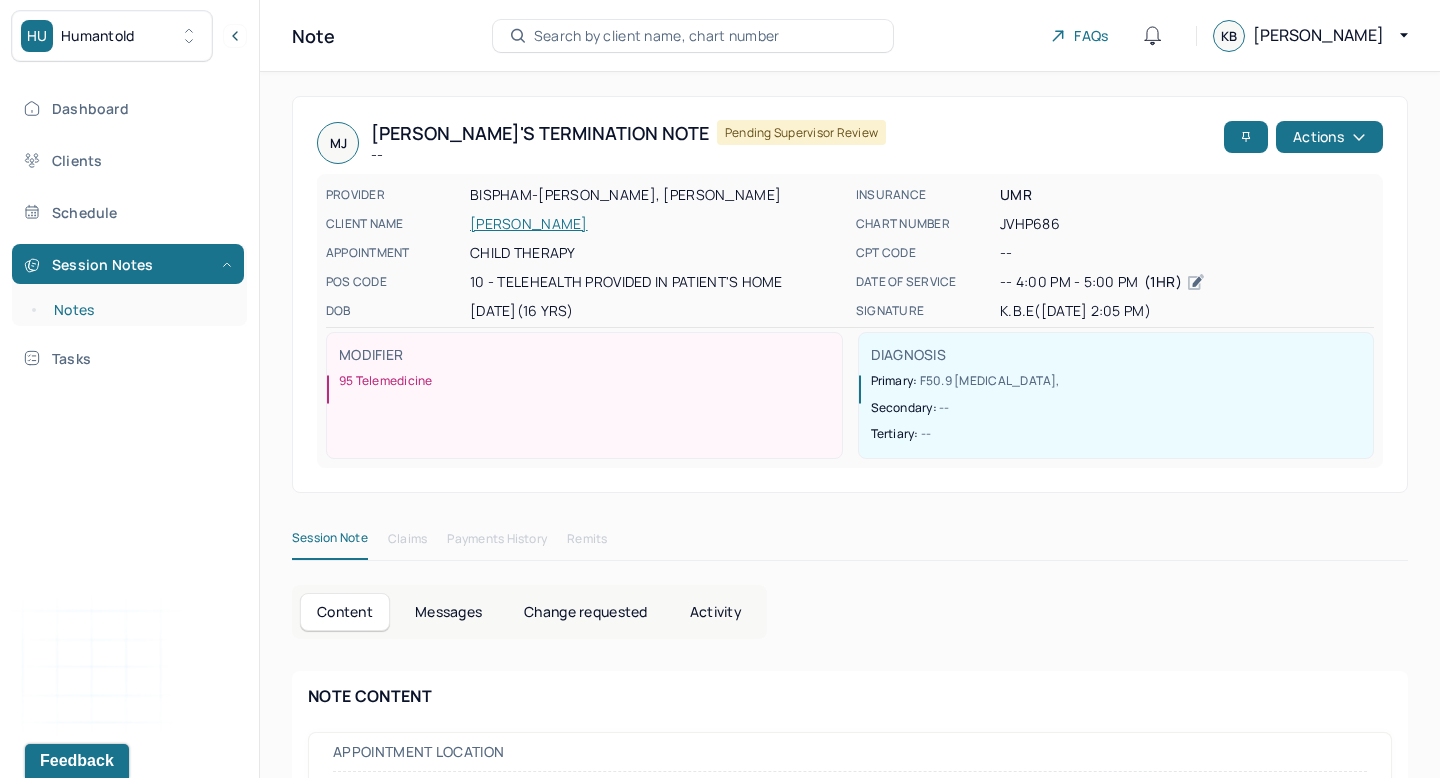 click on "Notes" at bounding box center [139, 310] 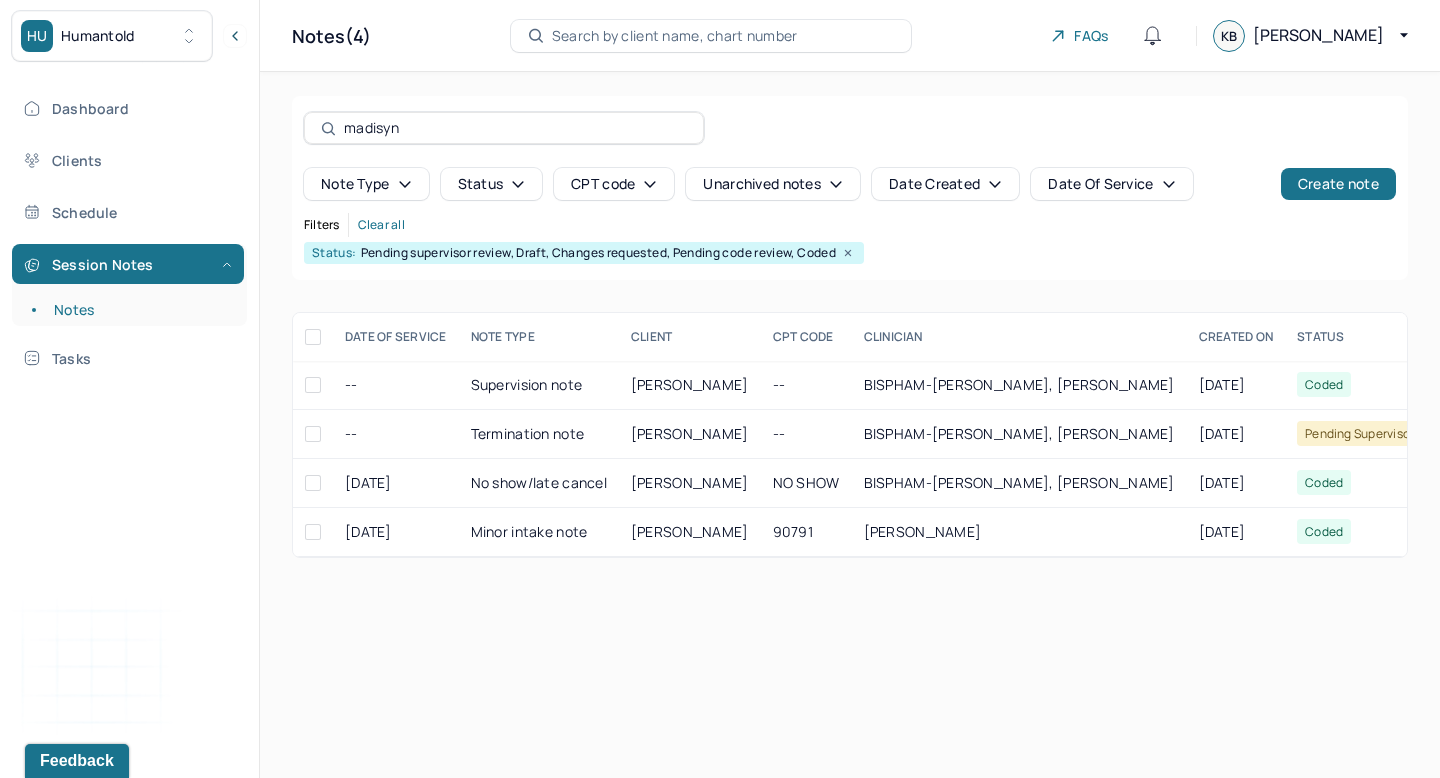 click on "madisyn" at bounding box center (515, 128) 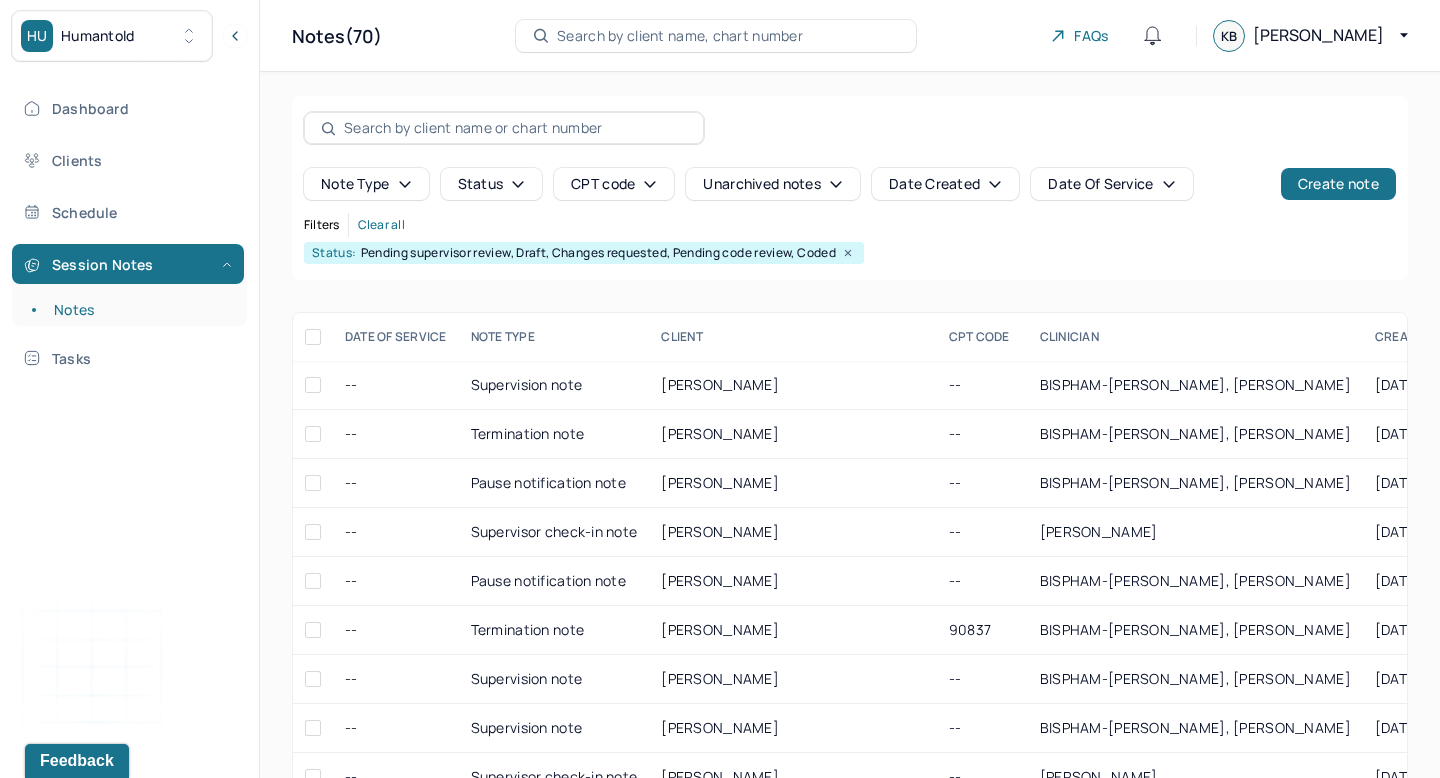 type 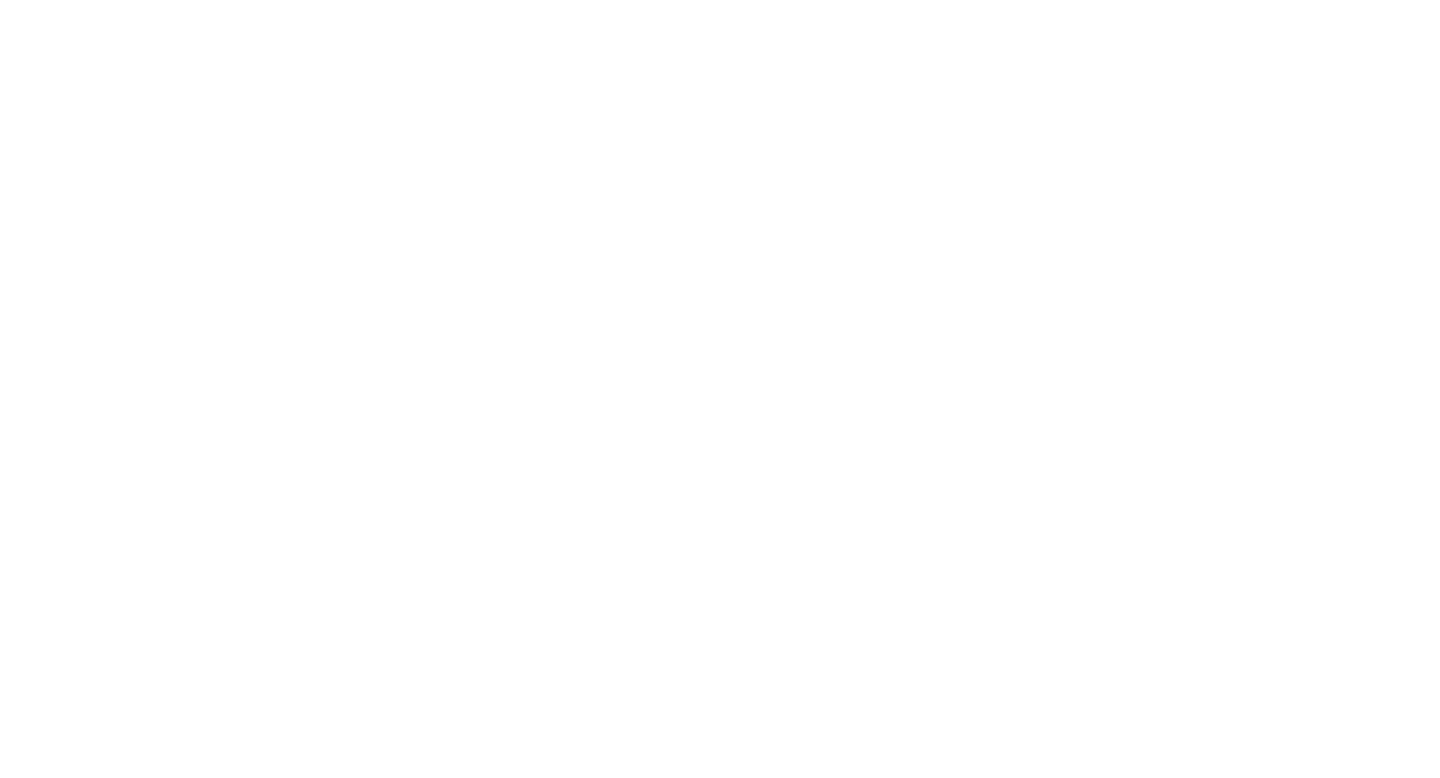 scroll, scrollTop: 0, scrollLeft: 0, axis: both 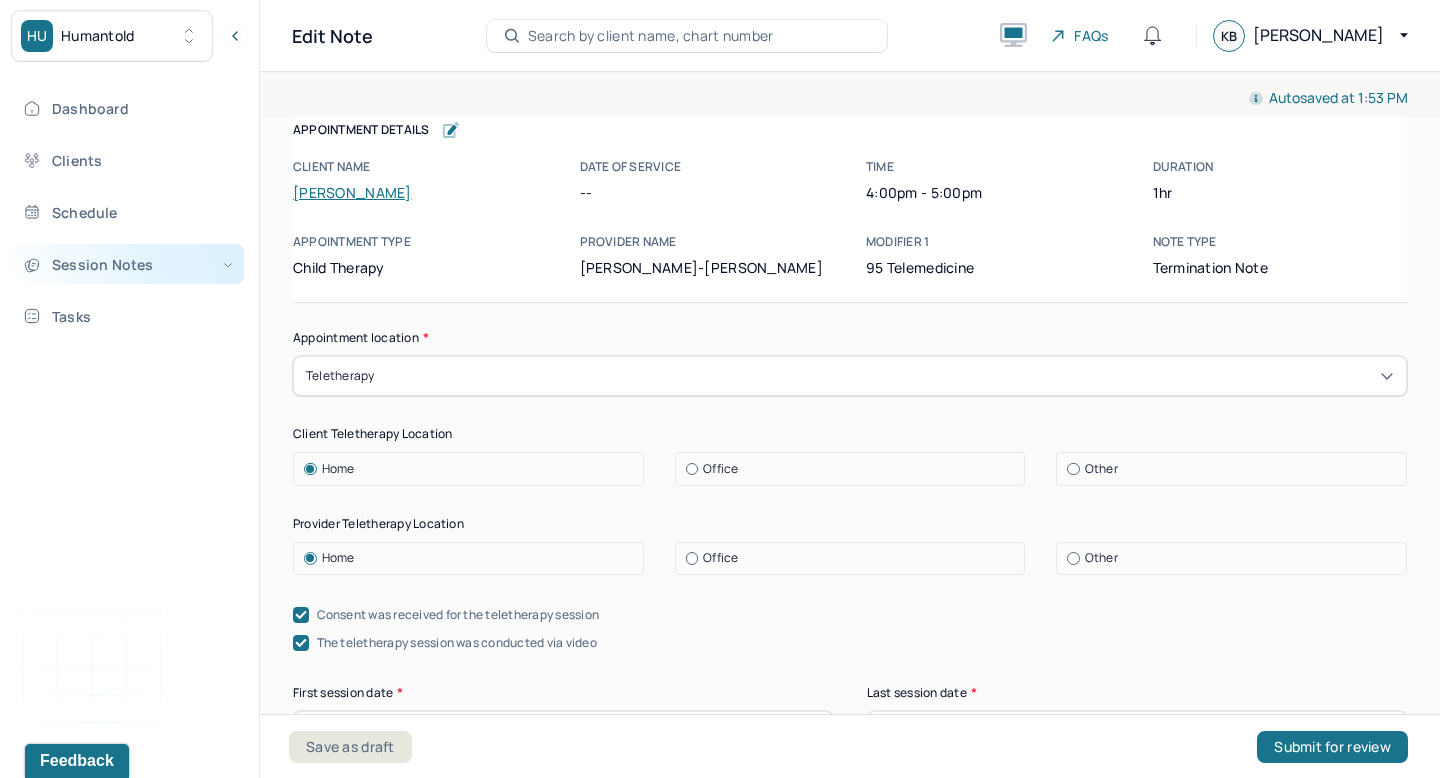 click on "Session Notes" at bounding box center [128, 264] 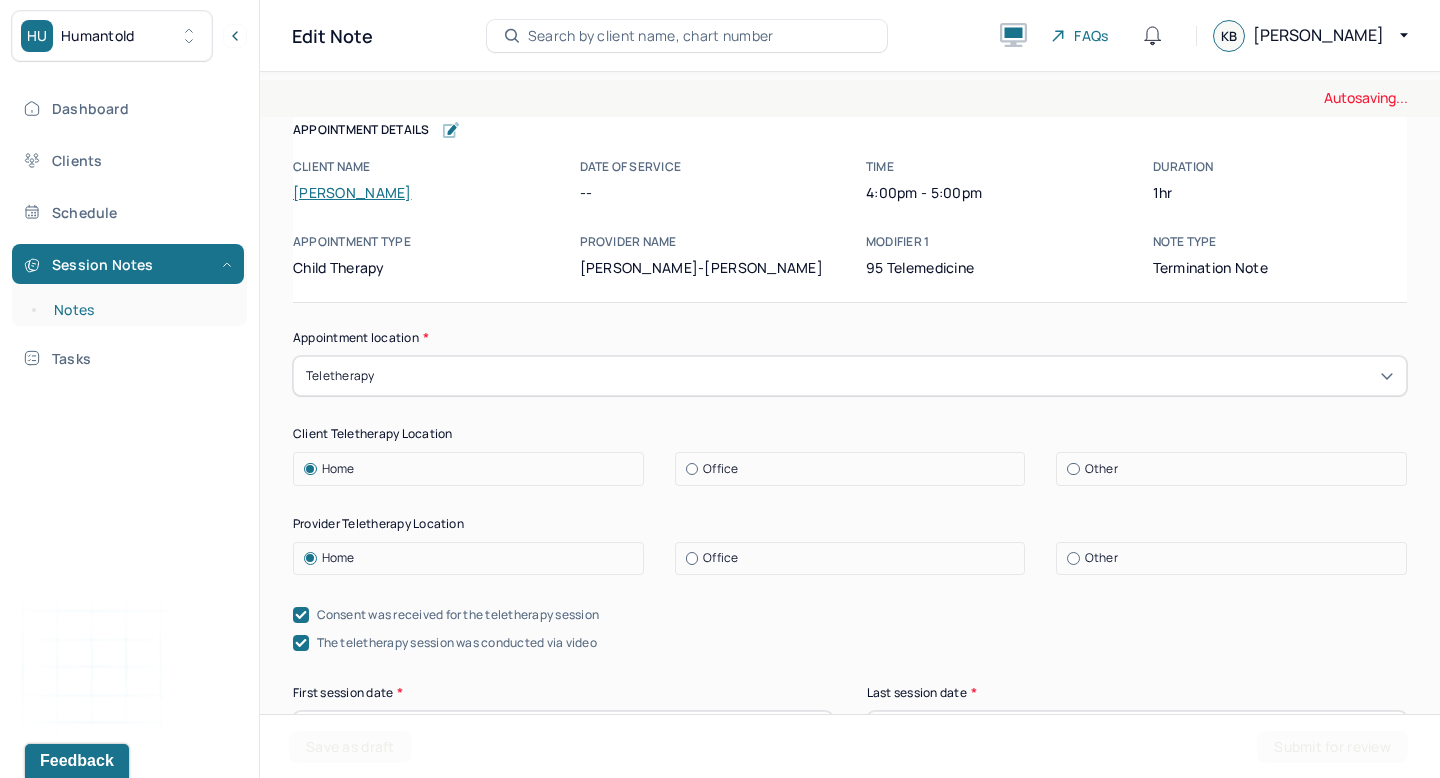 click on "Notes" at bounding box center [139, 310] 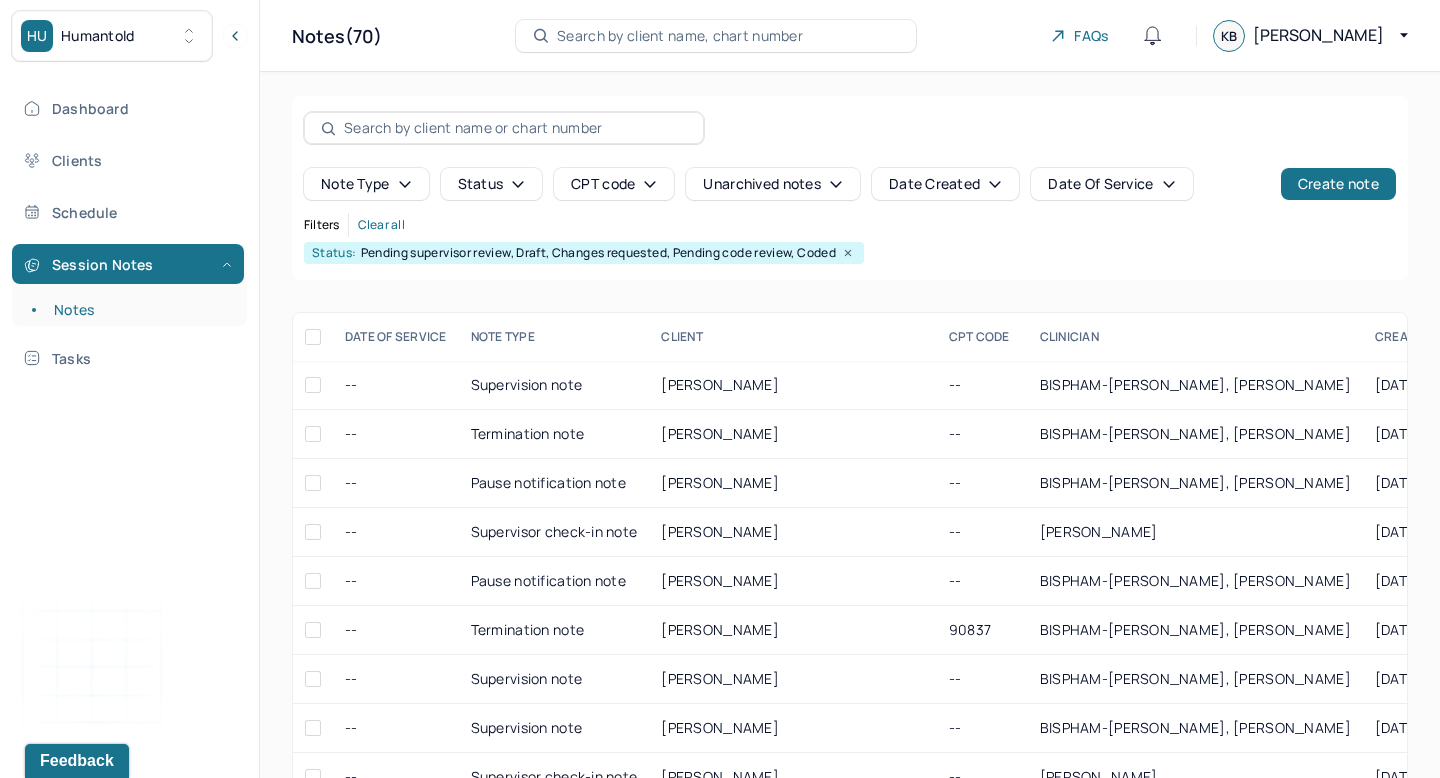click at bounding box center [515, 128] 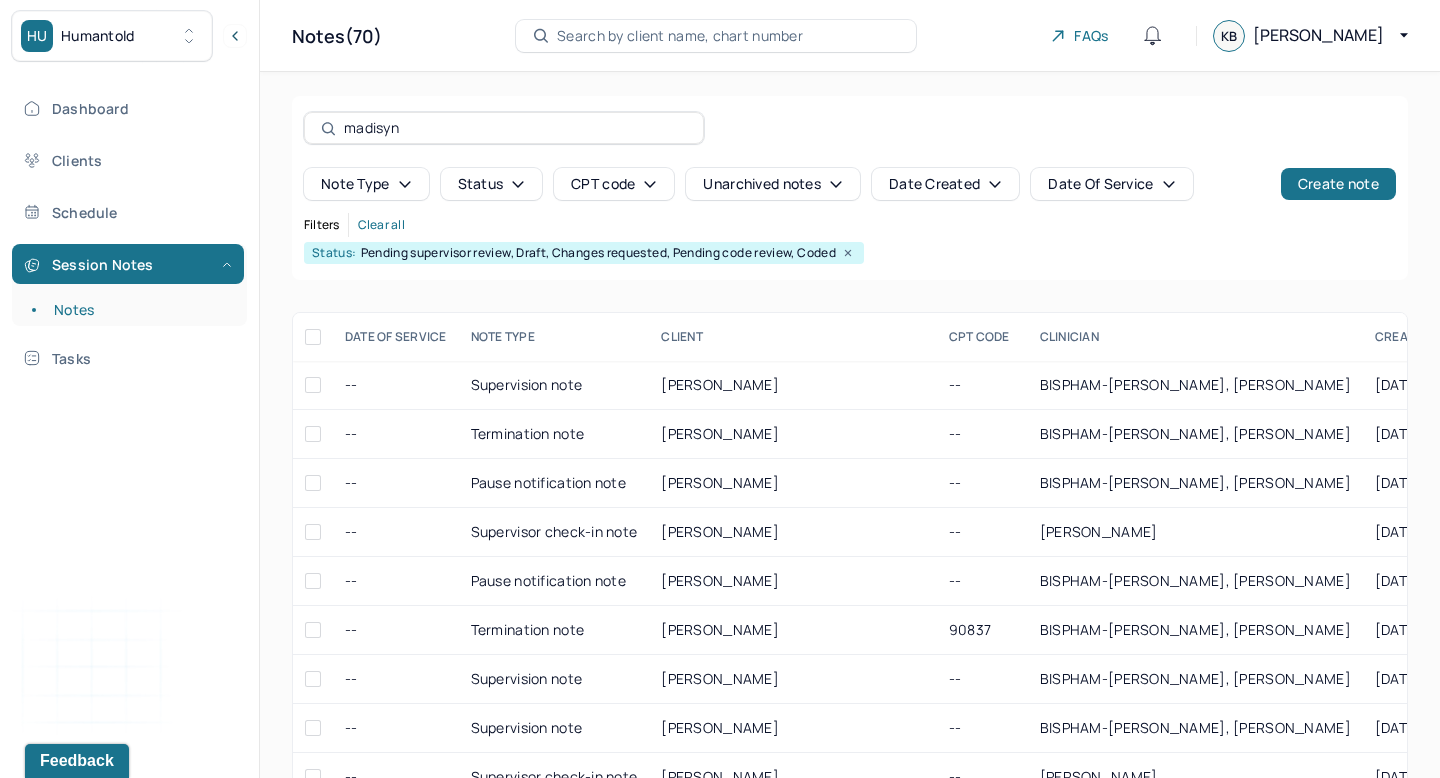 type on "madisyn" 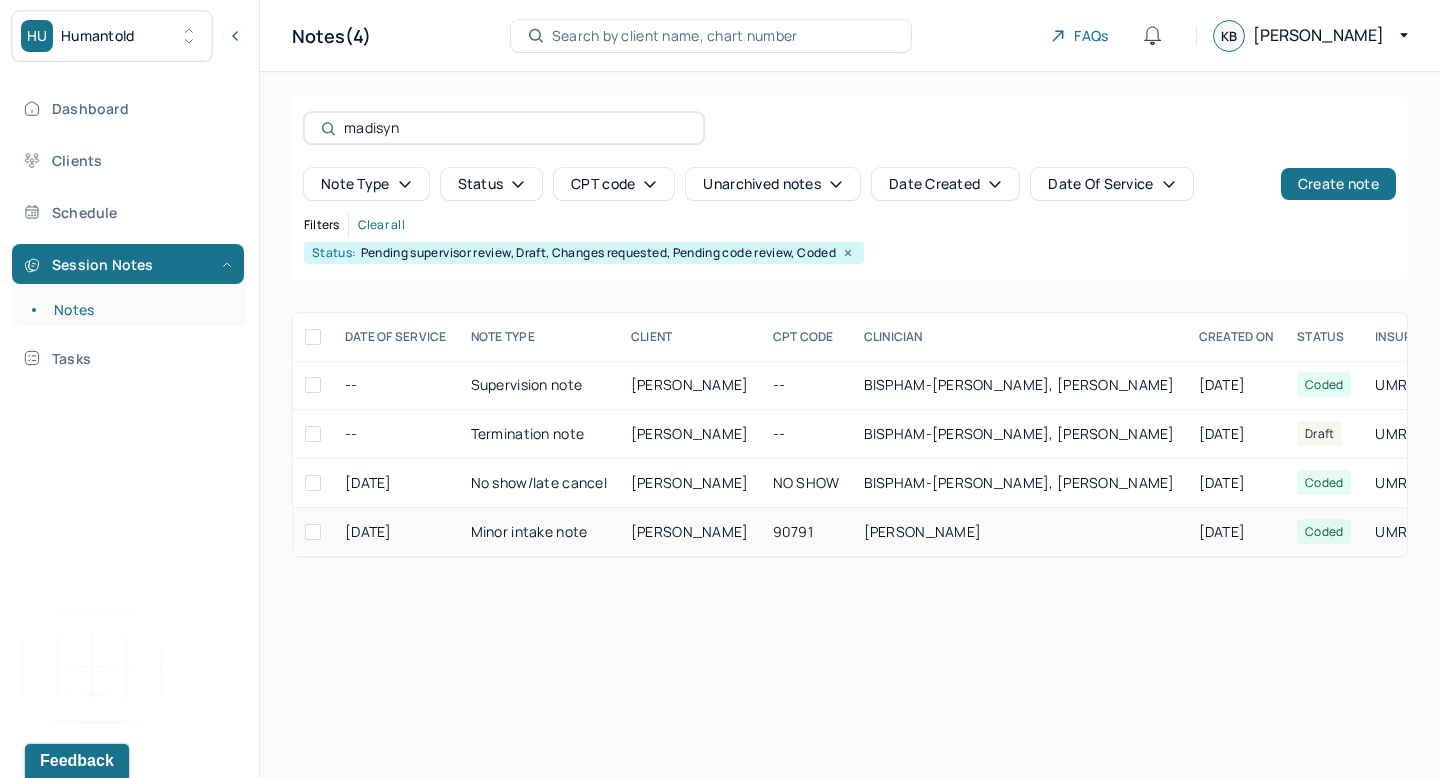 click on "Minor intake note" at bounding box center [539, 532] 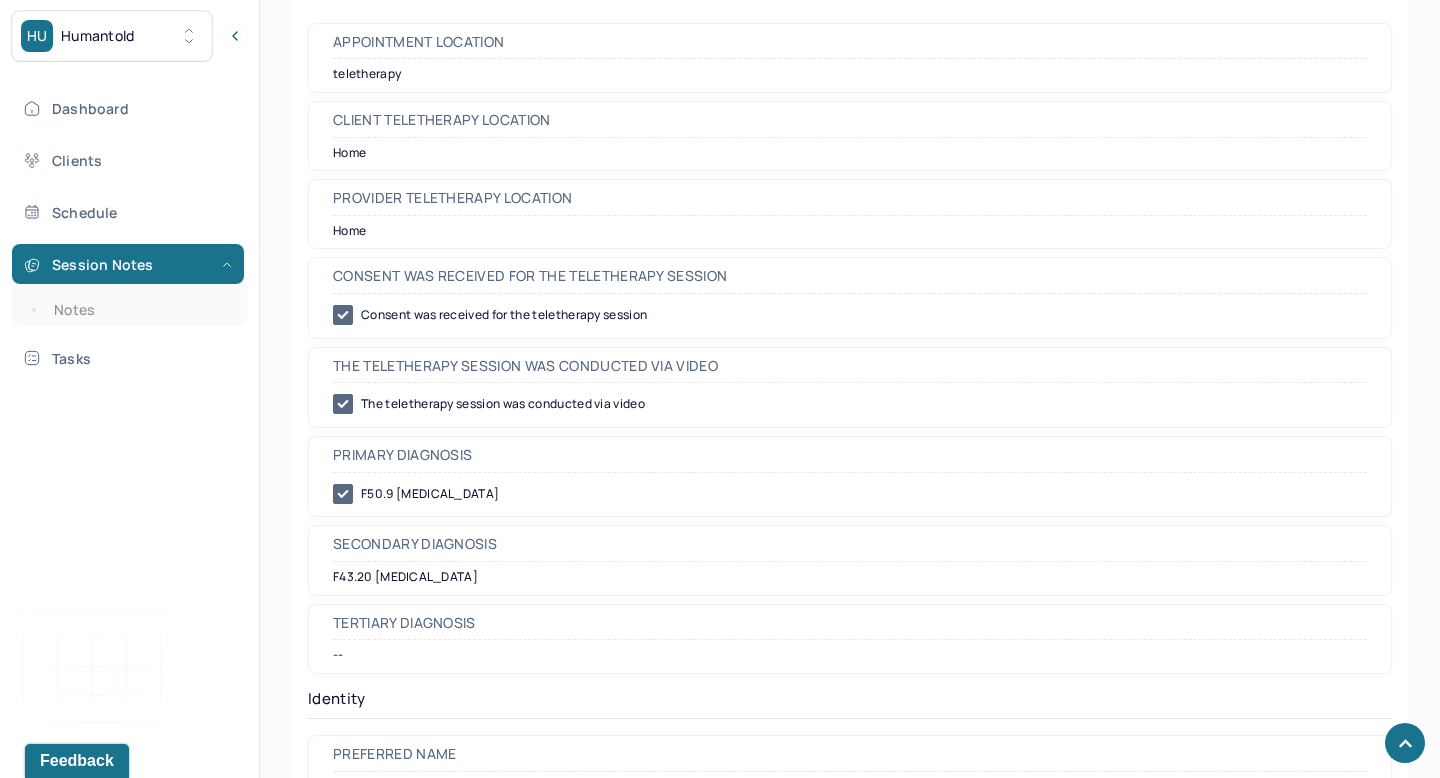scroll, scrollTop: 736, scrollLeft: 0, axis: vertical 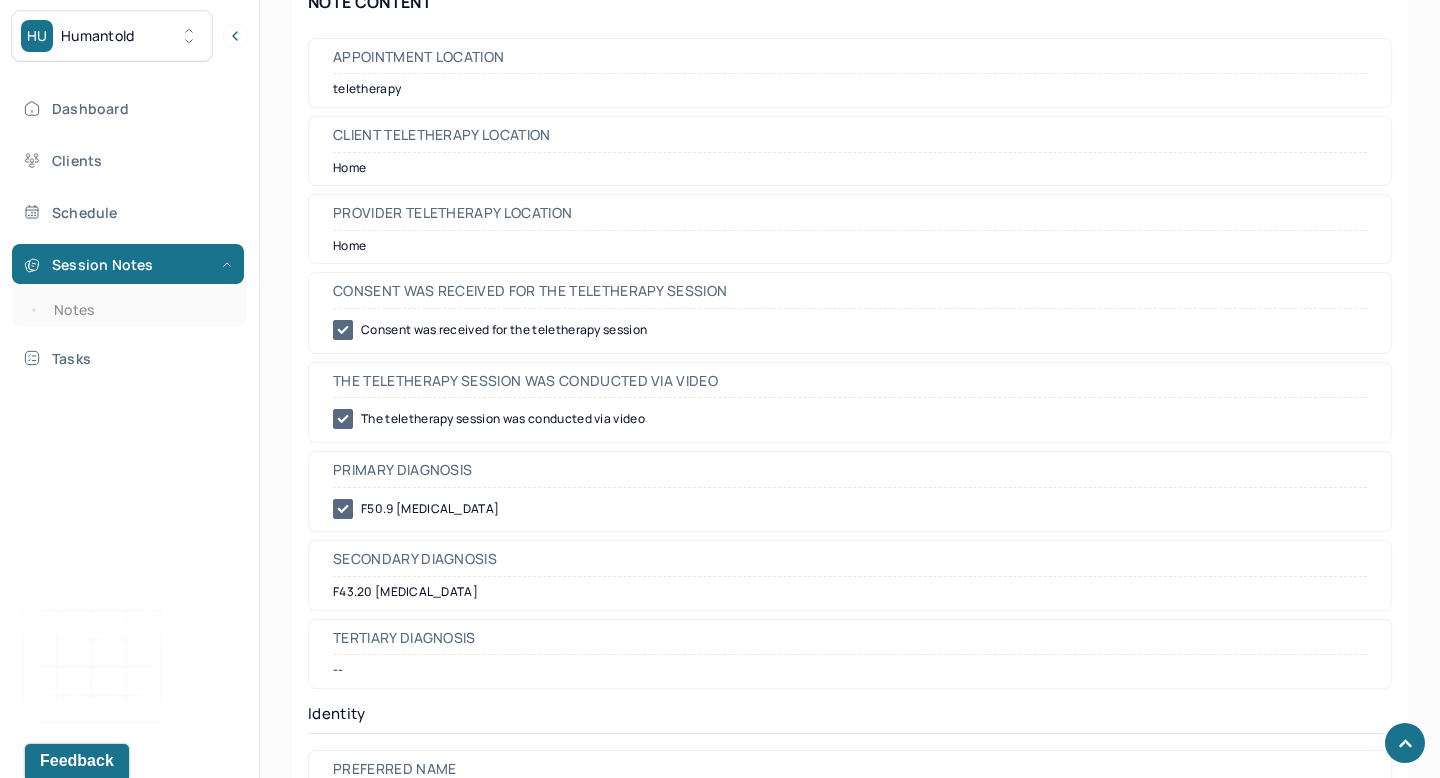 click on "F50.9 [MEDICAL_DATA]" at bounding box center (850, 509) 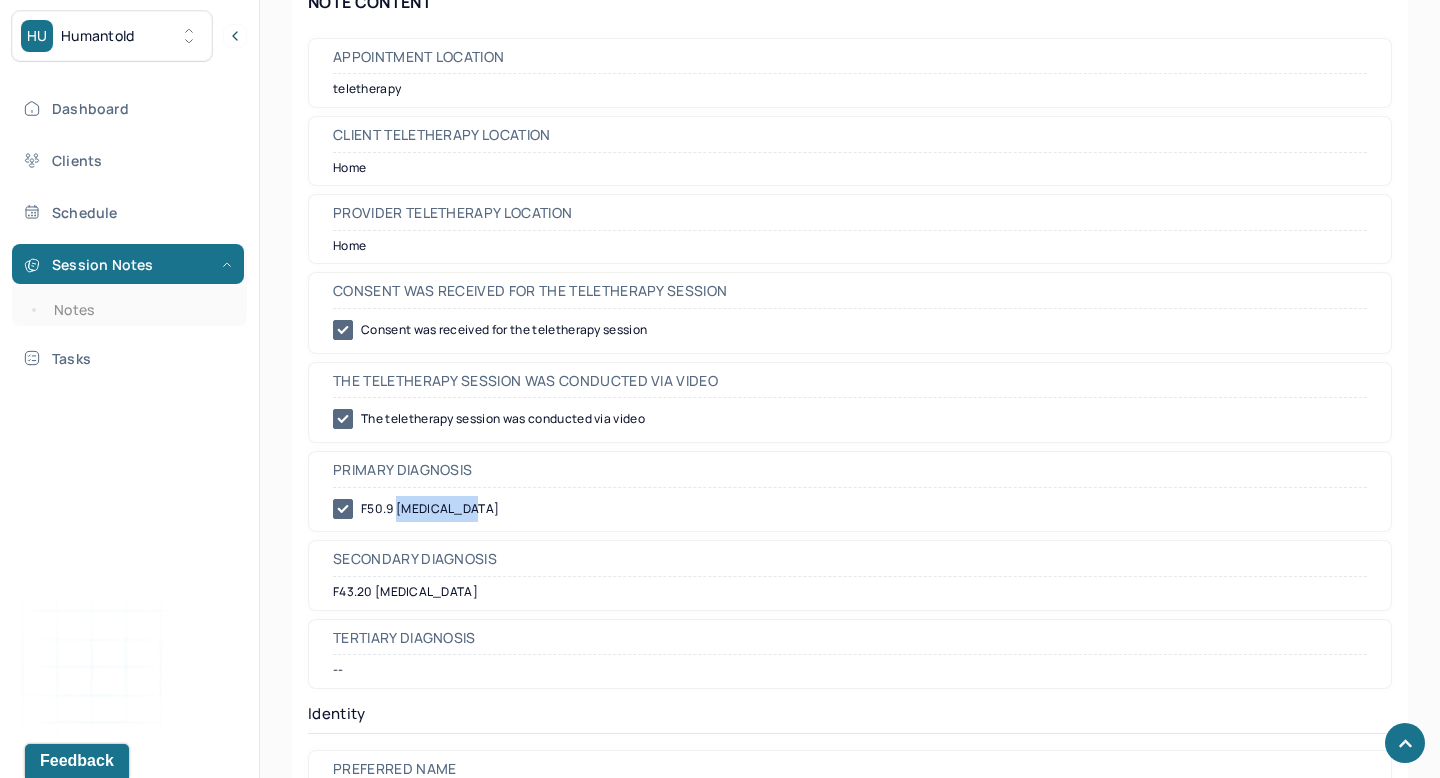 click on "F50.9 [MEDICAL_DATA]" at bounding box center (850, 509) 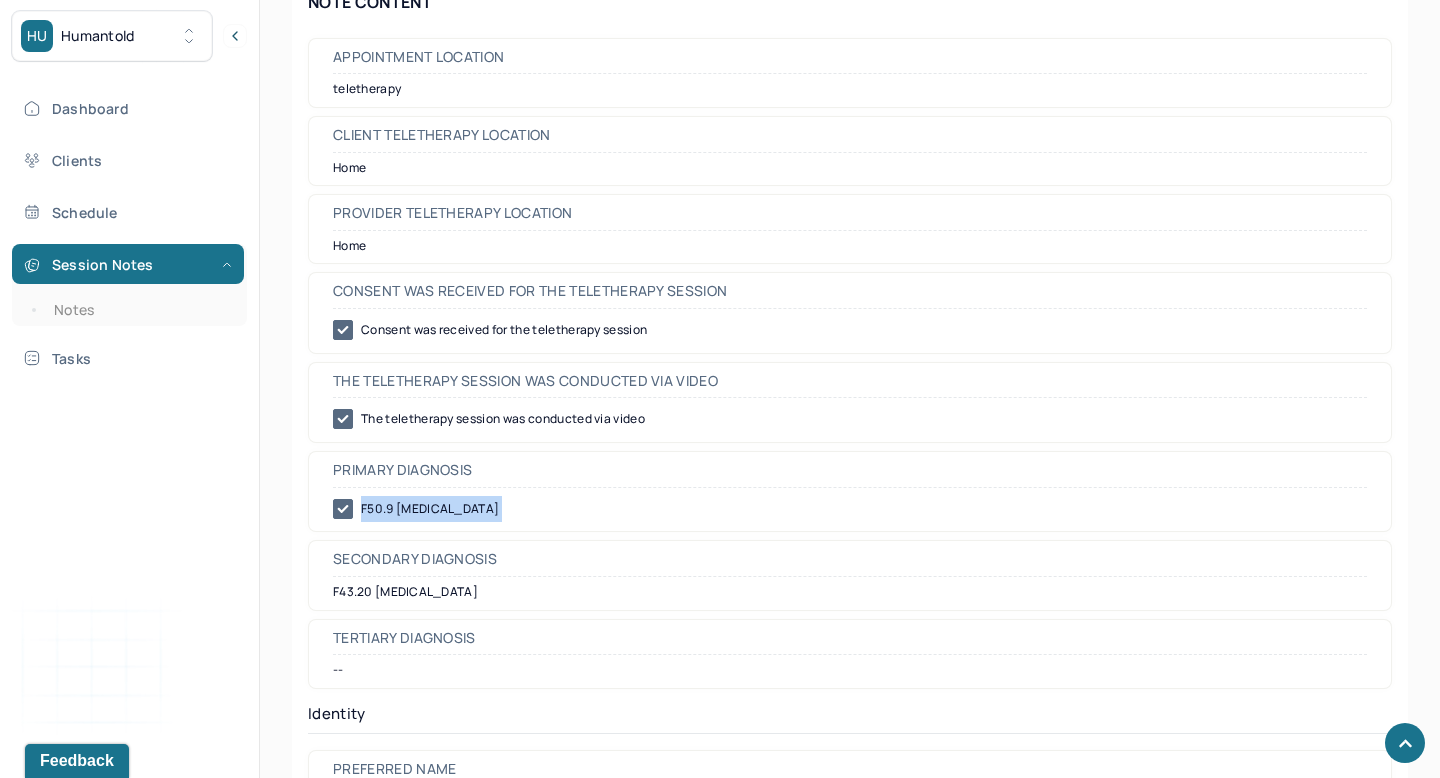 click on "F50.9 [MEDICAL_DATA]" at bounding box center [850, 509] 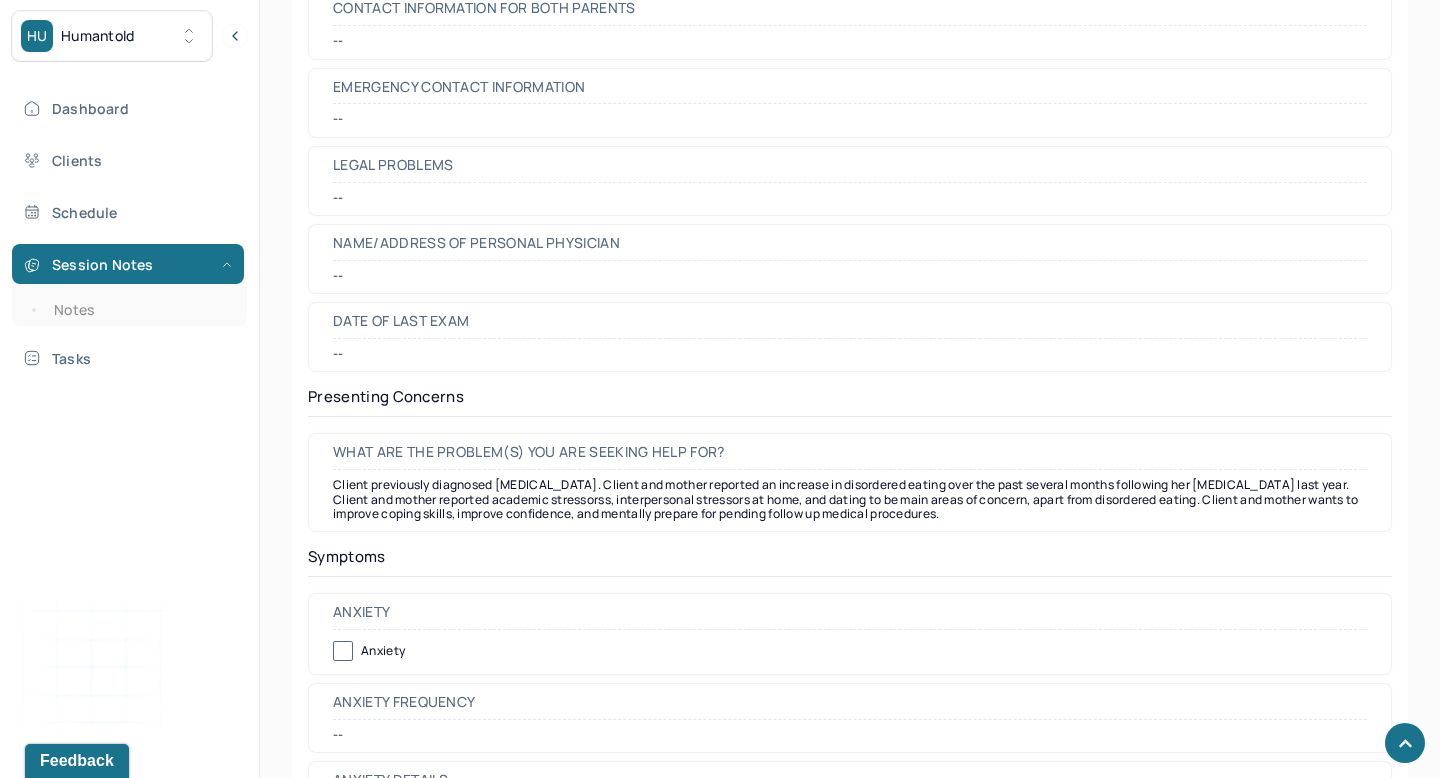 scroll, scrollTop: 2598, scrollLeft: 0, axis: vertical 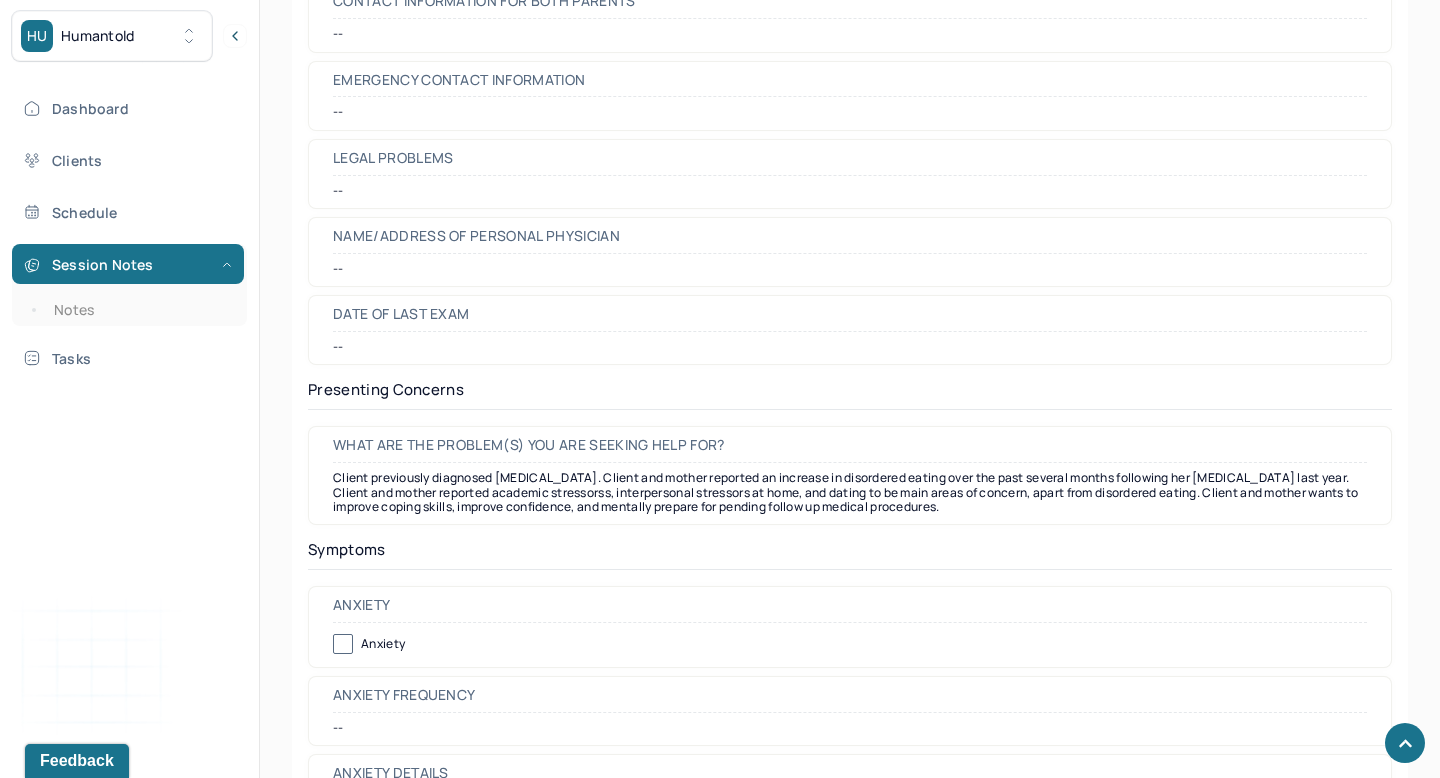 click on "Client previously diagnosed [MEDICAL_DATA]. Client and mother reported an increase in disordered eating over the past several months following her [MEDICAL_DATA] last year.  Client and mother reported academic stressorss, interpersonal stressors at home, and dating to be main areas of concern, apart from disordered eating. Client and mother wants to improve coping skills, improve confidence, and mentally prepare for pending follow up medical procedures." at bounding box center (850, 492) 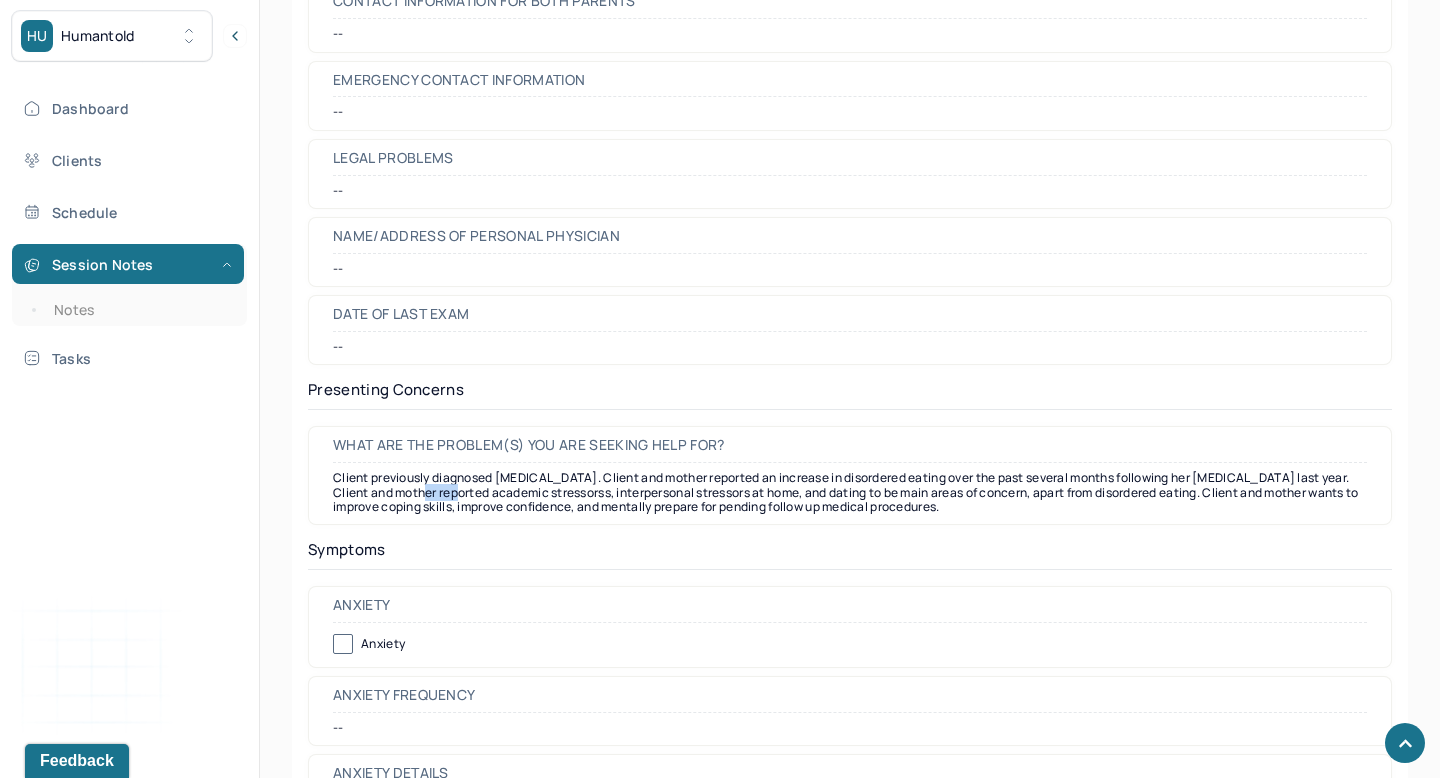 click on "Client previously diagnosed [MEDICAL_DATA]. Client and mother reported an increase in disordered eating over the past several months following her [MEDICAL_DATA] last year.  Client and mother reported academic stressorss, interpersonal stressors at home, and dating to be main areas of concern, apart from disordered eating. Client and mother wants to improve coping skills, improve confidence, and mentally prepare for pending follow up medical procedures." at bounding box center [850, 492] 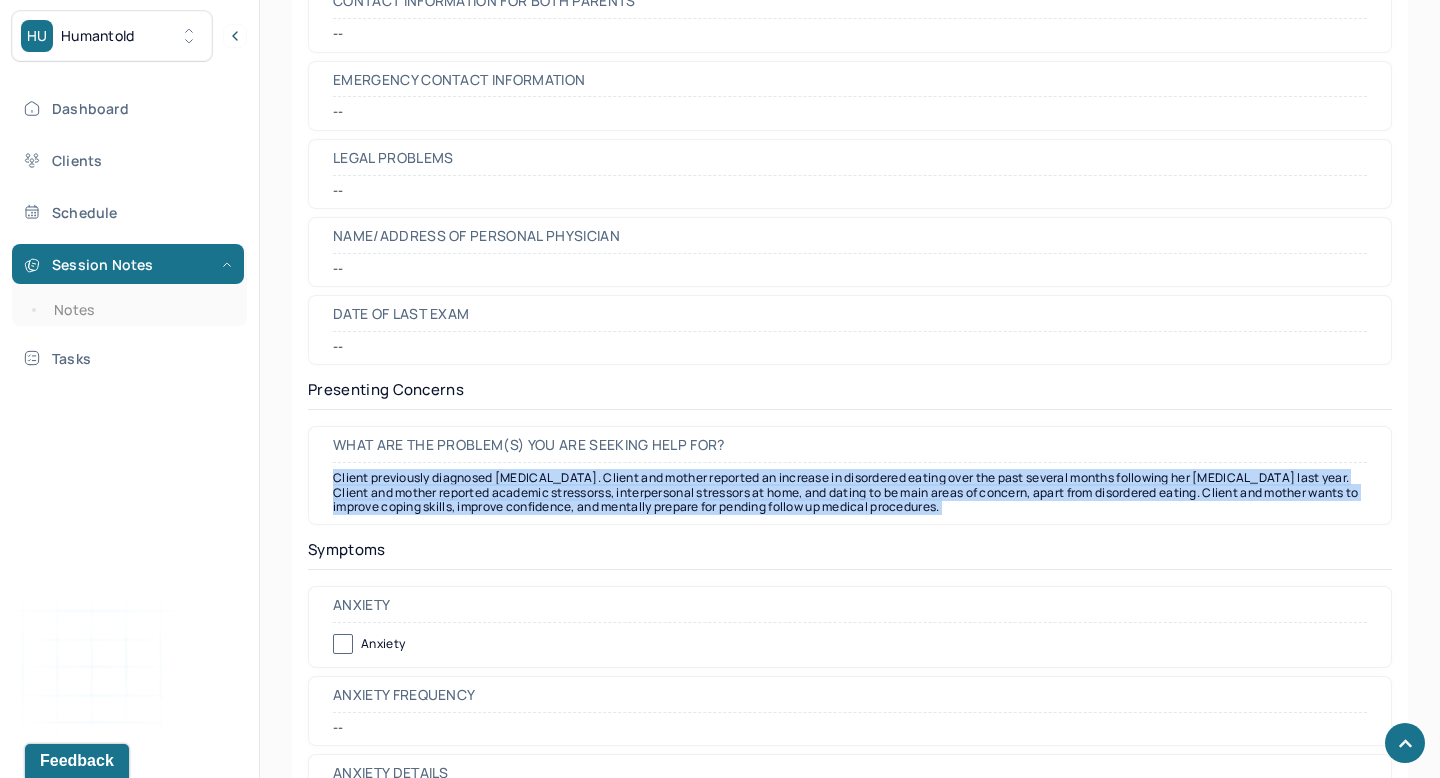 click on "Client previously diagnosed [MEDICAL_DATA]. Client and mother reported an increase in disordered eating over the past several months following her [MEDICAL_DATA] last year.  Client and mother reported academic stressorss, interpersonal stressors at home, and dating to be main areas of concern, apart from disordered eating. Client and mother wants to improve coping skills, improve confidence, and mentally prepare for pending follow up medical procedures." at bounding box center (850, 492) 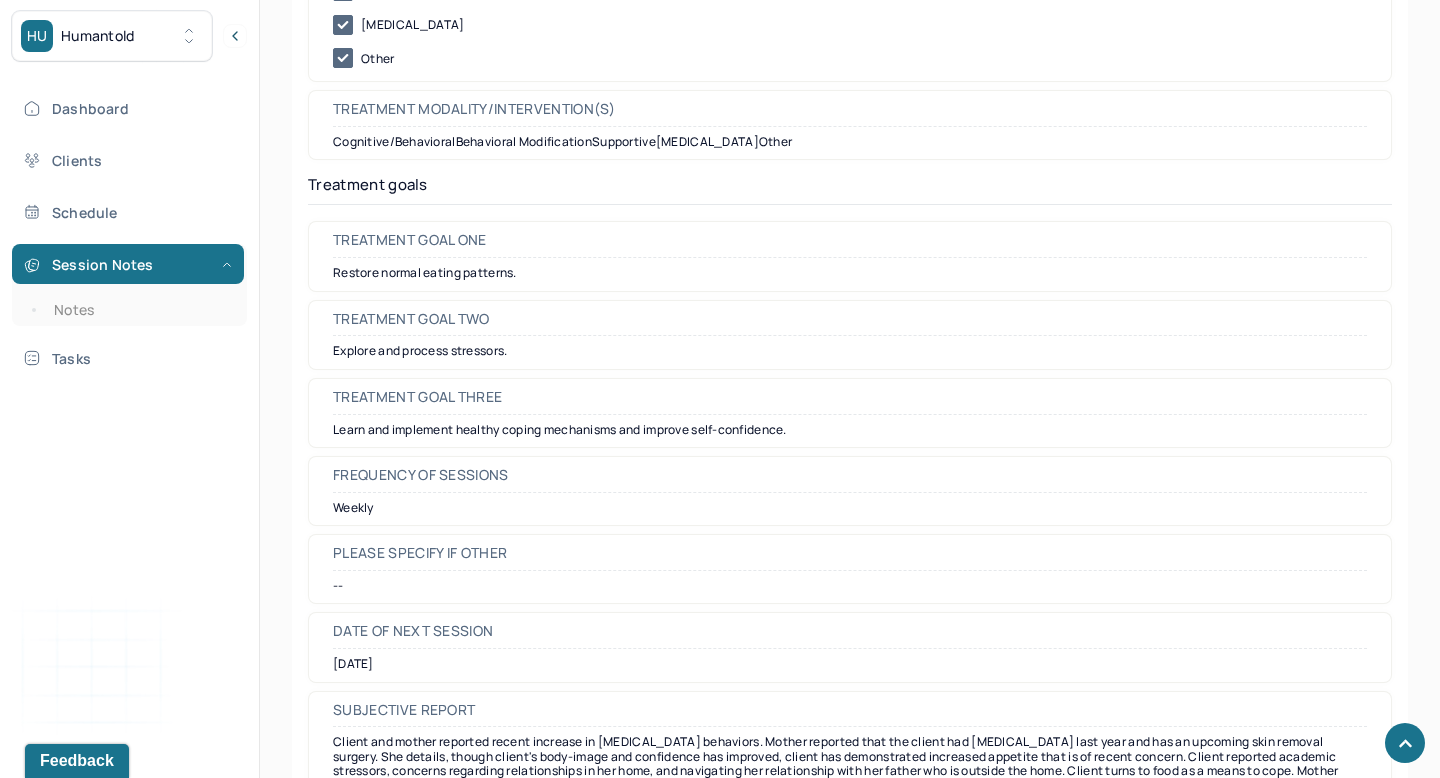 scroll, scrollTop: 8921, scrollLeft: 0, axis: vertical 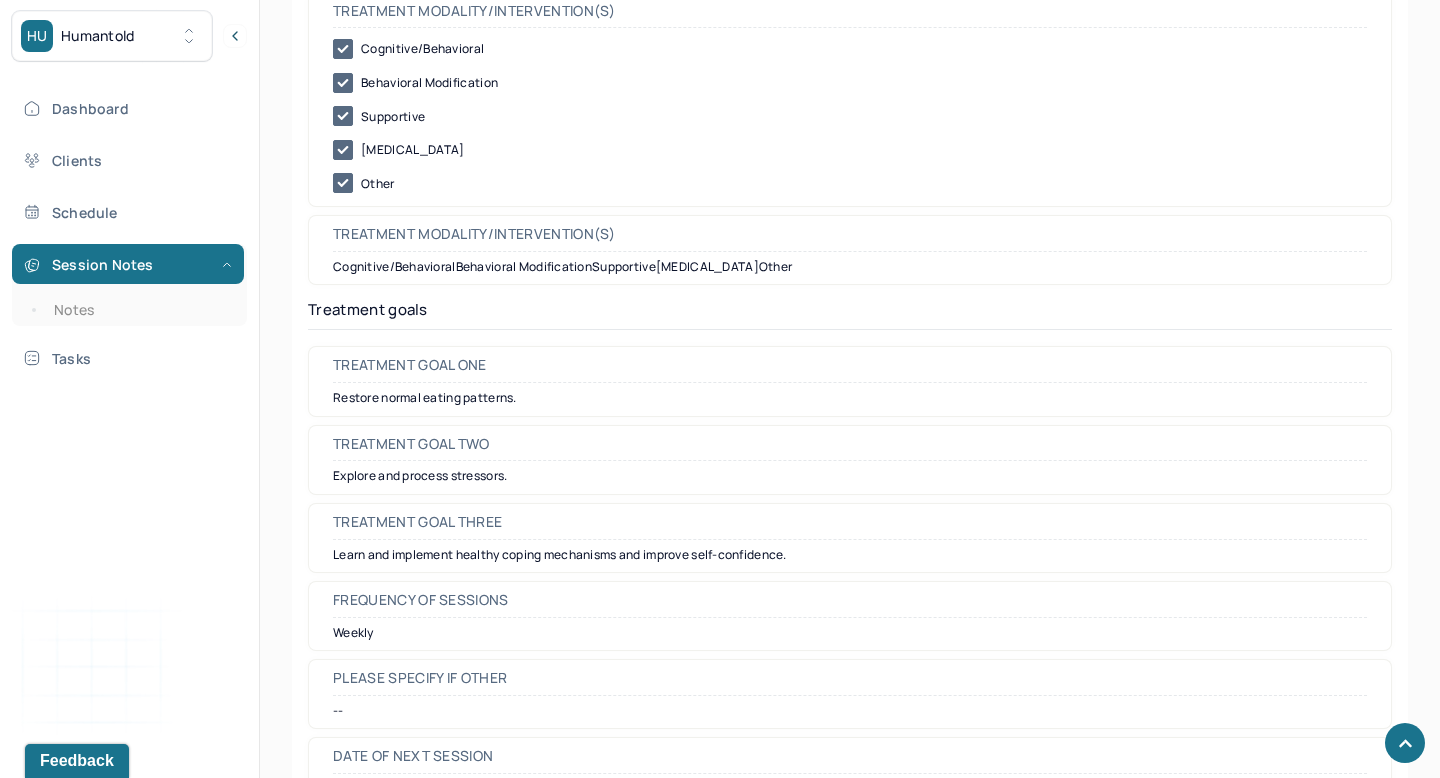 click on "Restore normal eating patterns." at bounding box center (850, 398) 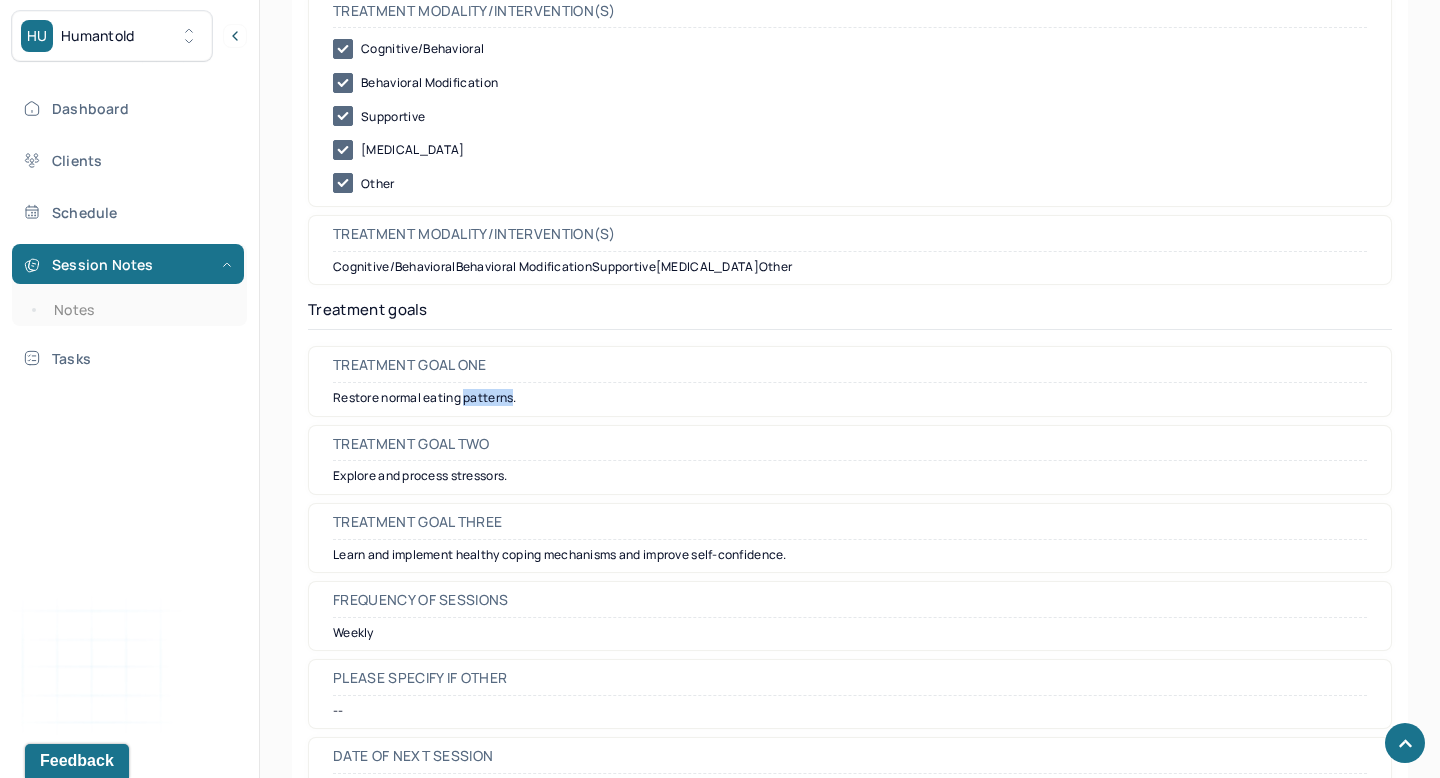 click on "Restore normal eating patterns." at bounding box center (850, 398) 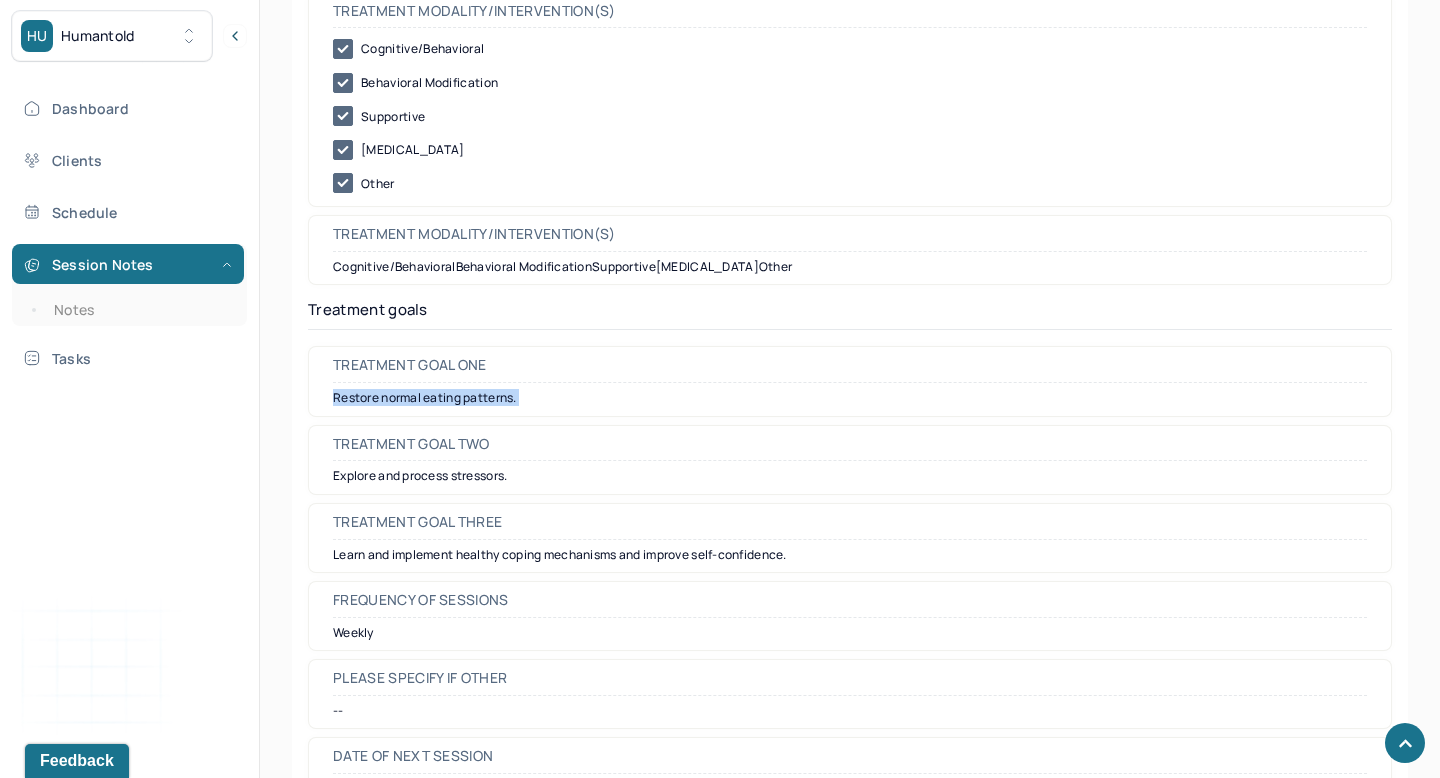 click on "Restore normal eating patterns." at bounding box center (850, 398) 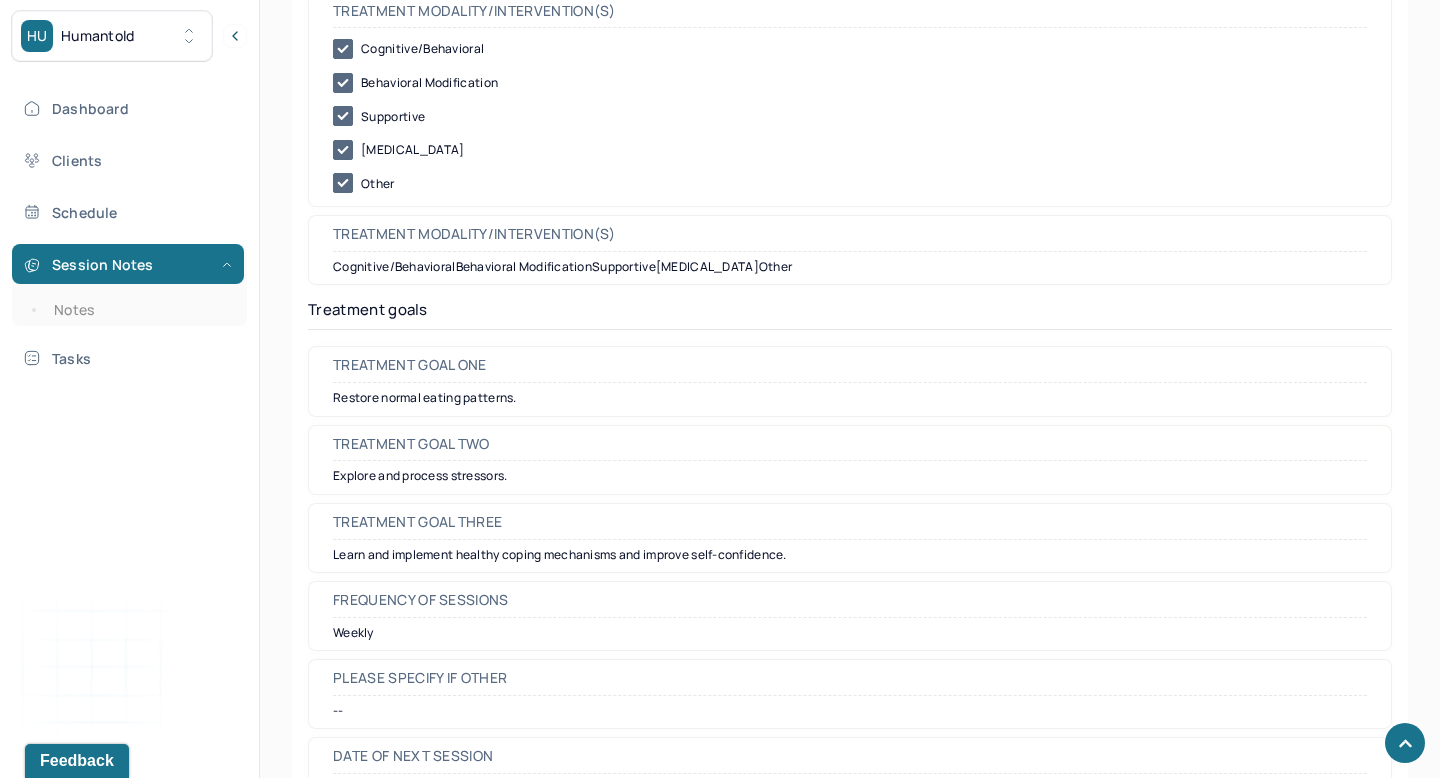 click on "Explore and process stressors." at bounding box center [850, 476] 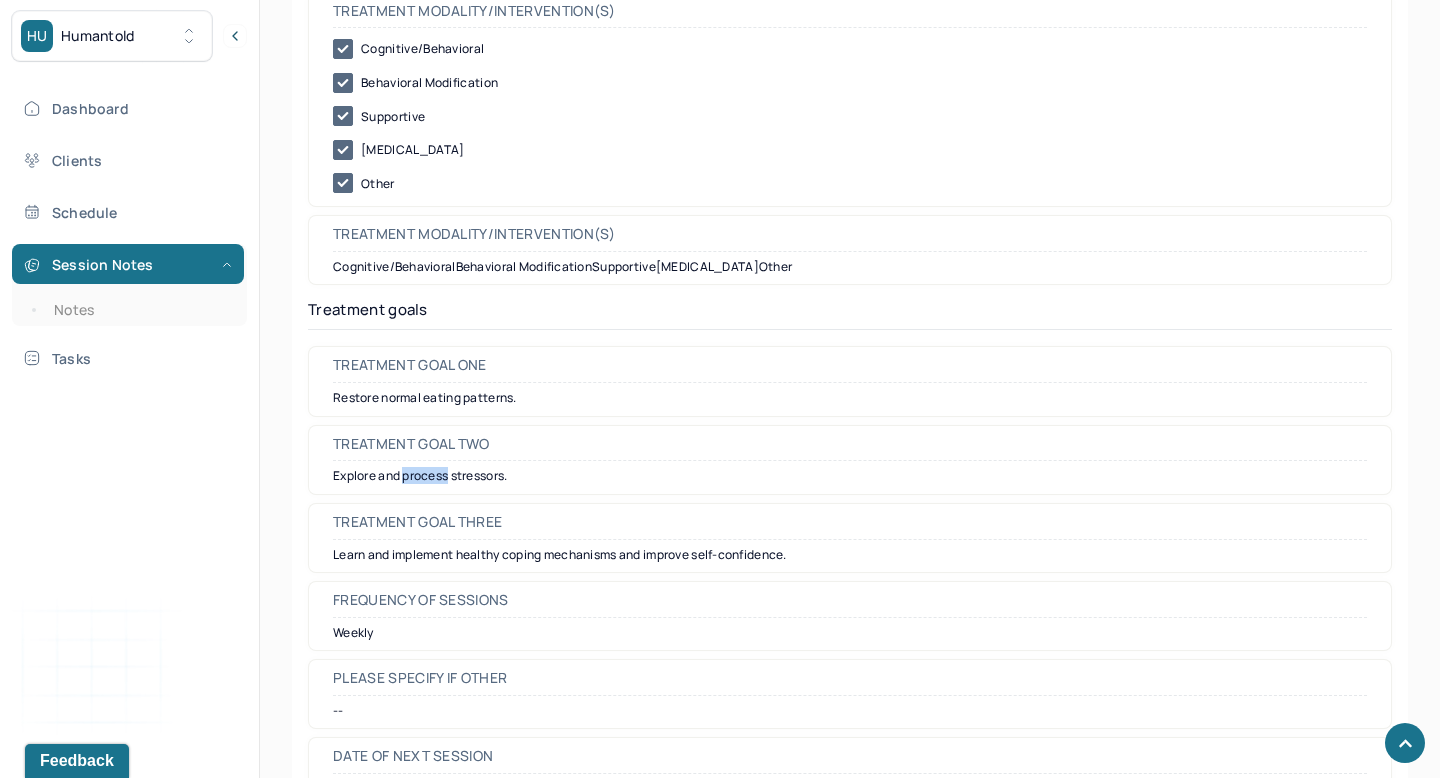 click on "Explore and process stressors." at bounding box center [850, 476] 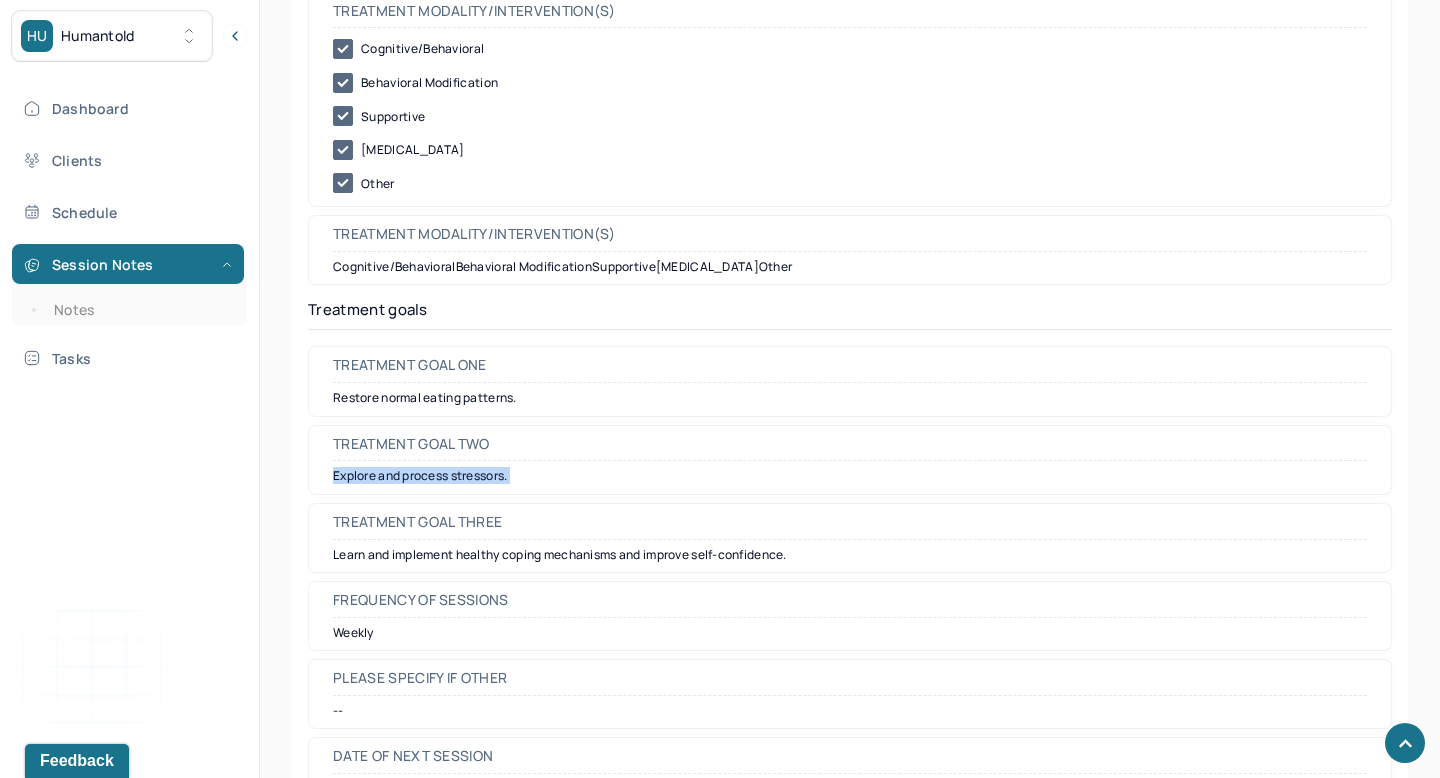 click on "Explore and process stressors." at bounding box center (850, 476) 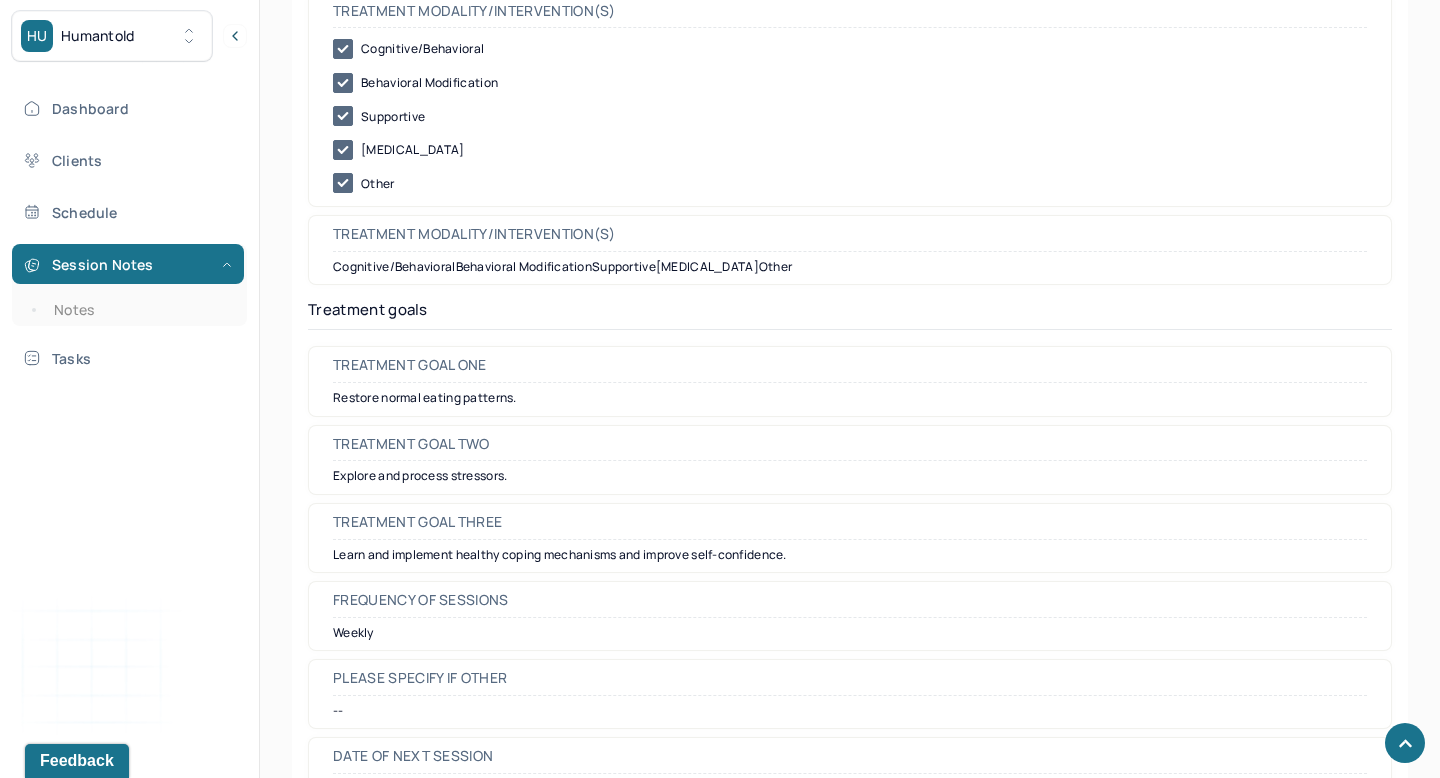 click on "Learn and implement healthy coping mechanisms and improve self-confidence." at bounding box center [850, 555] 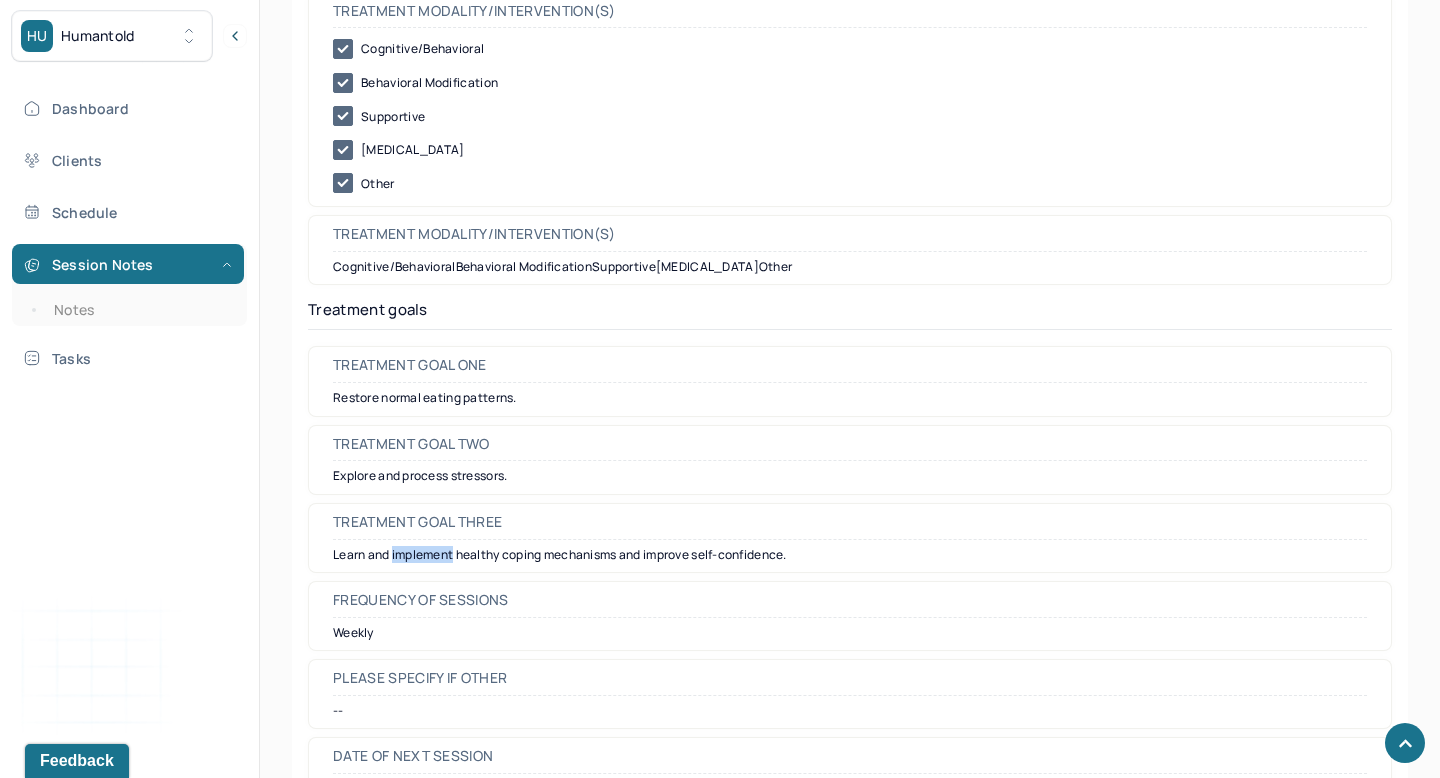 click on "Learn and implement healthy coping mechanisms and improve self-confidence." at bounding box center (850, 555) 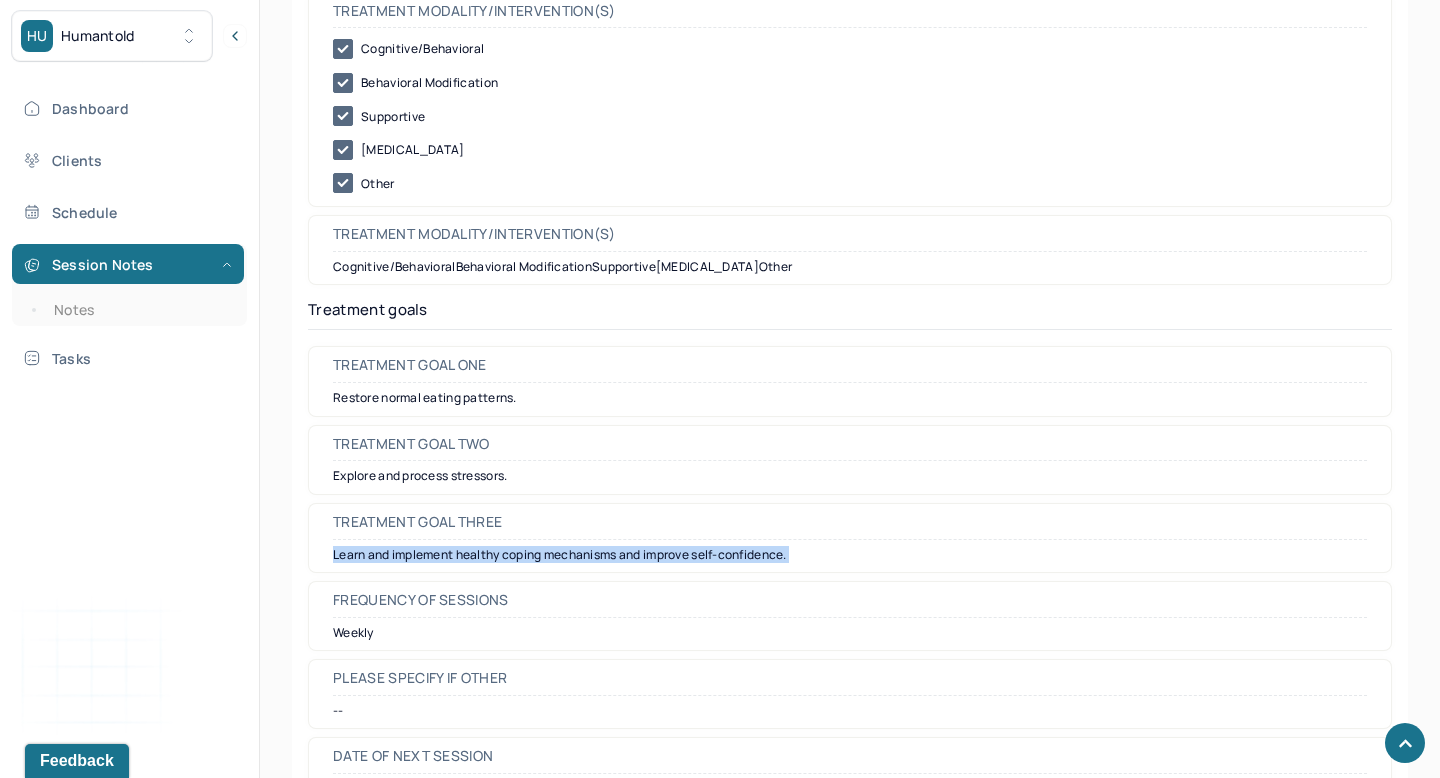 click on "Learn and implement healthy coping mechanisms and improve self-confidence." at bounding box center [850, 555] 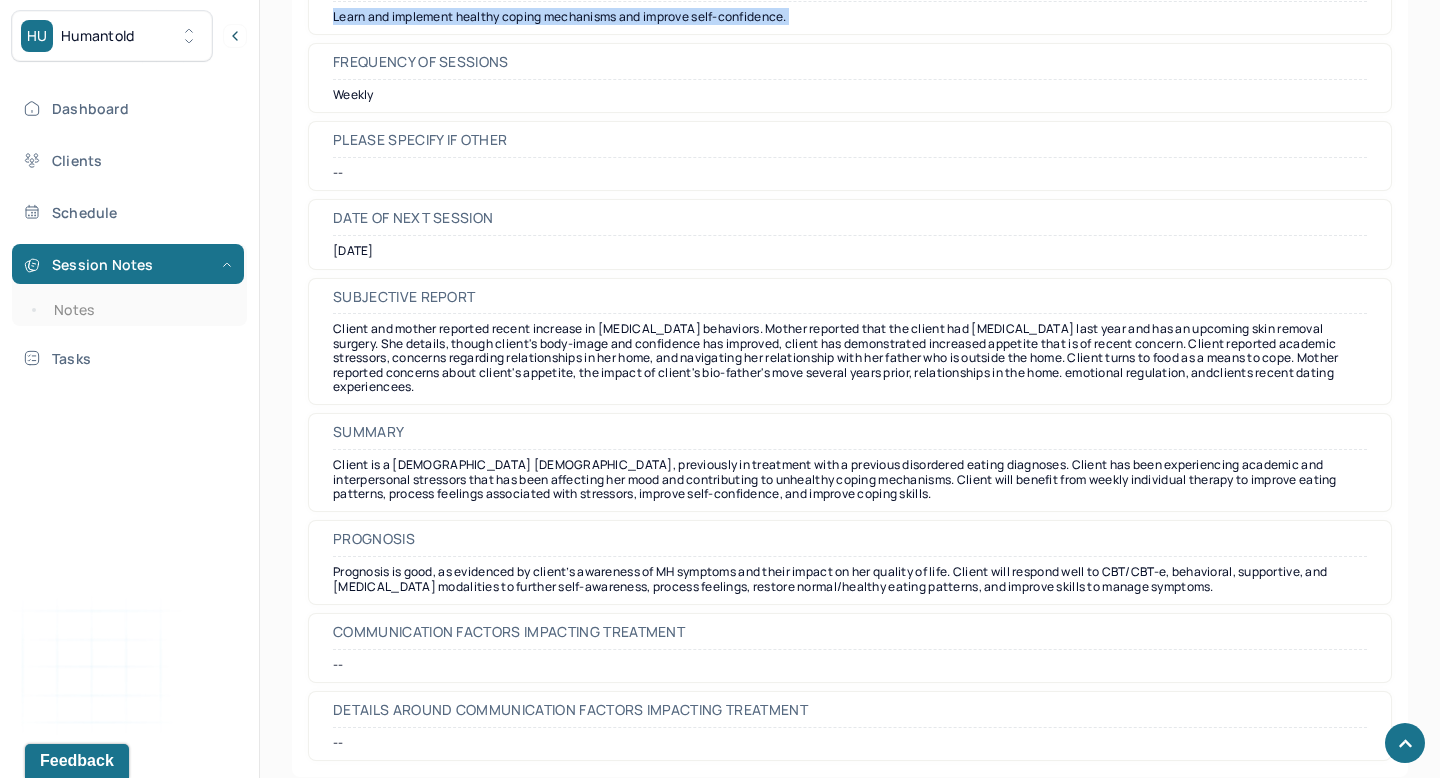 scroll, scrollTop: 9485, scrollLeft: 0, axis: vertical 